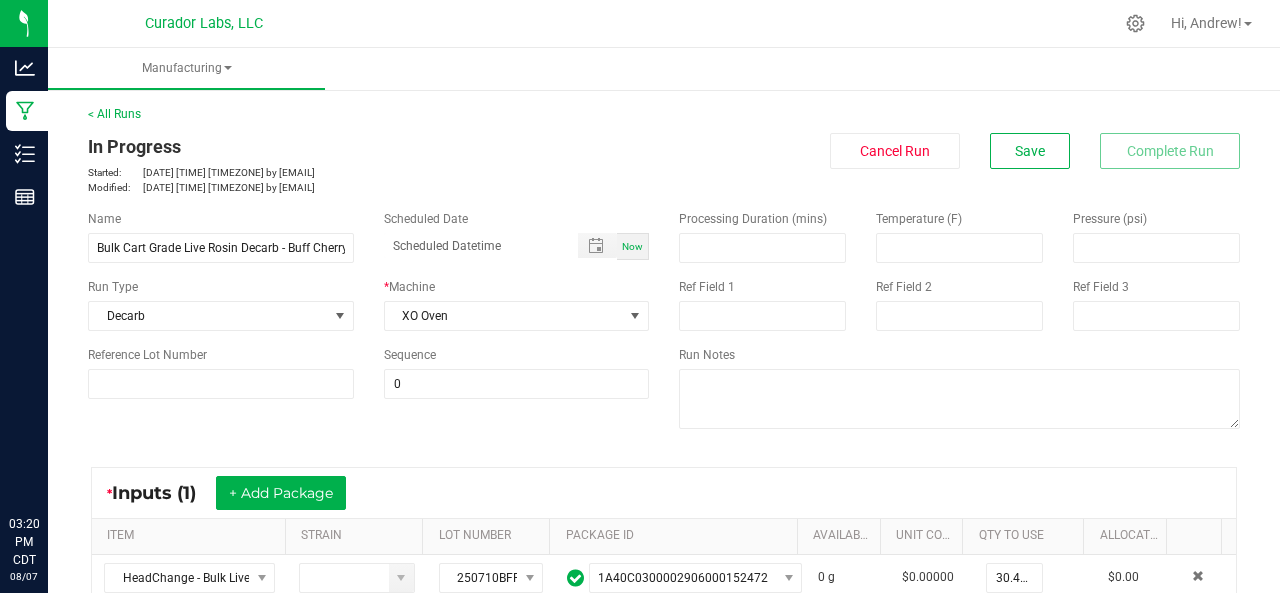 scroll, scrollTop: 0, scrollLeft: 0, axis: both 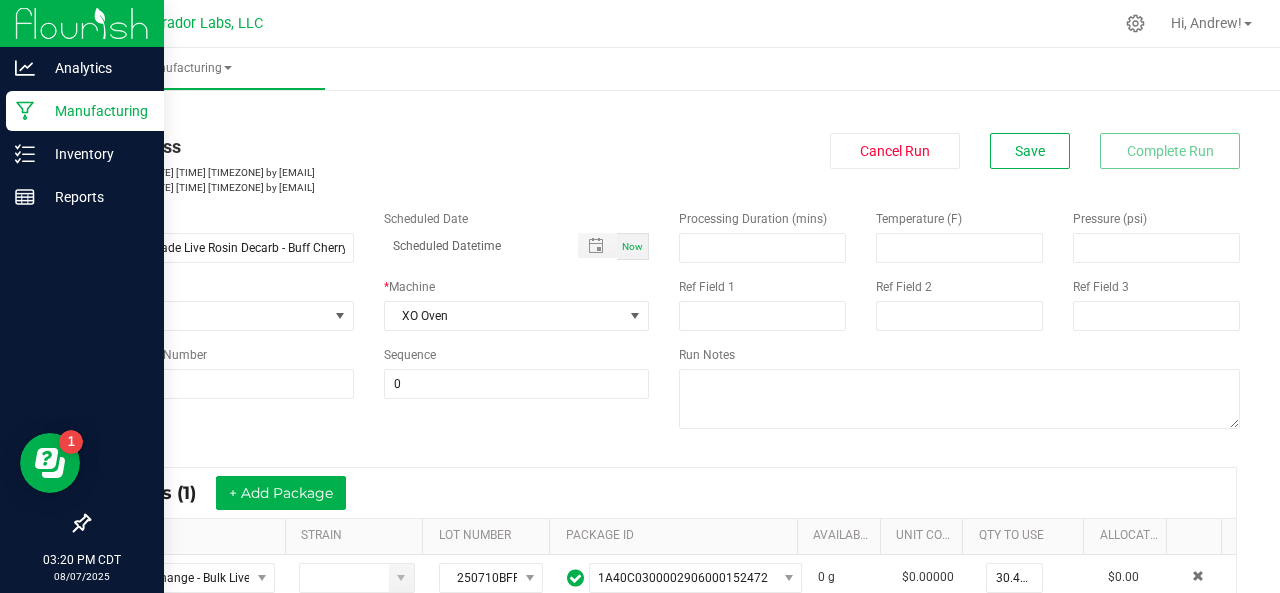 click on "Manufacturing" at bounding box center (95, 111) 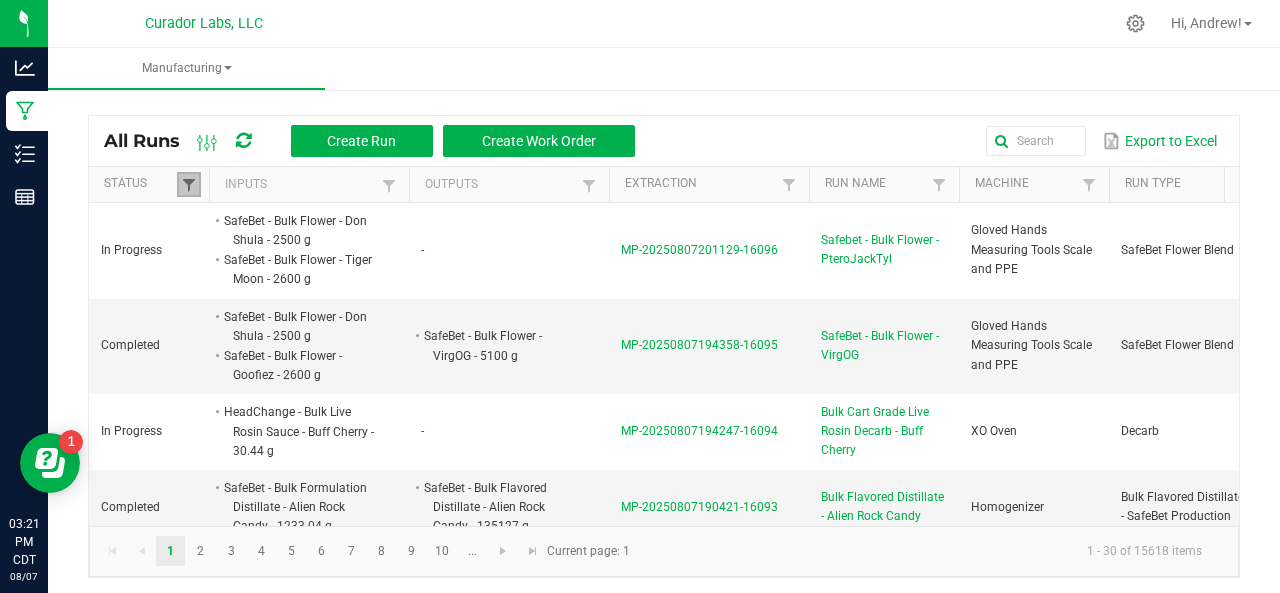 click at bounding box center (189, 185) 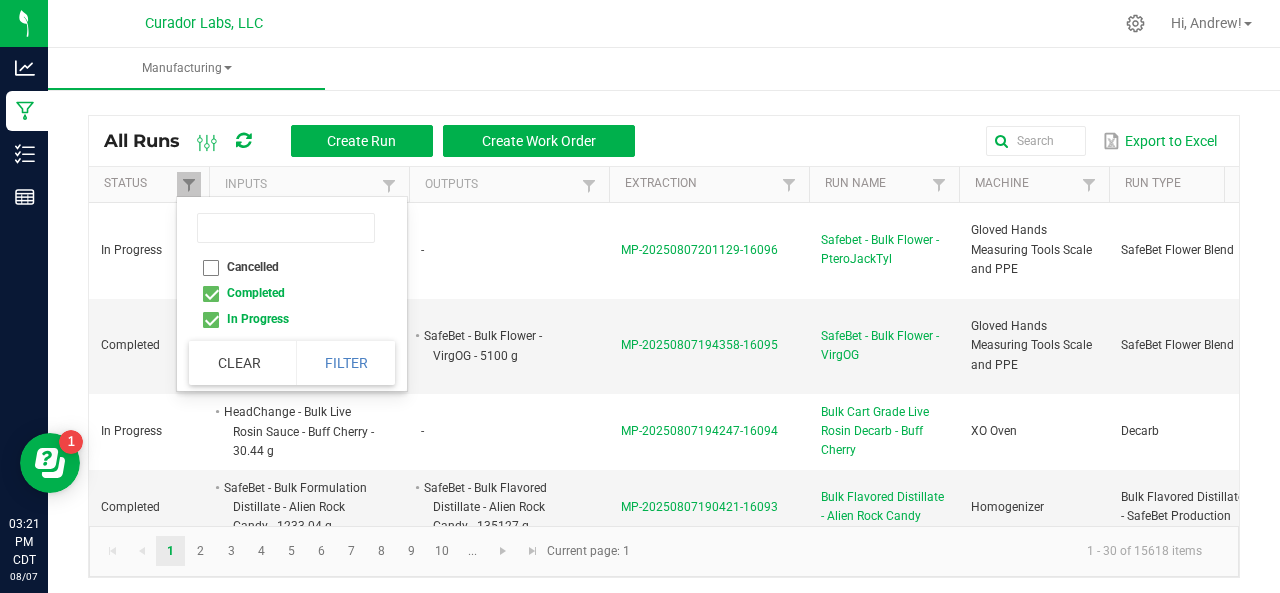 click on "Completed" at bounding box center [286, 293] 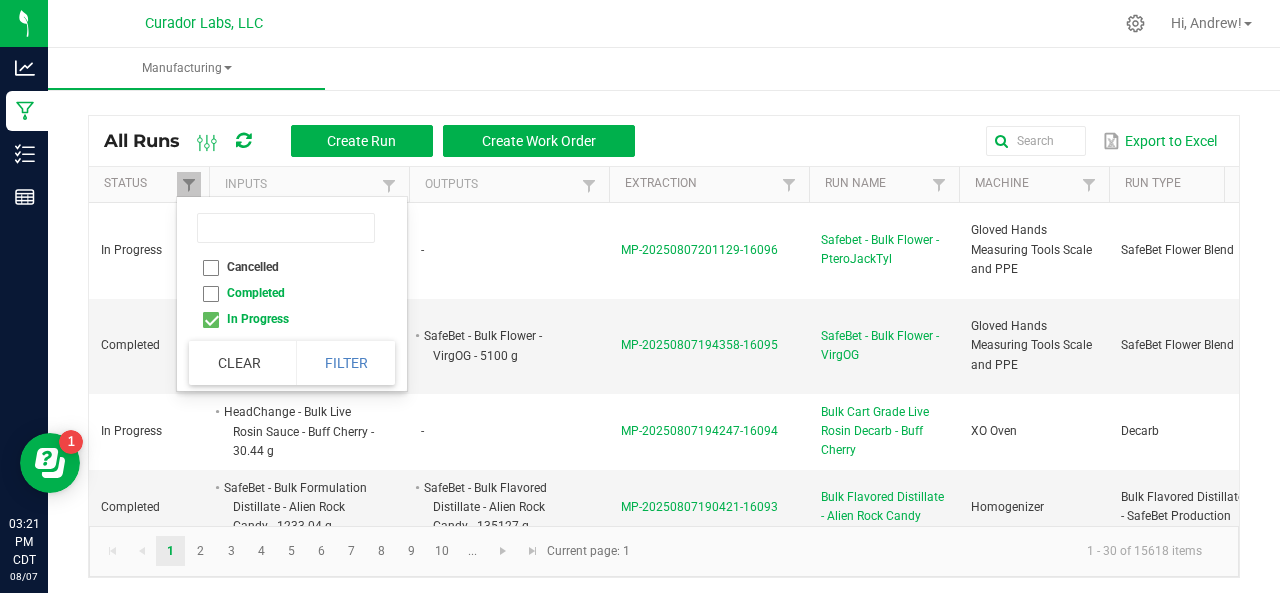 checkbox on "false" 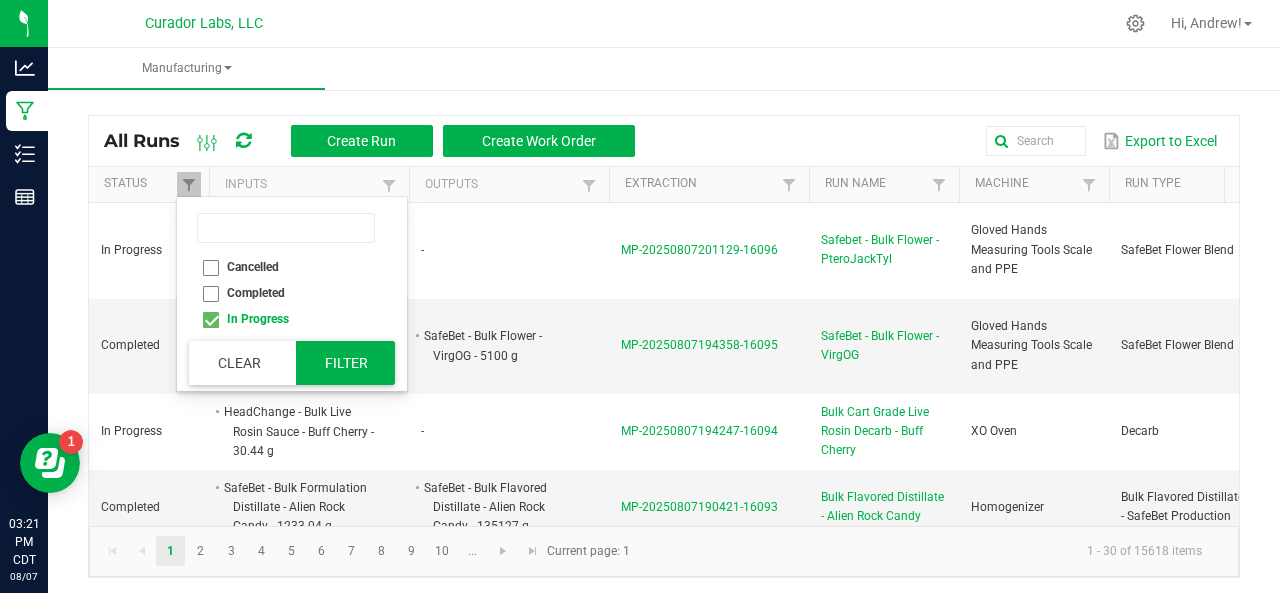 click on "Filter" at bounding box center [346, 363] 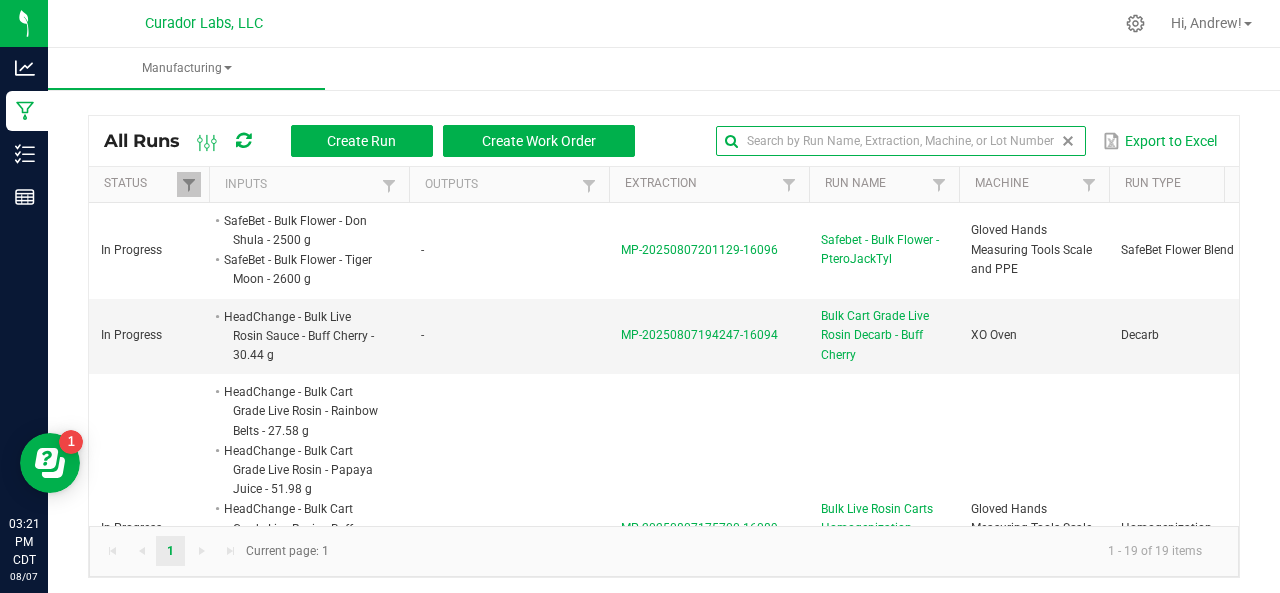 click at bounding box center (901, 141) 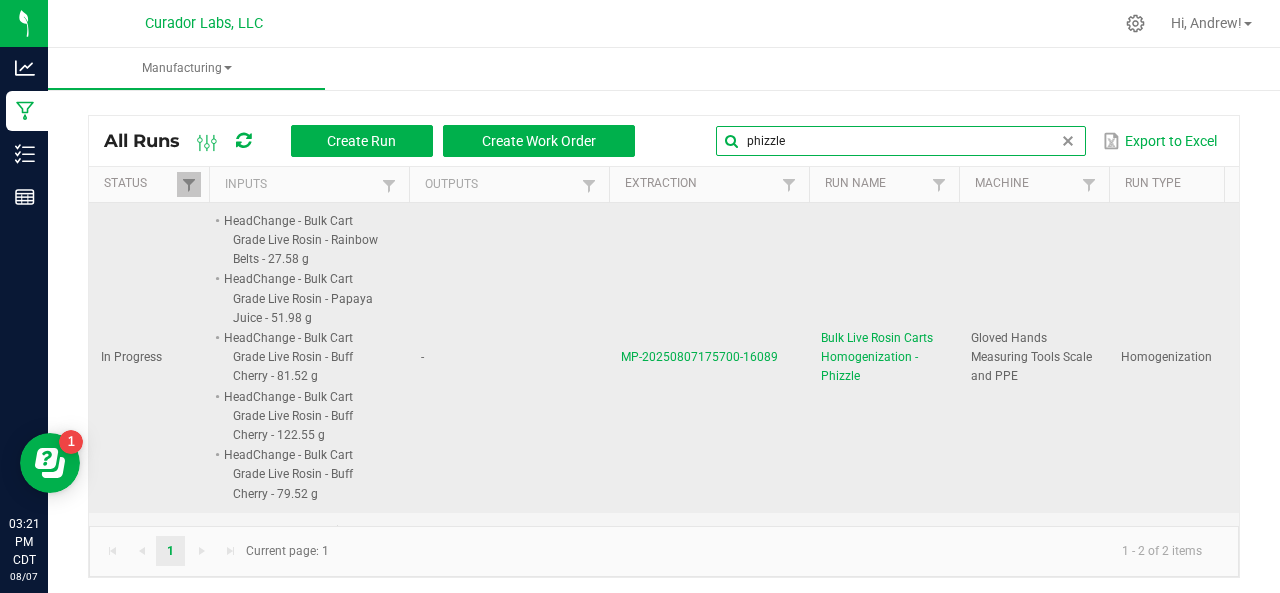 type on "phizzle" 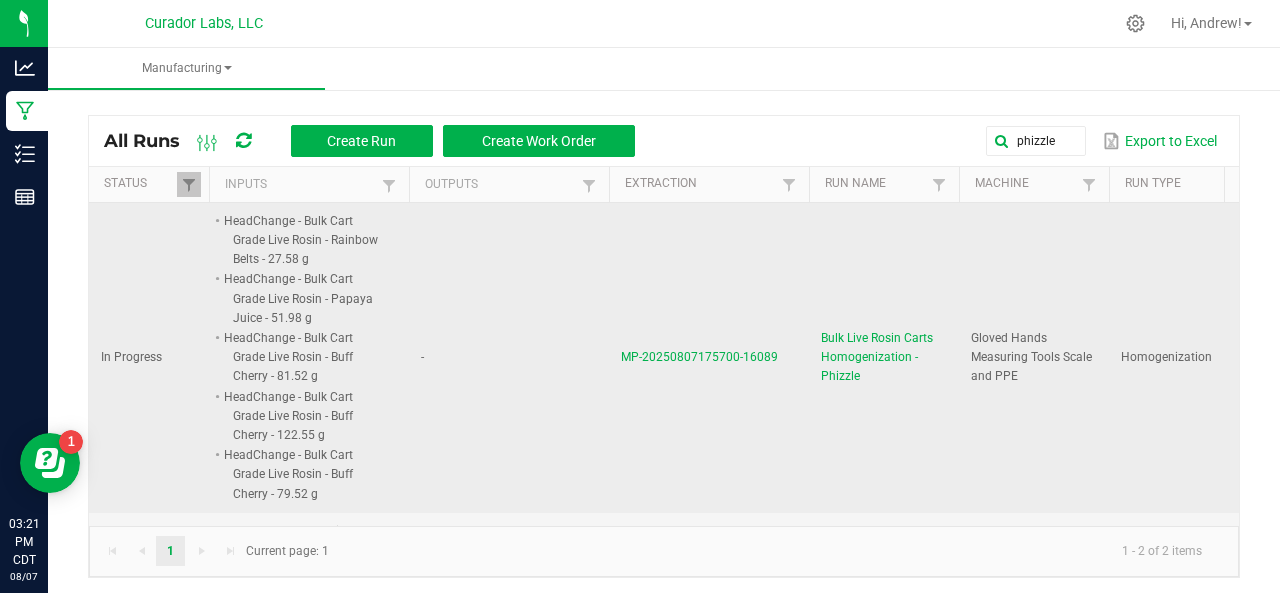 click on "MP-20250807175700-16089" at bounding box center (699, 357) 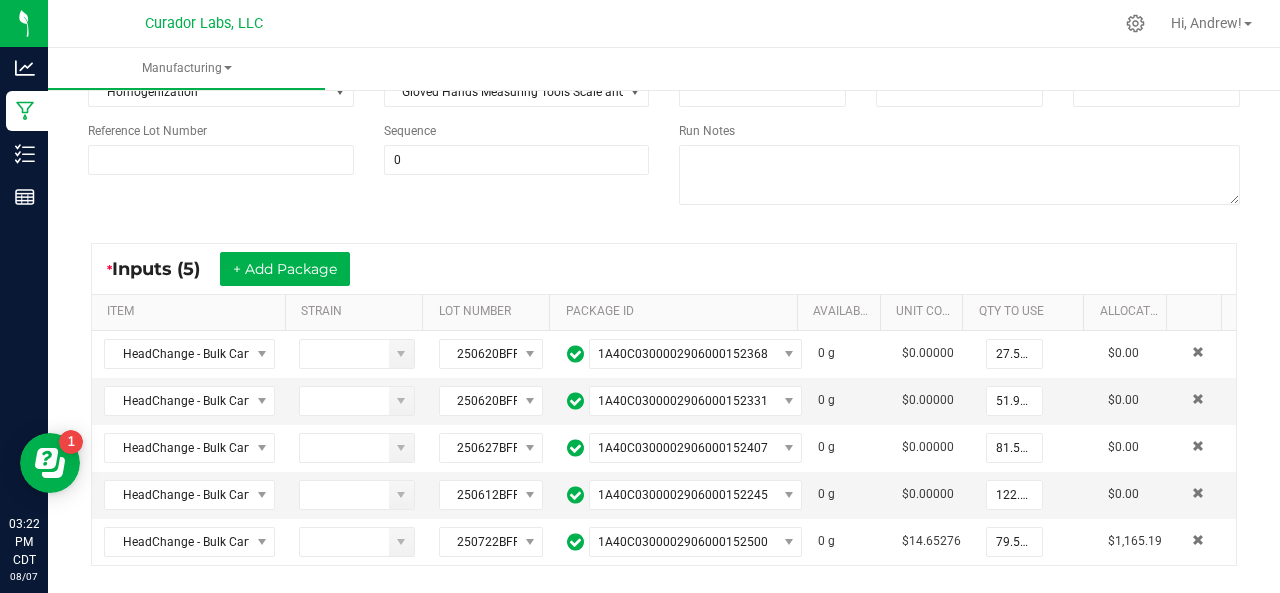 scroll, scrollTop: 264, scrollLeft: 0, axis: vertical 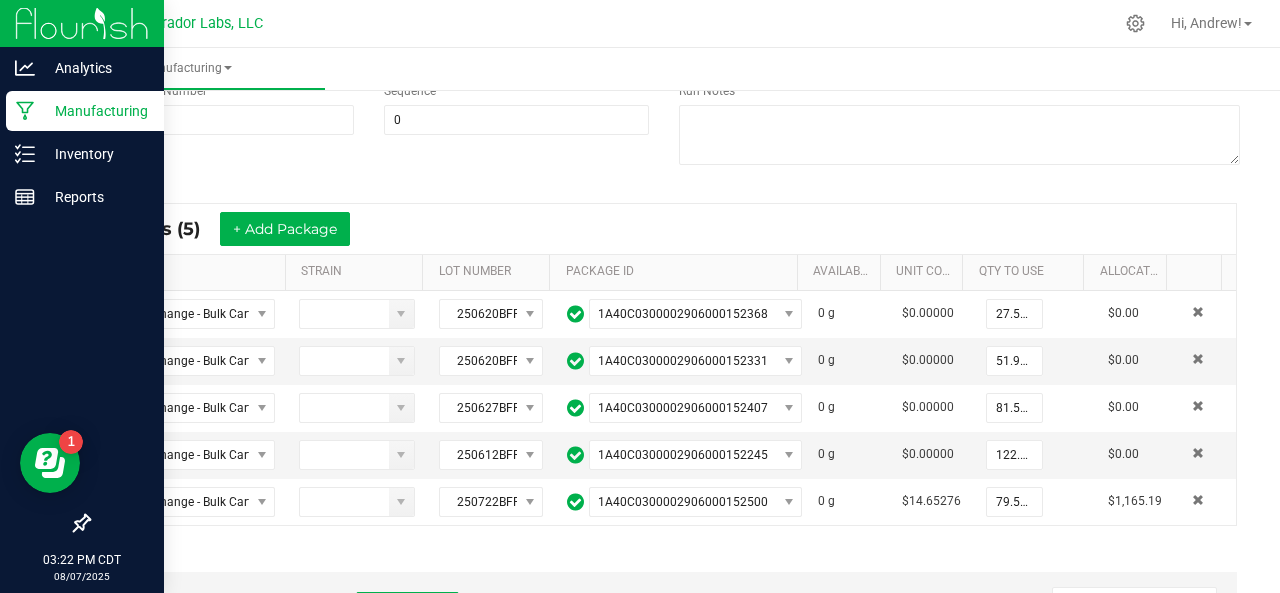 click on "Manufacturing" at bounding box center [95, 111] 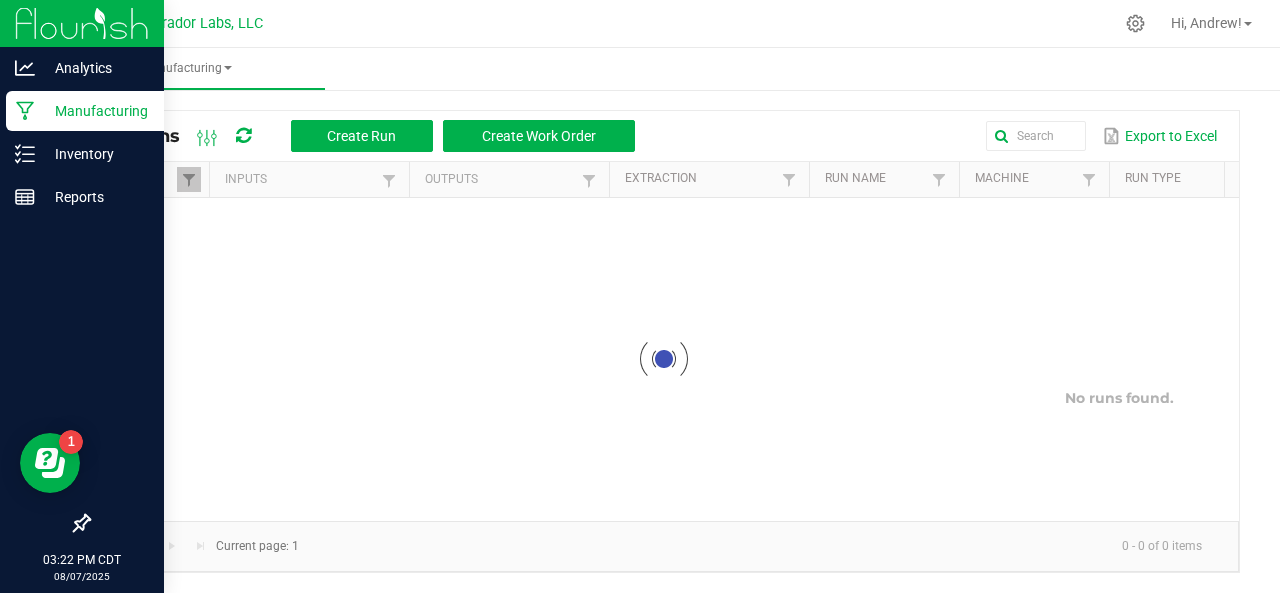 scroll, scrollTop: 0, scrollLeft: 0, axis: both 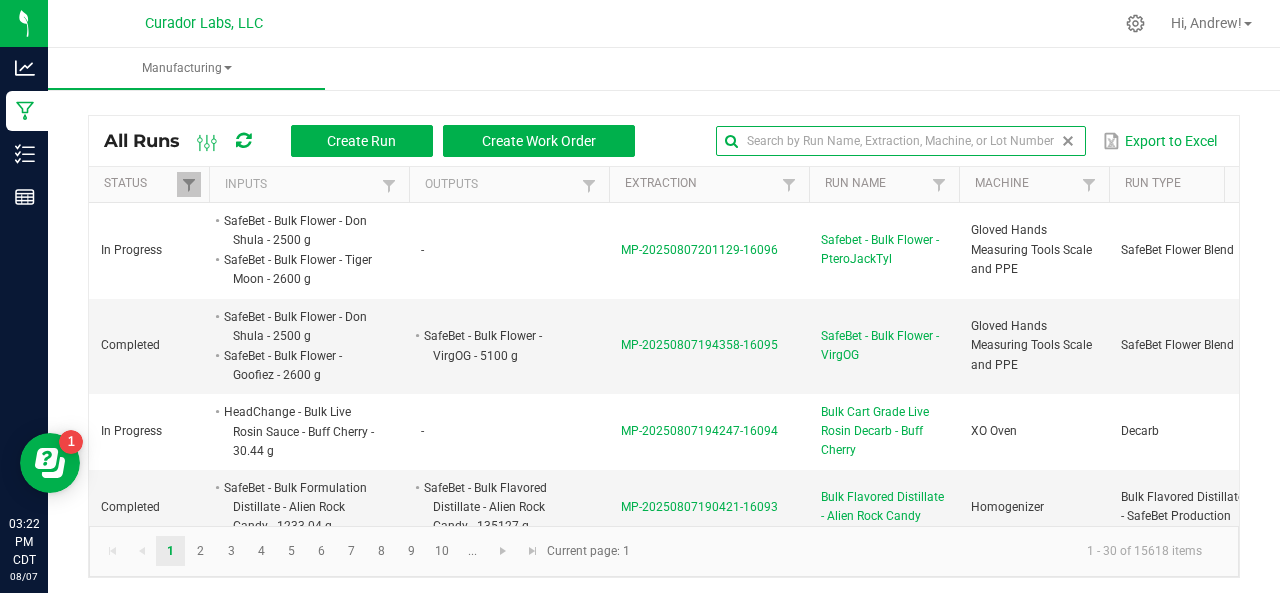 click at bounding box center [901, 141] 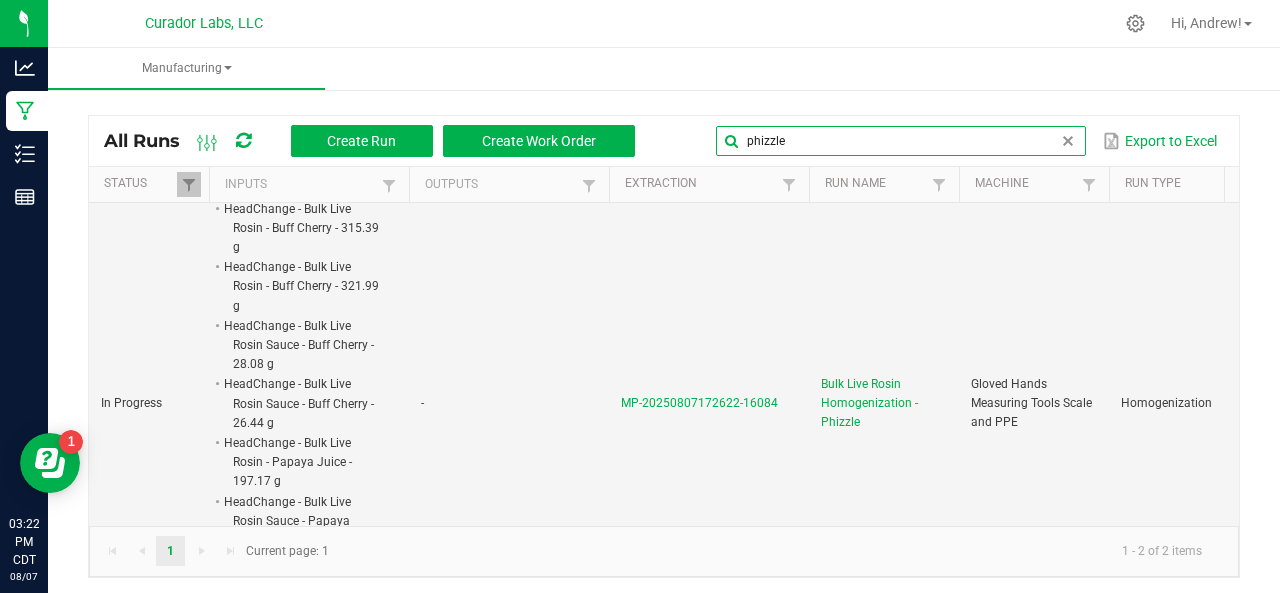 scroll, scrollTop: 382, scrollLeft: 0, axis: vertical 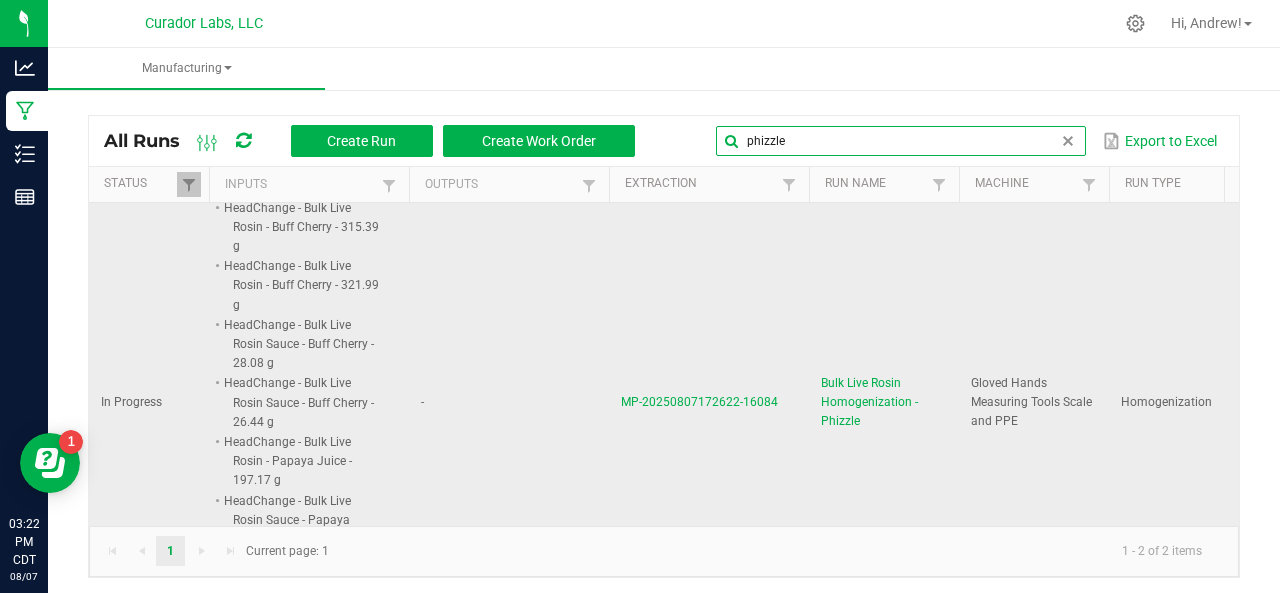 type on "phizzle" 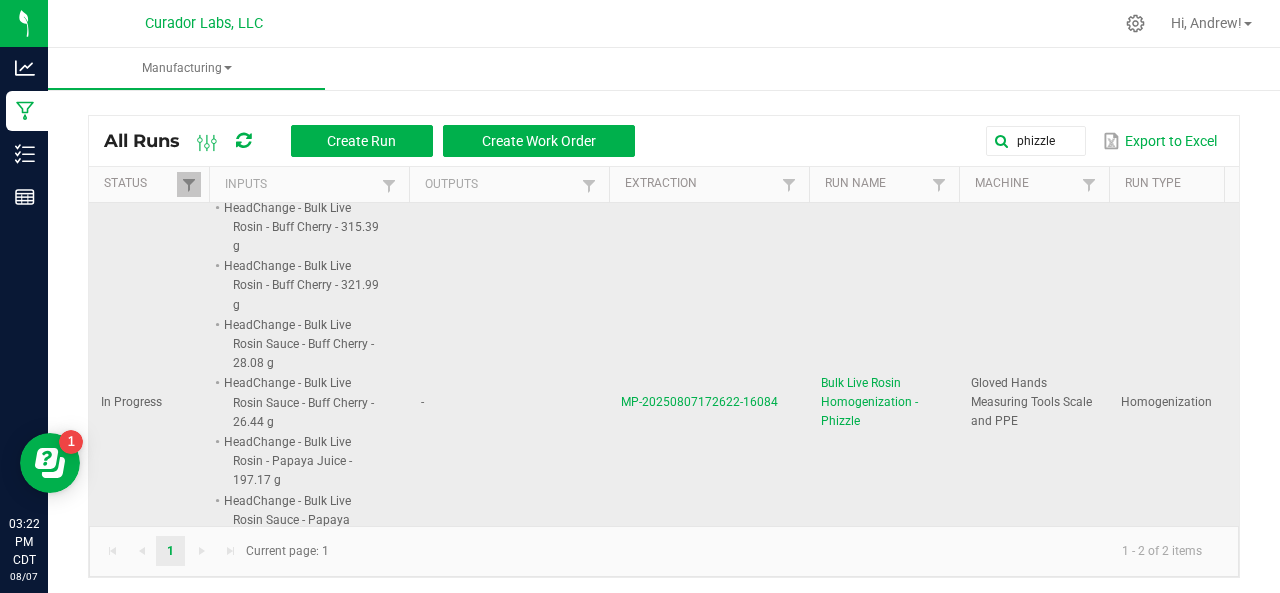 click on "MP-20250807172622-16084" at bounding box center (699, 402) 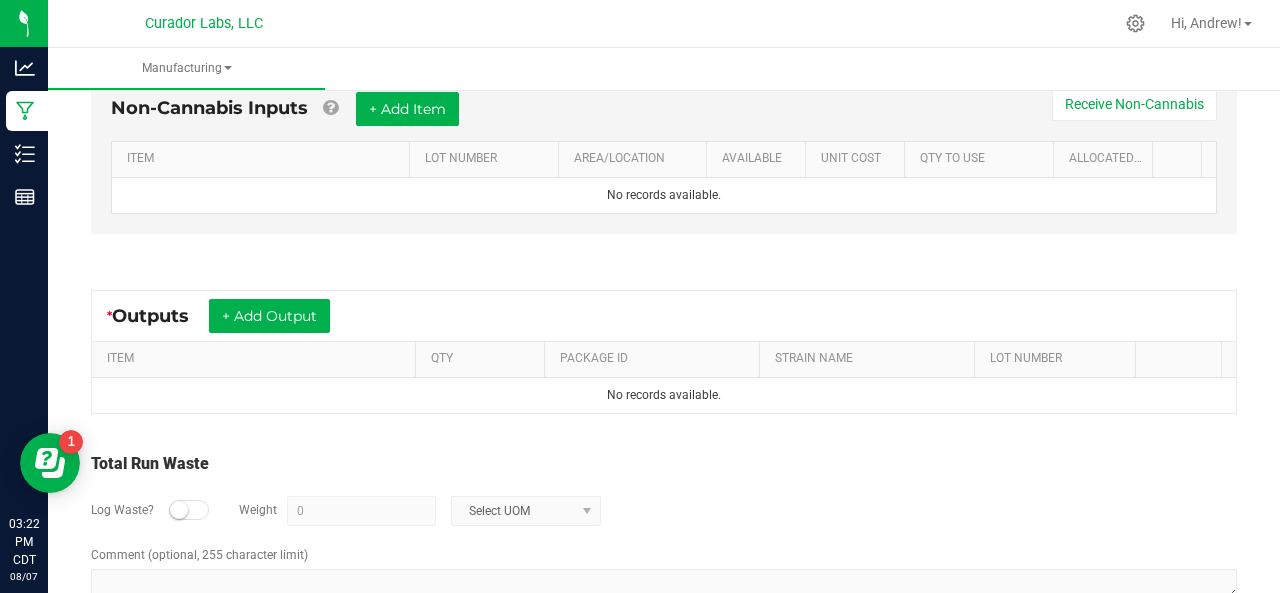 scroll, scrollTop: 953, scrollLeft: 0, axis: vertical 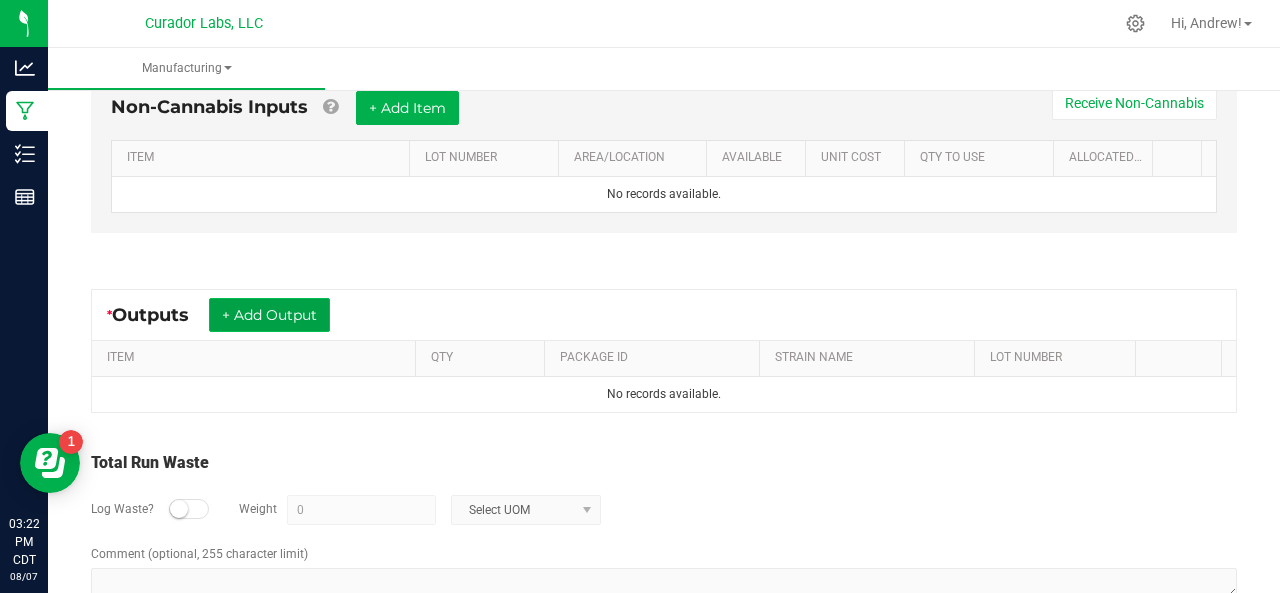 click on "+ Add Output" at bounding box center (269, 315) 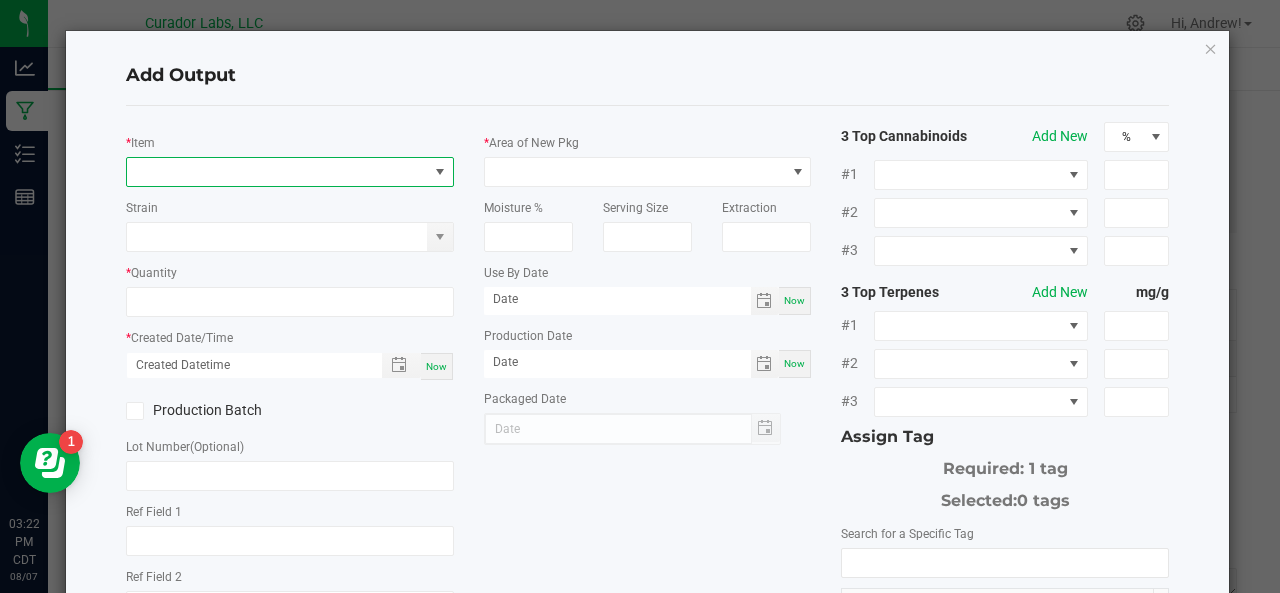 click at bounding box center (277, 172) 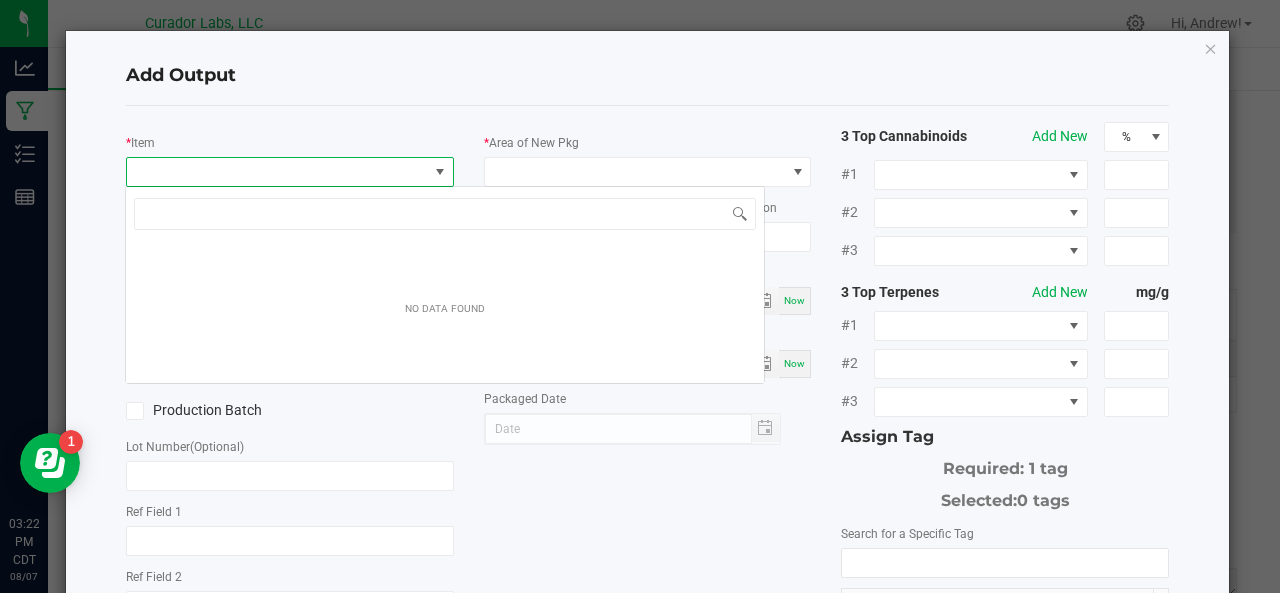 scroll, scrollTop: 99970, scrollLeft: 99676, axis: both 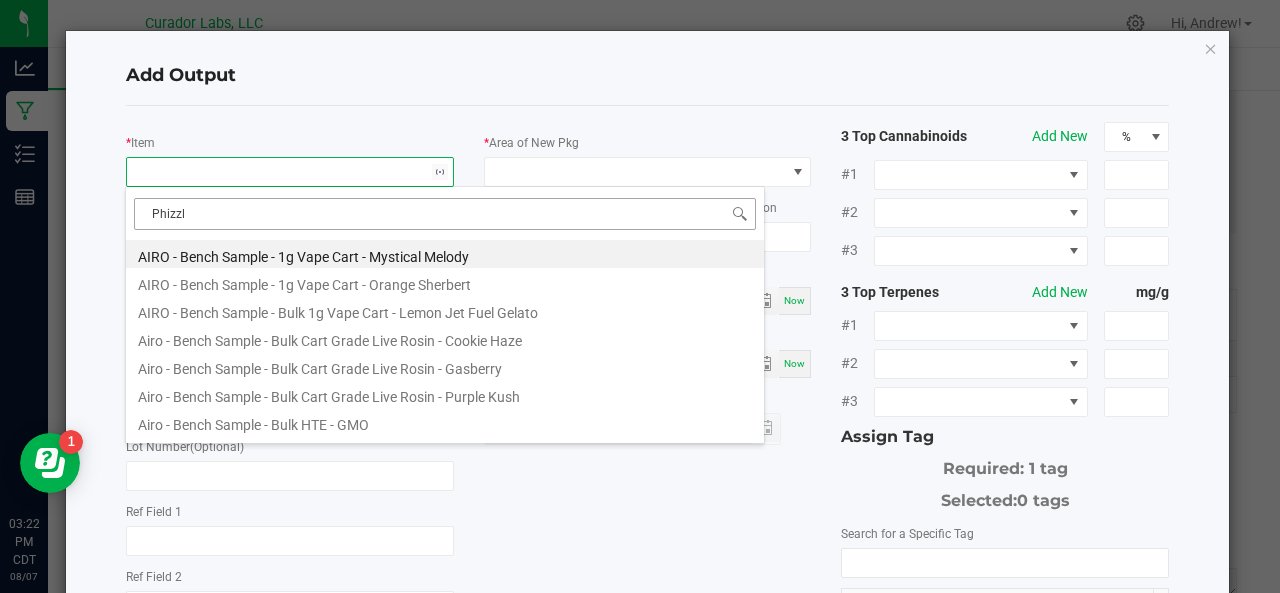 type on "Phizzle" 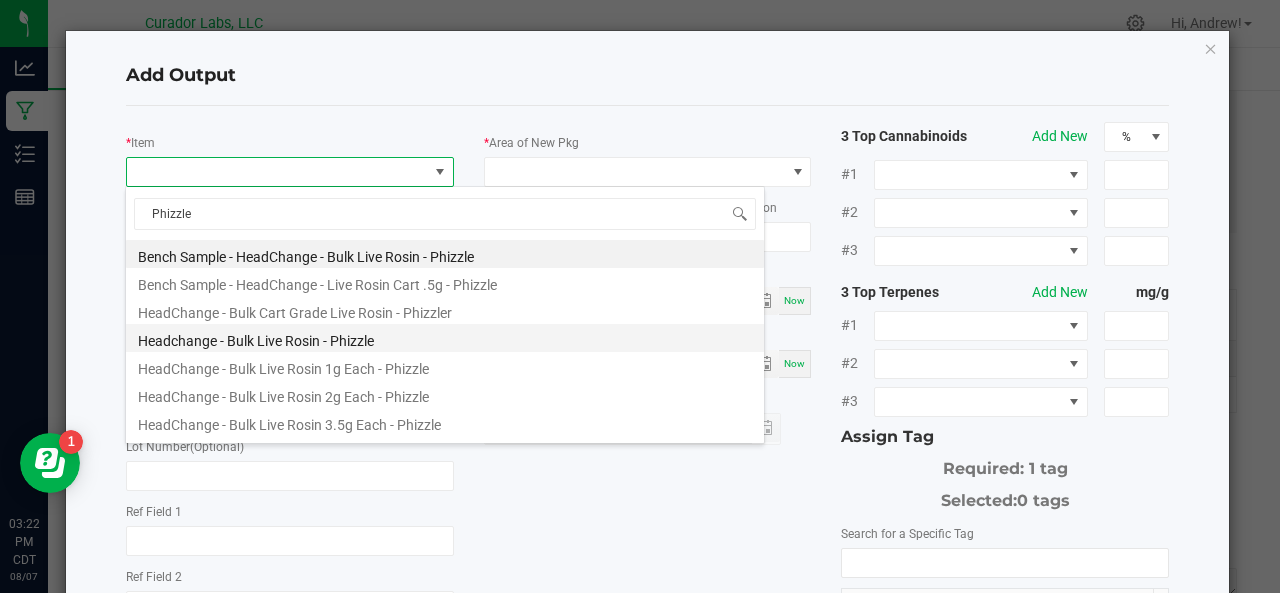 click on "Headchange - Bulk Live Rosin - Phizzle" at bounding box center [445, 338] 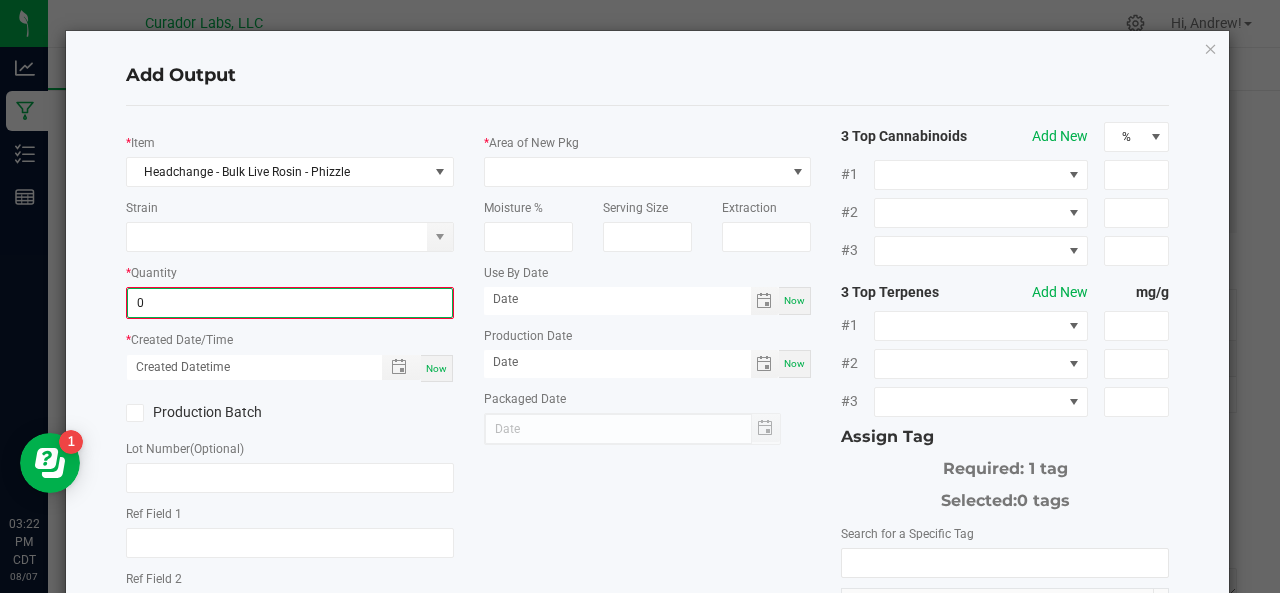click on "0" at bounding box center (290, 303) 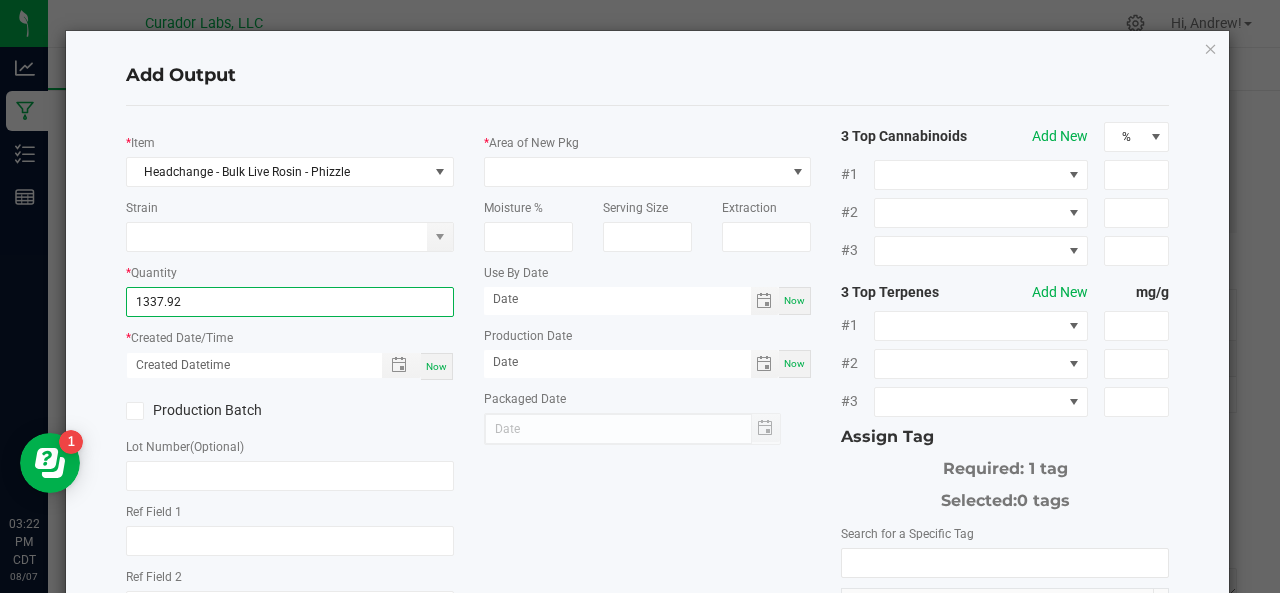type on "1337.9200 g" 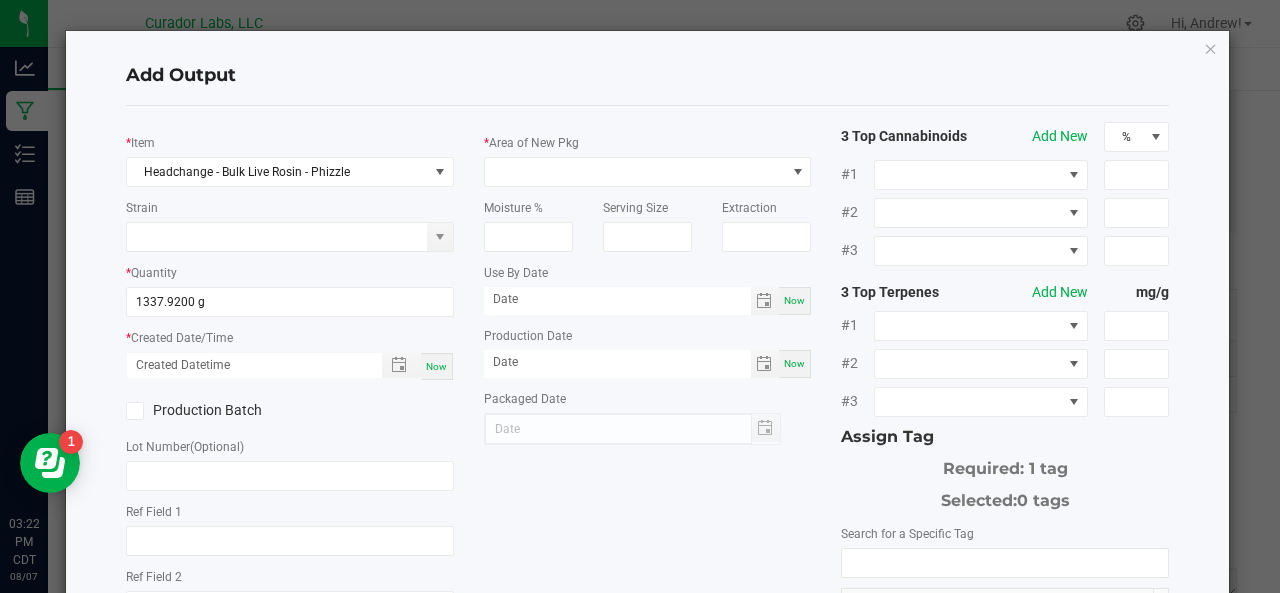 click on "Now" at bounding box center [436, 366] 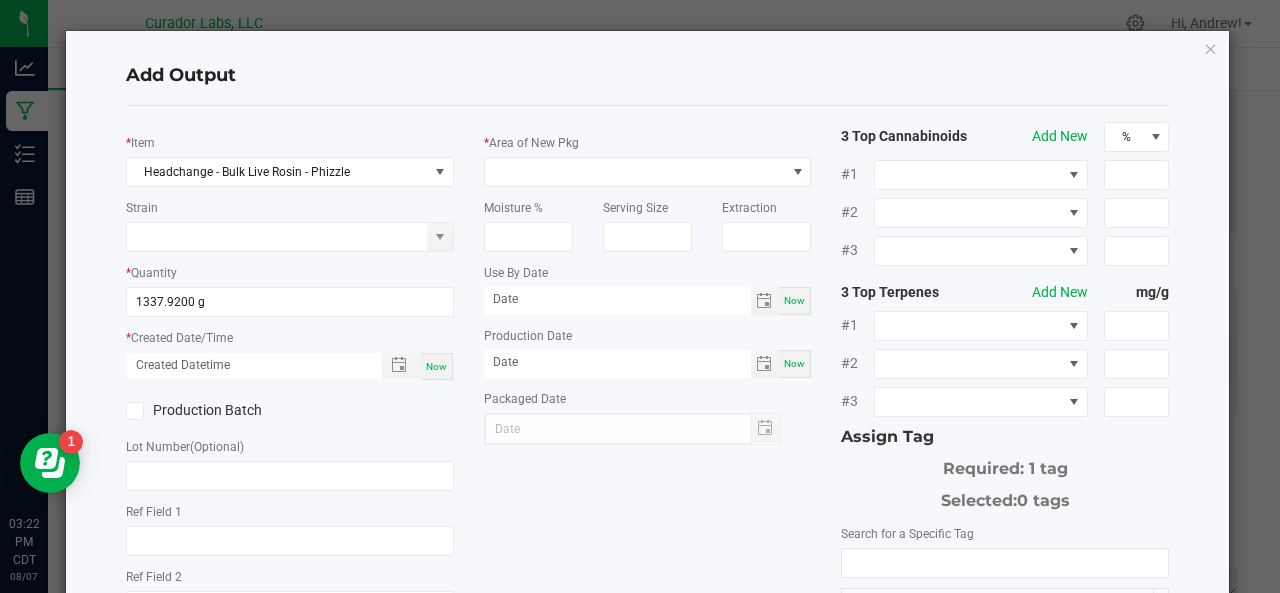 type on "08/07/2025" 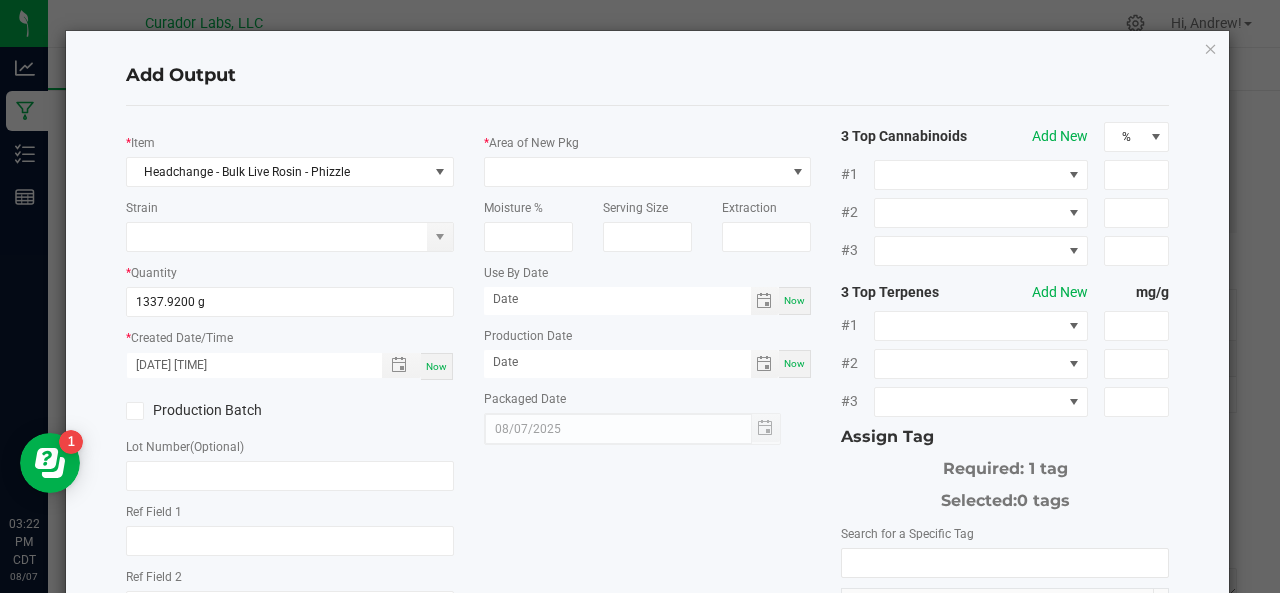 click on "Production Batch" 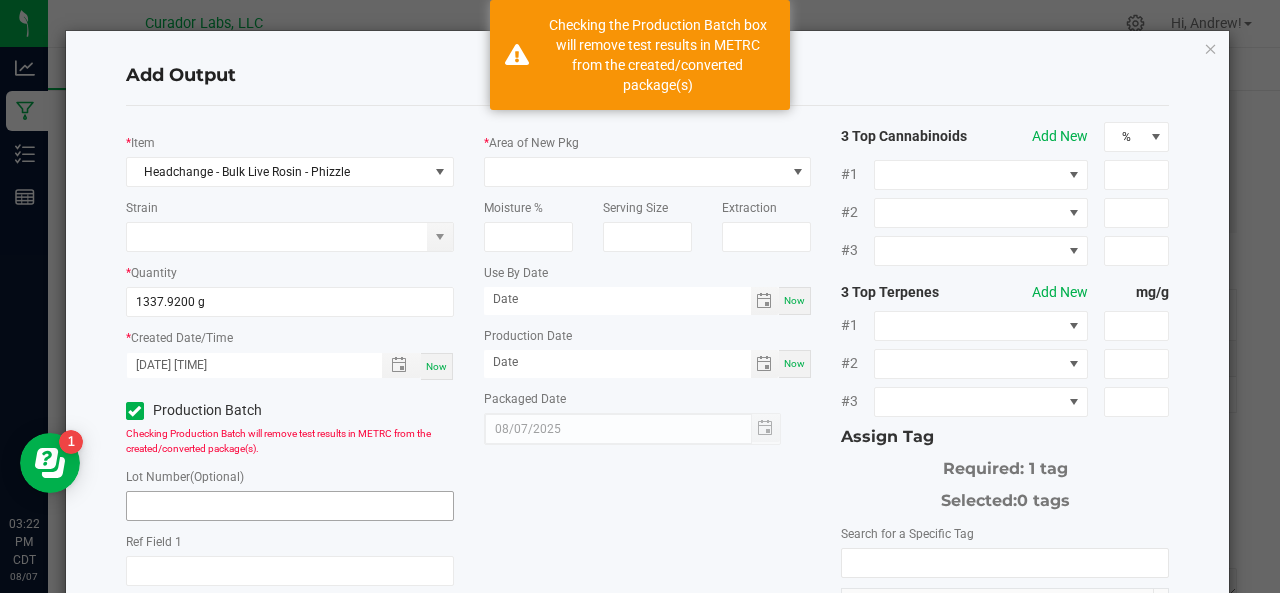 drag, startPoint x: 174, startPoint y: 489, endPoint x: 178, endPoint y: 502, distance: 13.601471 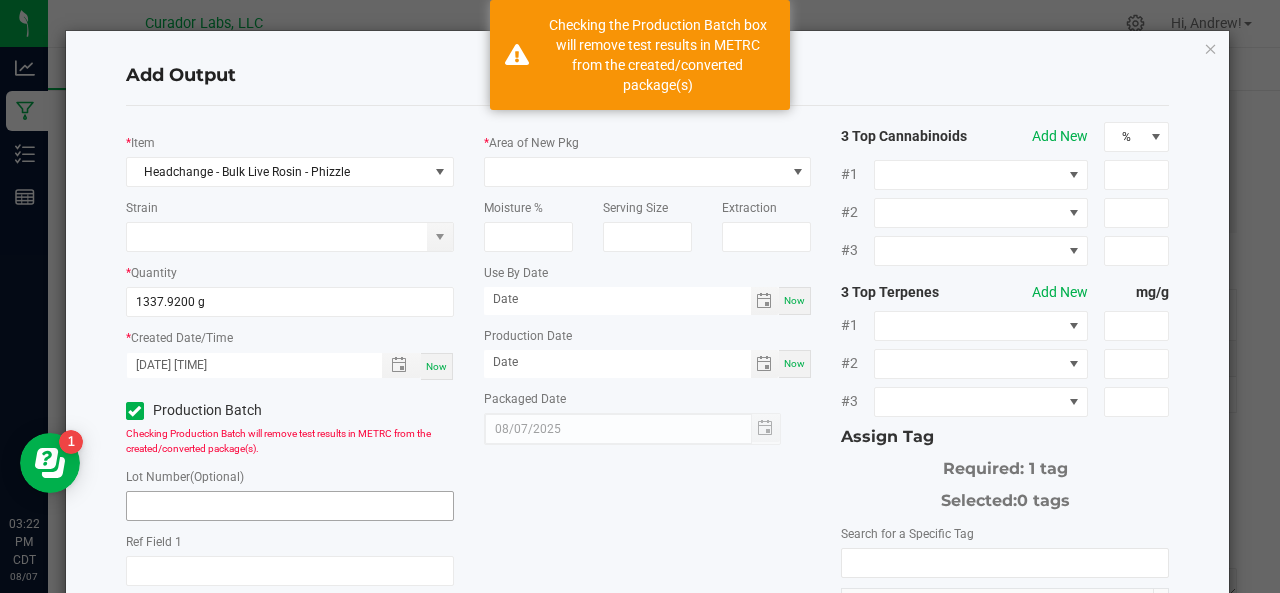 click on "Lot Number  (Optional)" 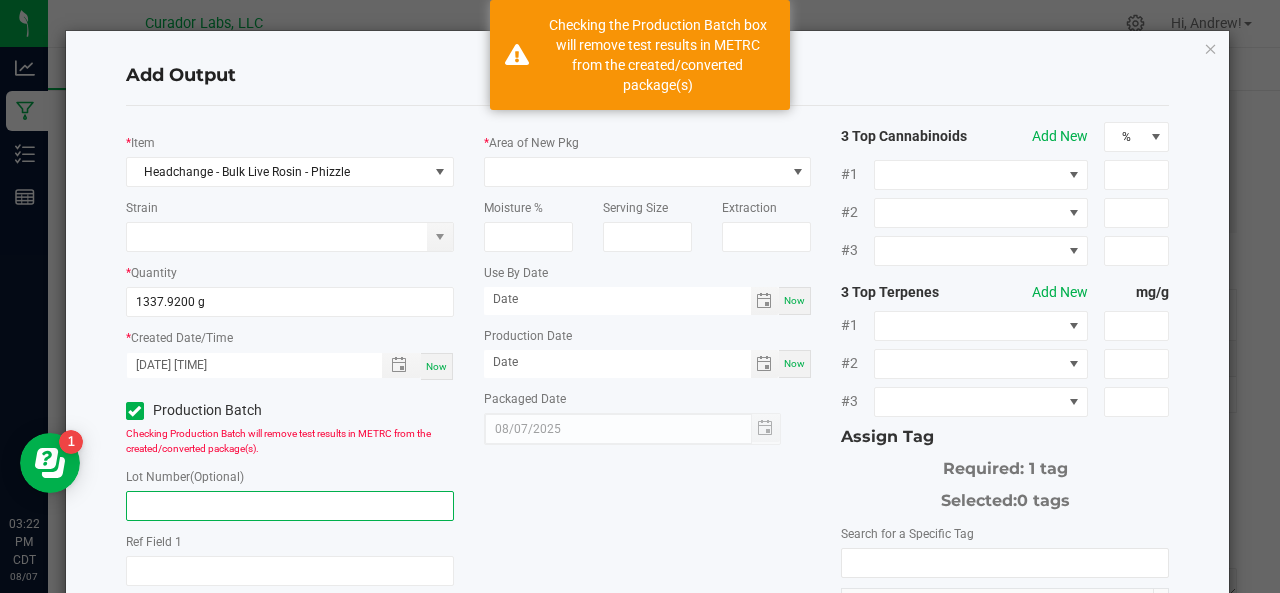 click 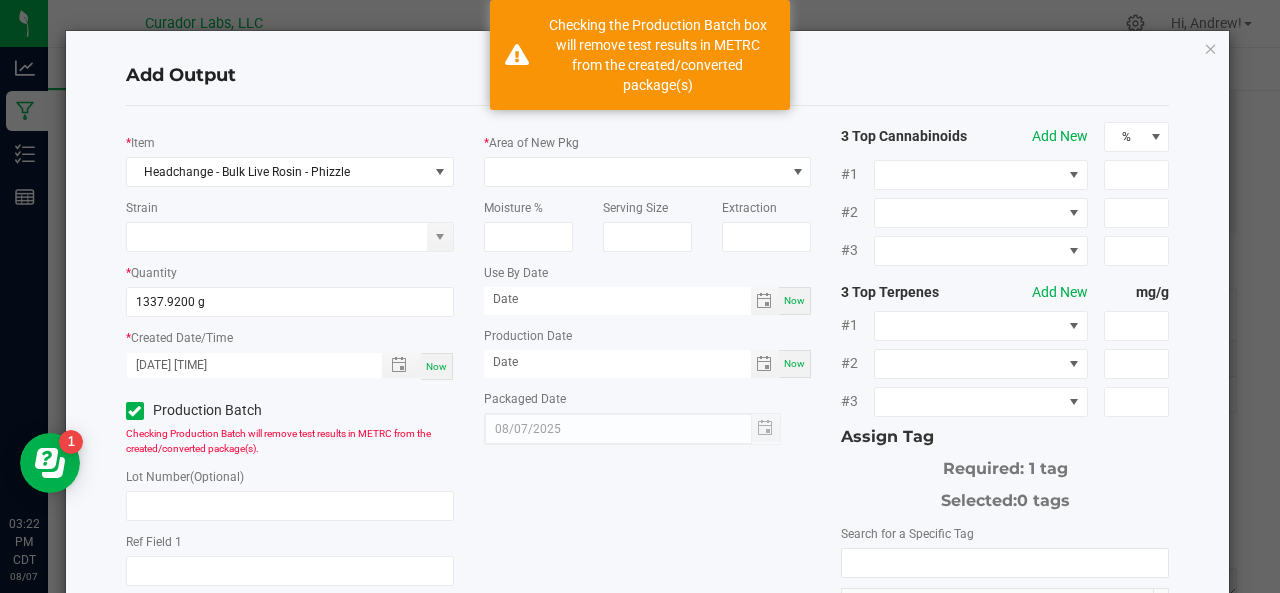 click on "Lot Number  (Optional)" 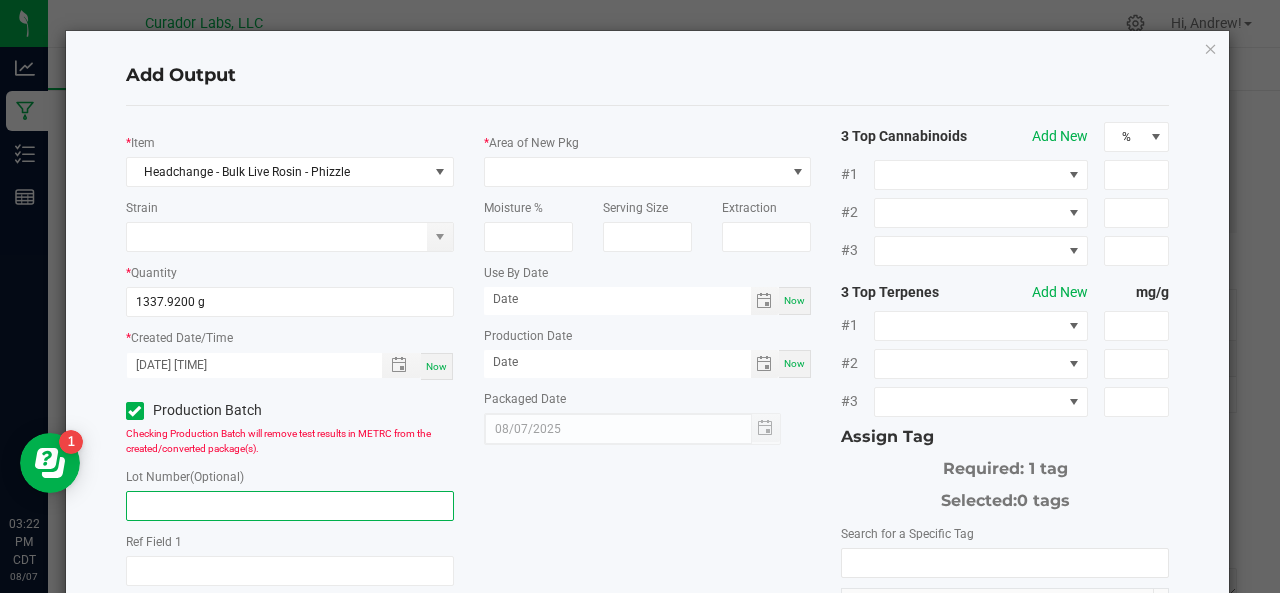 click 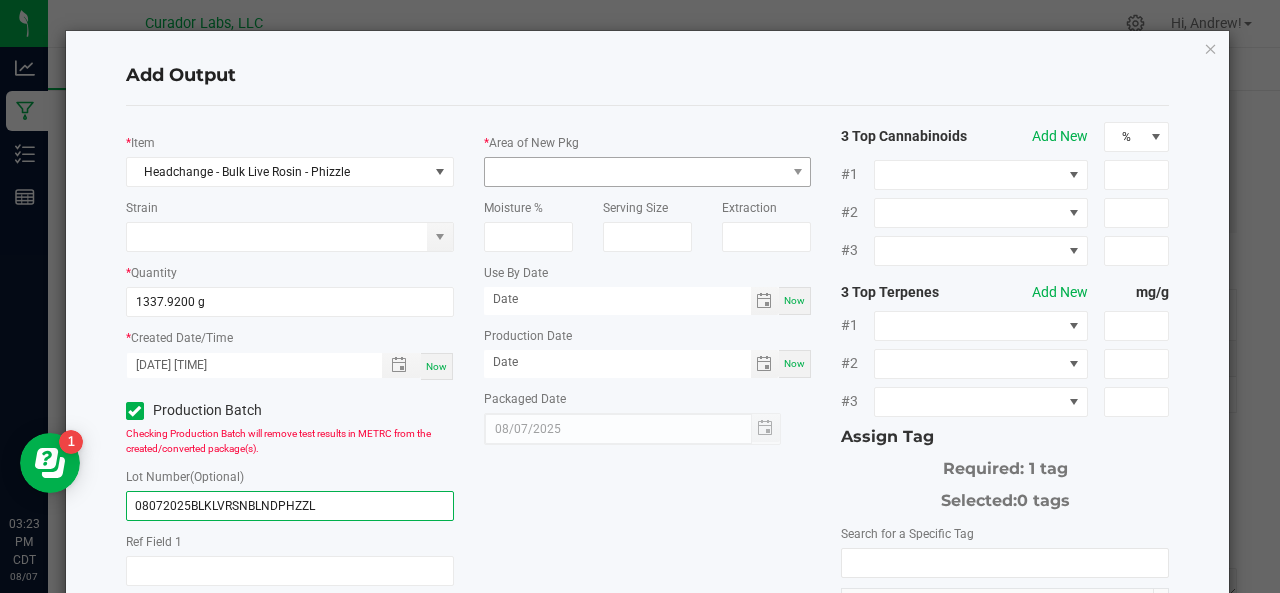 type on "08072025BLKLVRSNBLNDPHZZL" 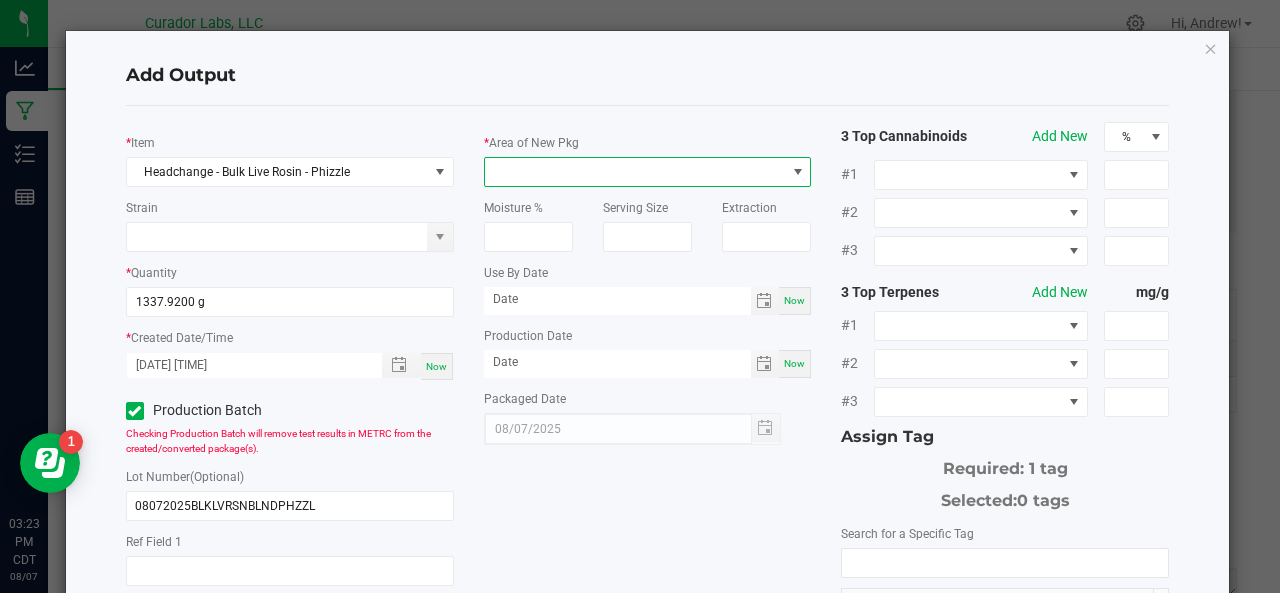 click at bounding box center [635, 172] 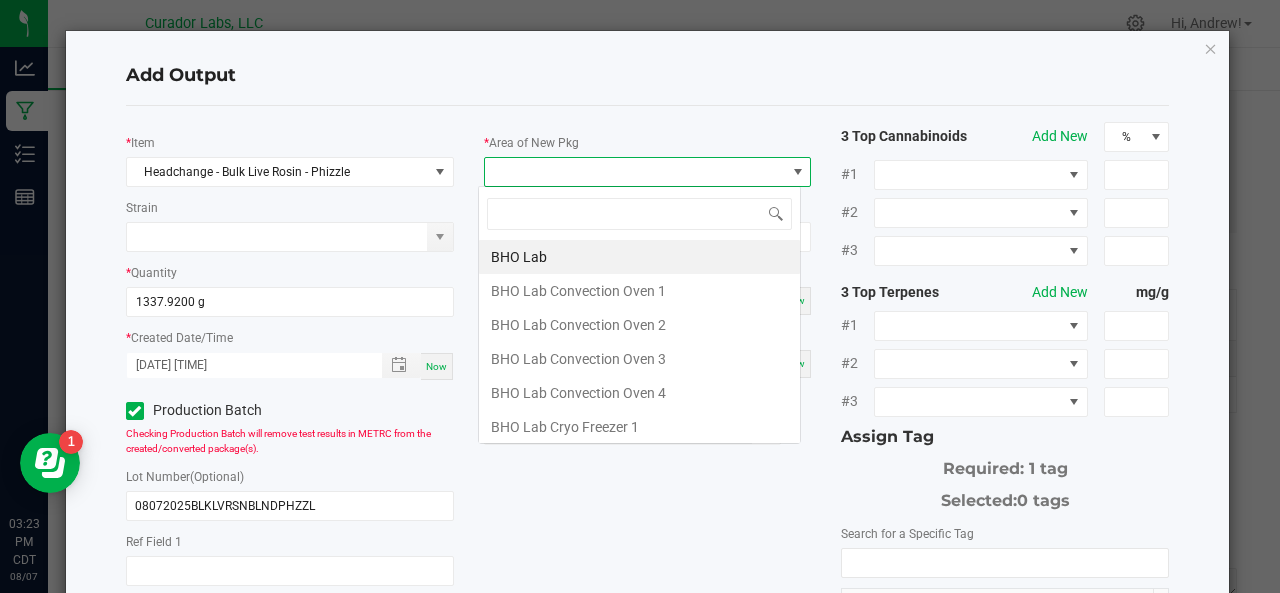 scroll, scrollTop: 99970, scrollLeft: 99676, axis: both 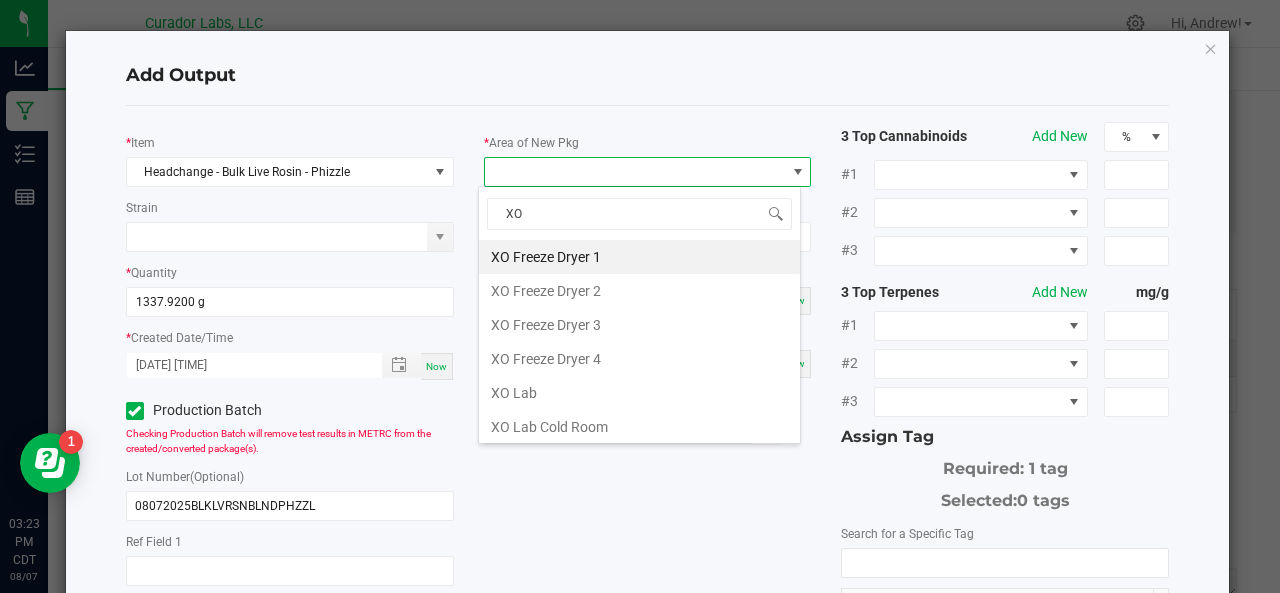 type on "X" 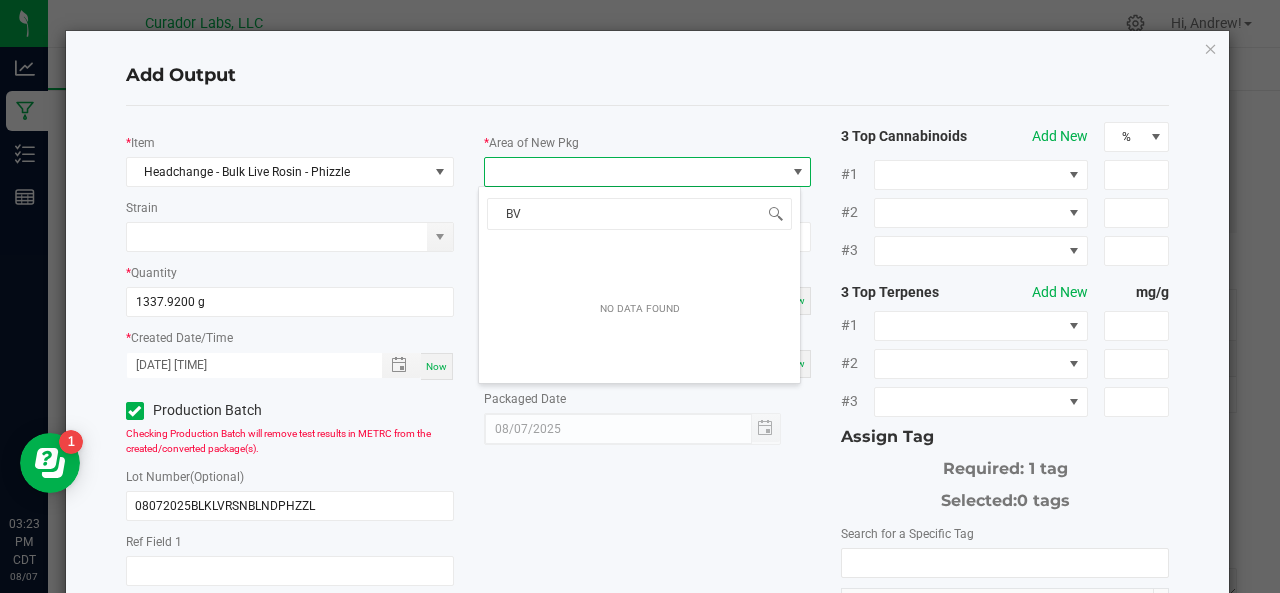type on "B" 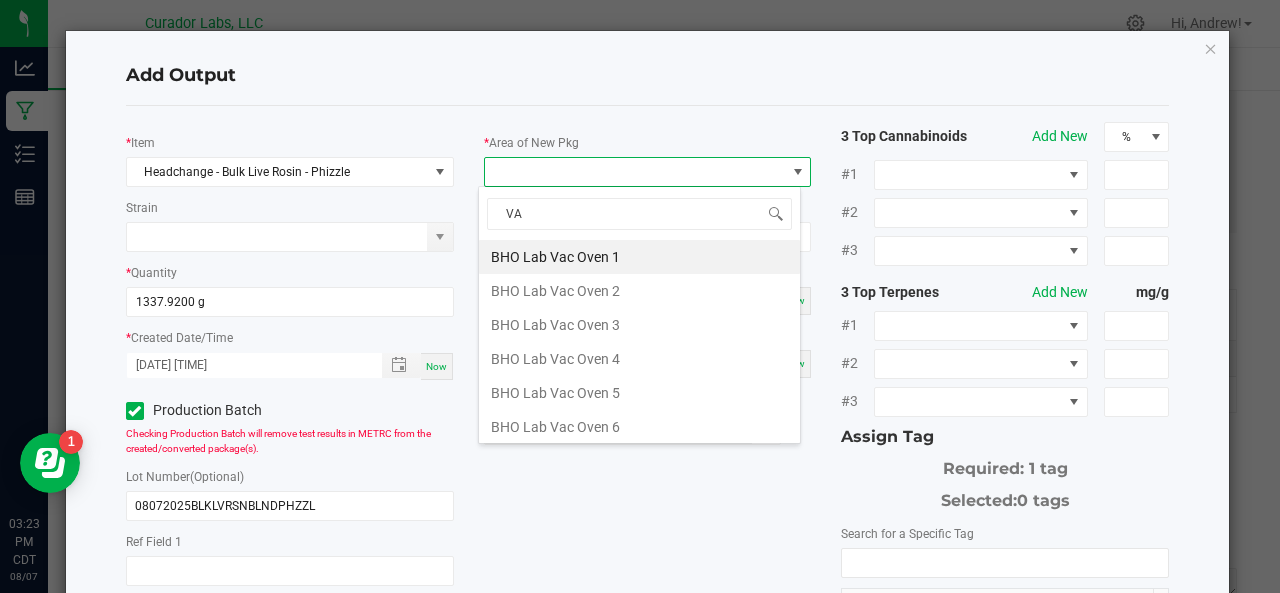 type on "VAU" 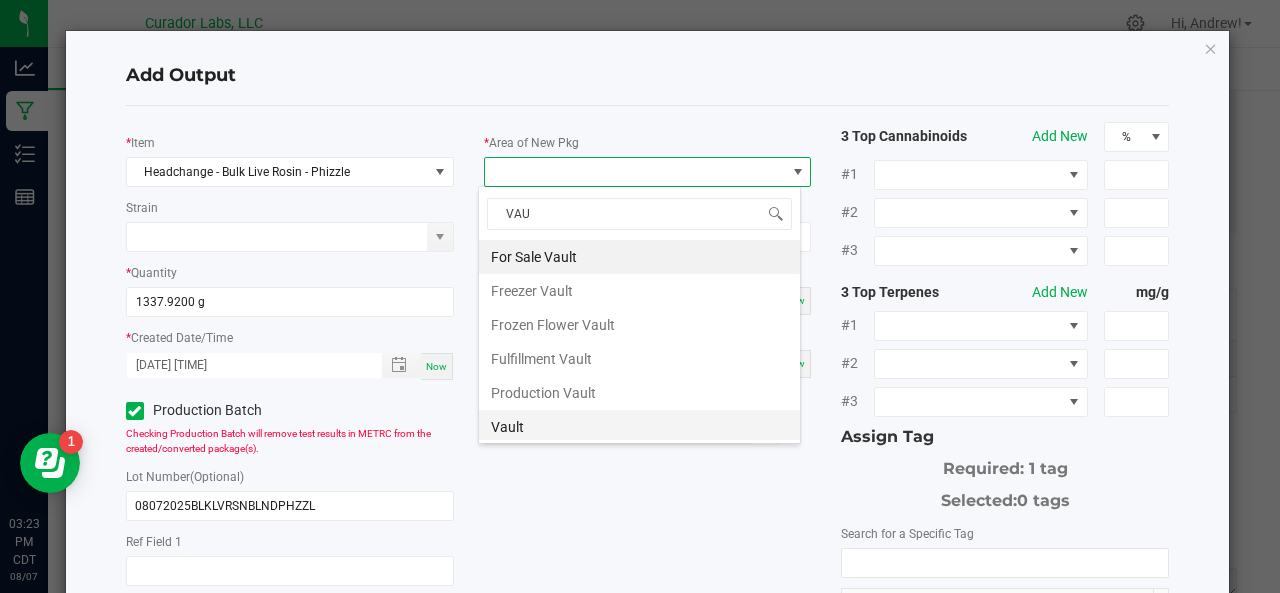 click on "Vault" at bounding box center (639, 427) 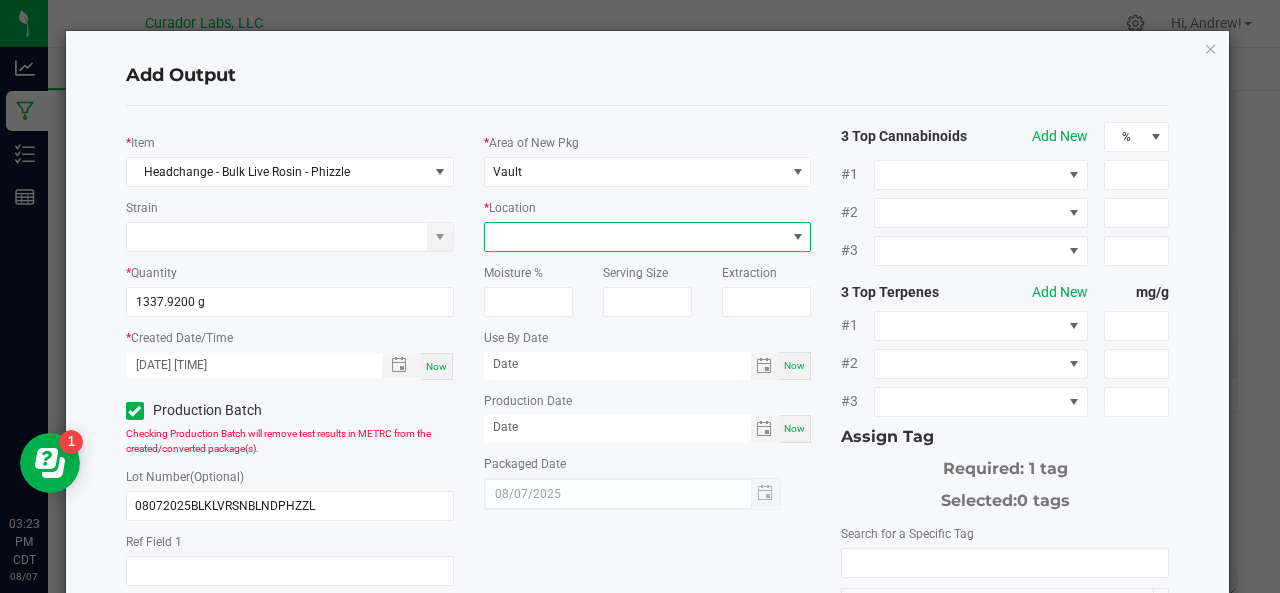 click at bounding box center (635, 237) 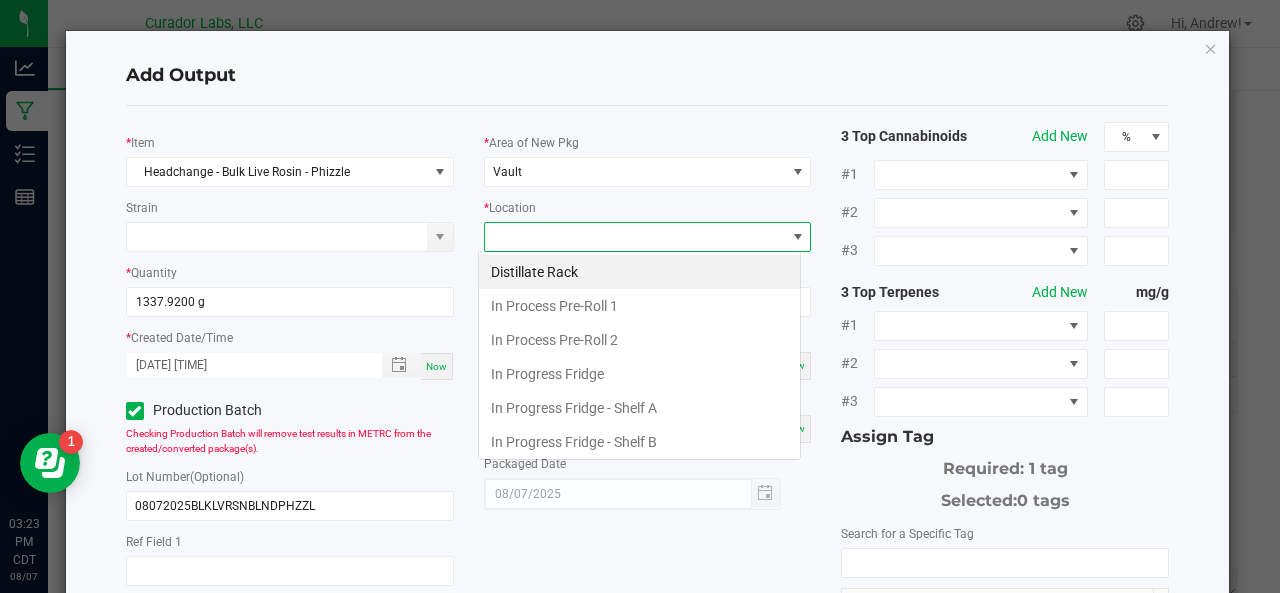 scroll, scrollTop: 99970, scrollLeft: 99676, axis: both 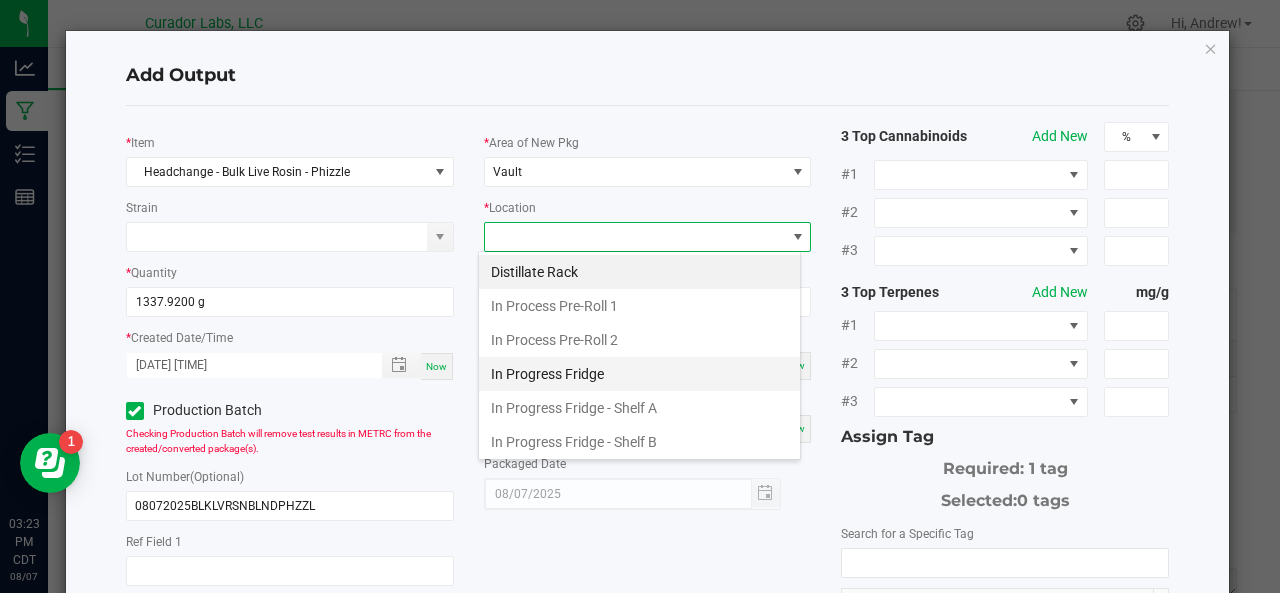 click on "In Progress Fridge" at bounding box center (639, 374) 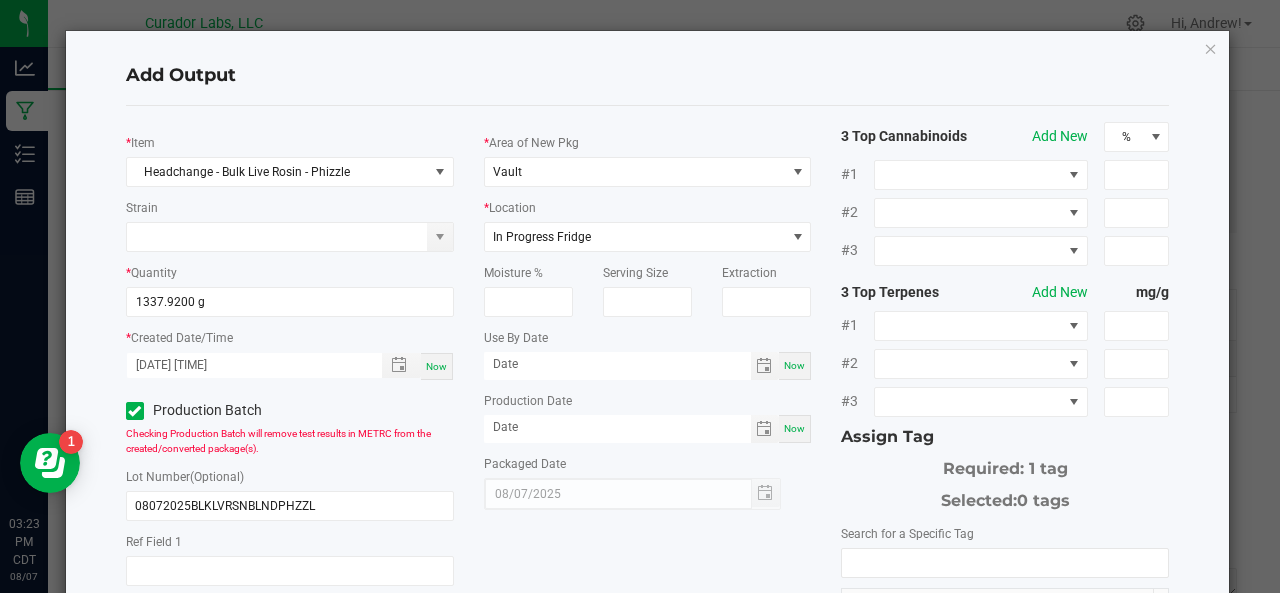 click on "Now" at bounding box center [794, 365] 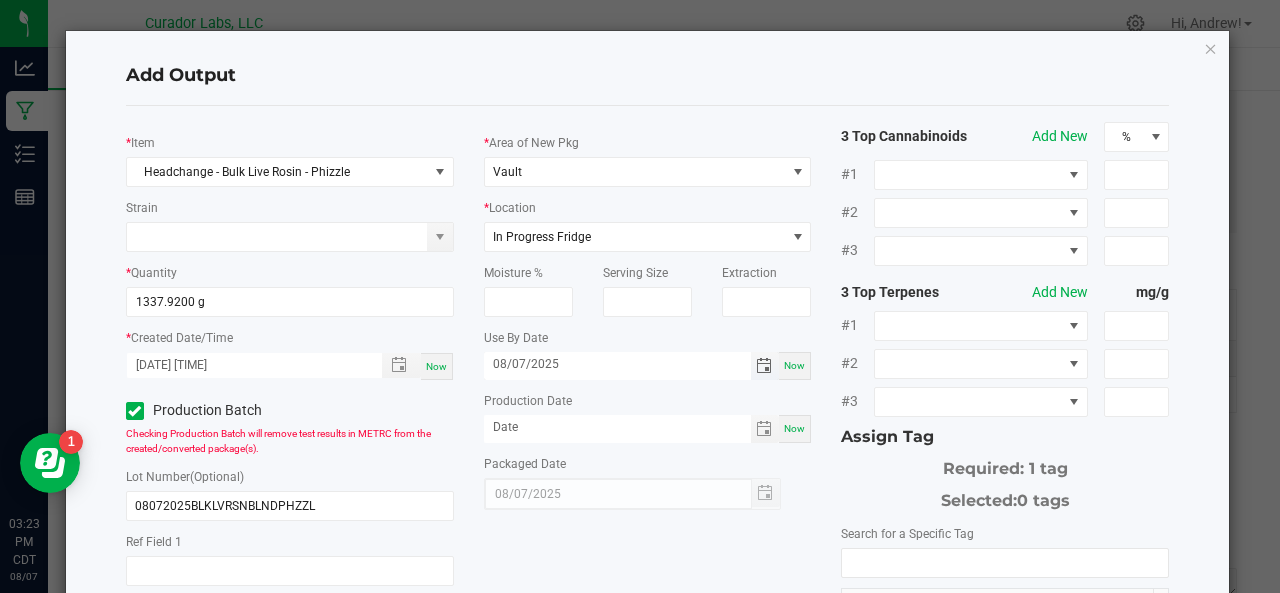 click on "08/07/2025" at bounding box center [617, 364] 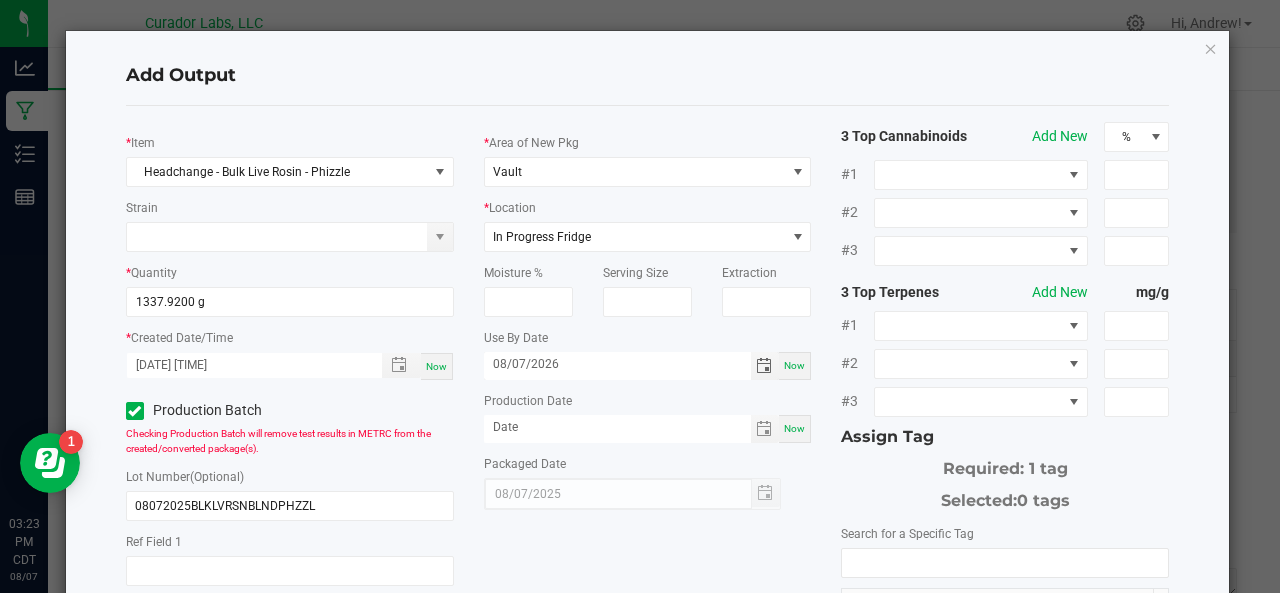 type on "08/07/2026" 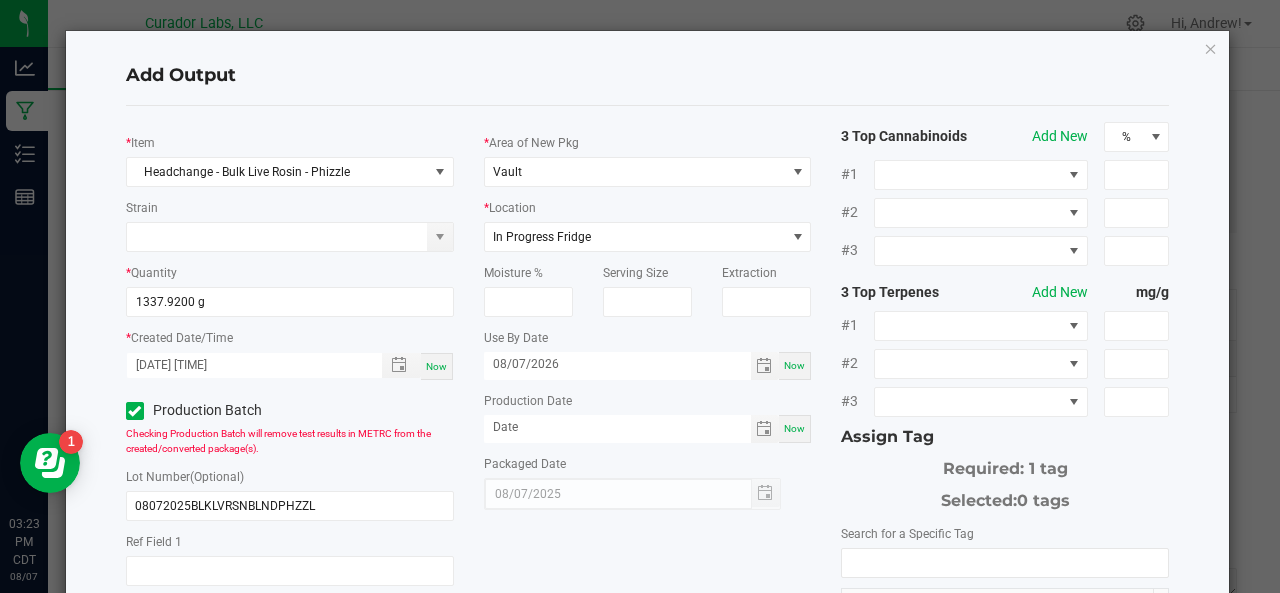 click on "Now" at bounding box center [795, 429] 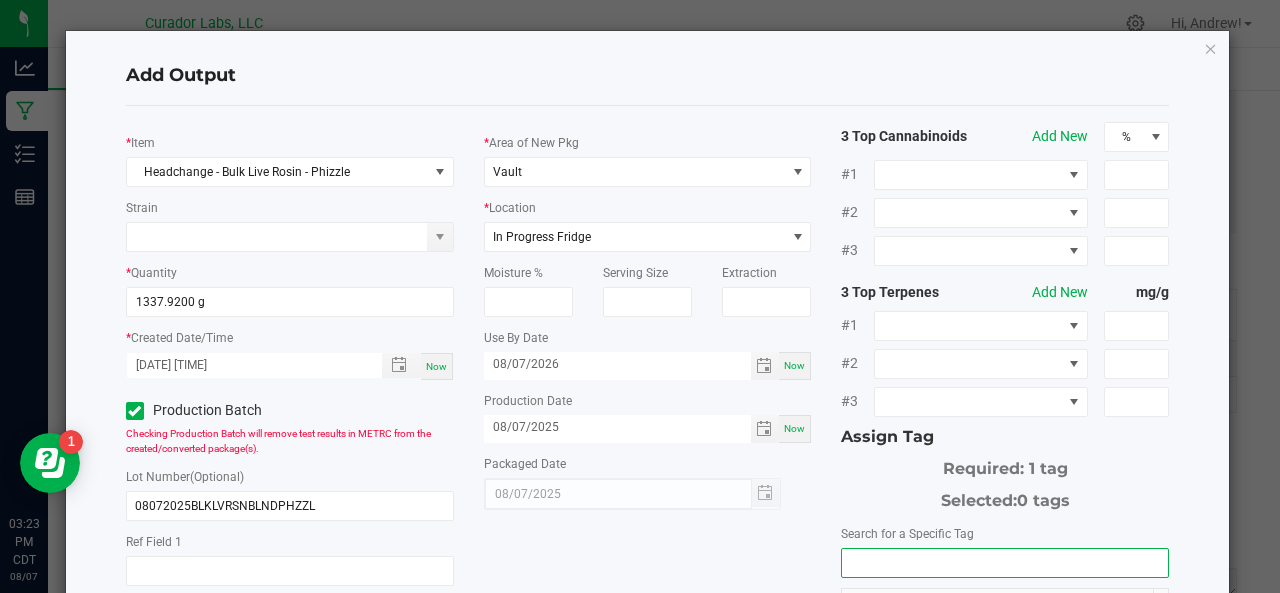 click at bounding box center [1005, 563] 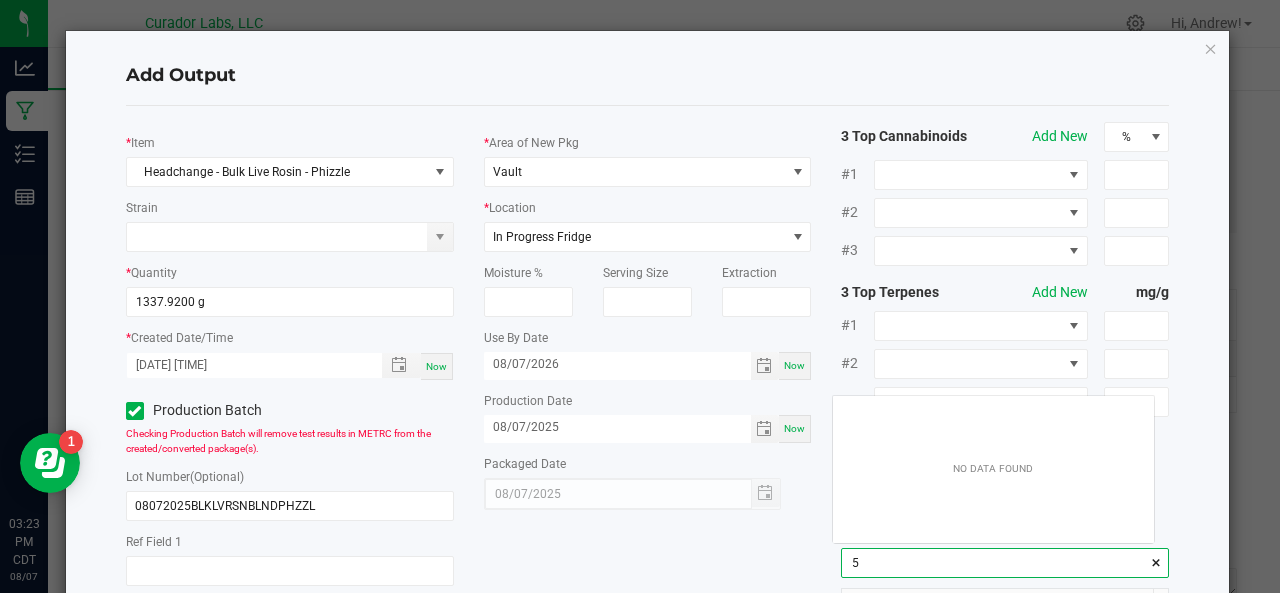 scroll, scrollTop: 99972, scrollLeft: 99678, axis: both 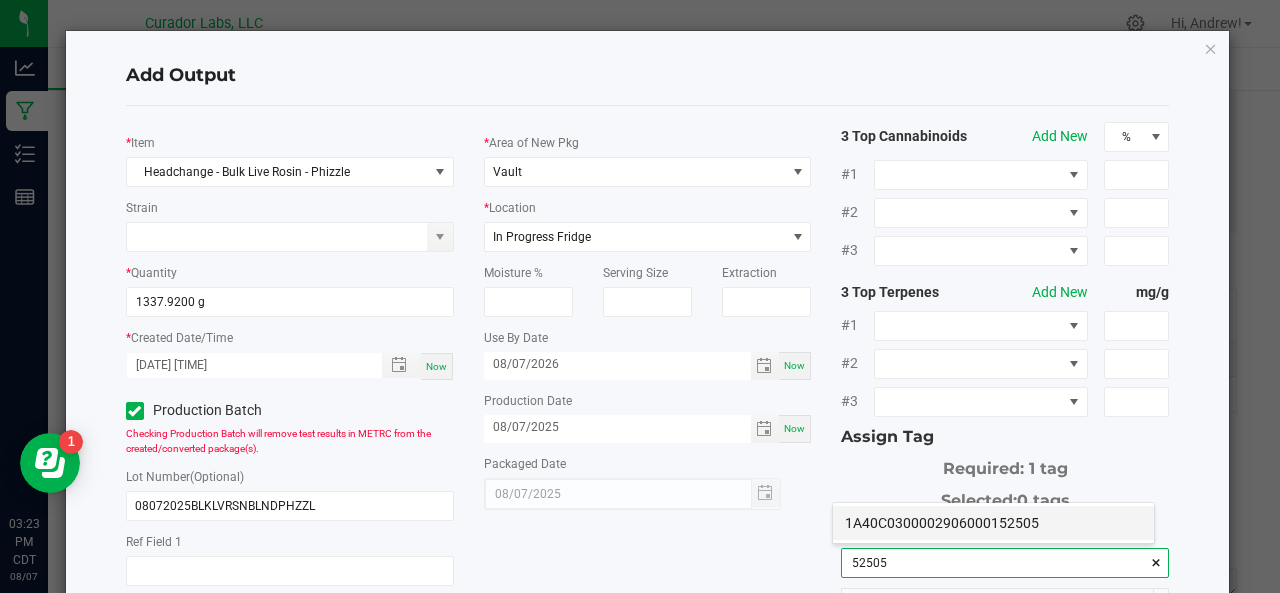 click on "1A40C0300002906000152505" at bounding box center (993, 523) 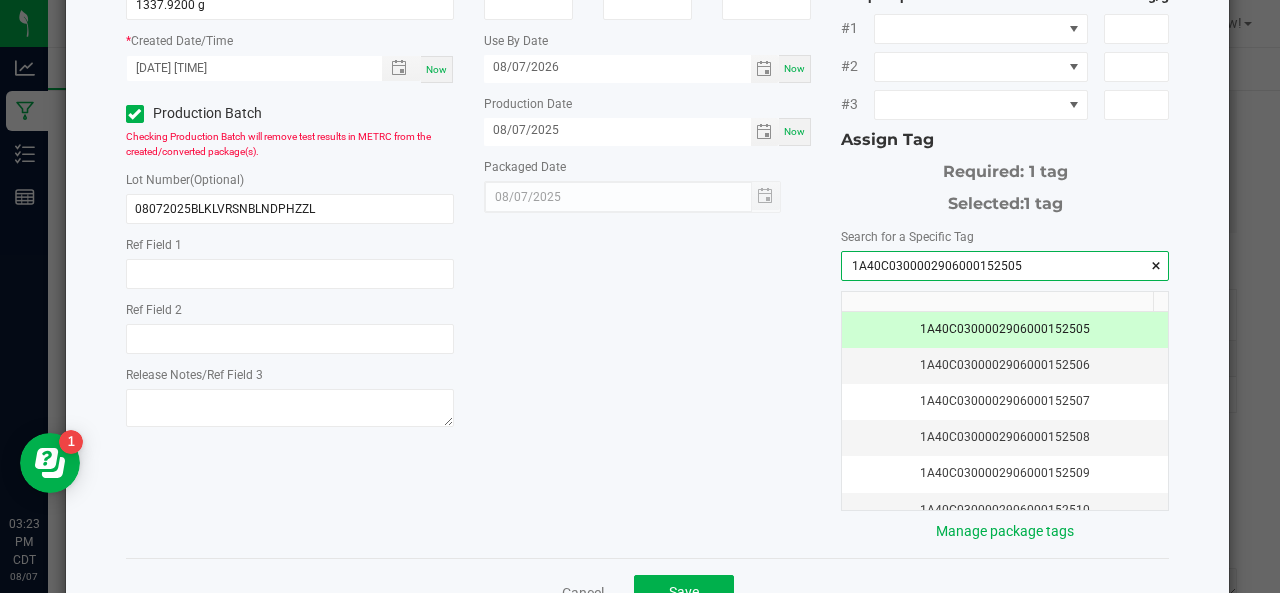 scroll, scrollTop: 355, scrollLeft: 0, axis: vertical 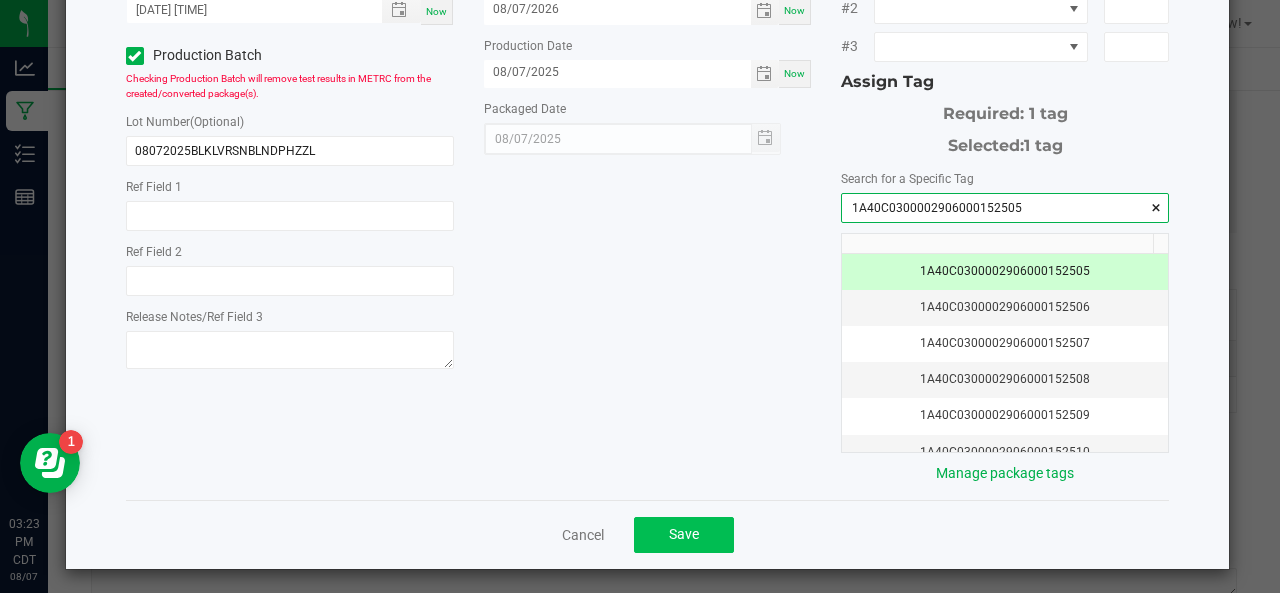 type on "1A40C0300002906000152505" 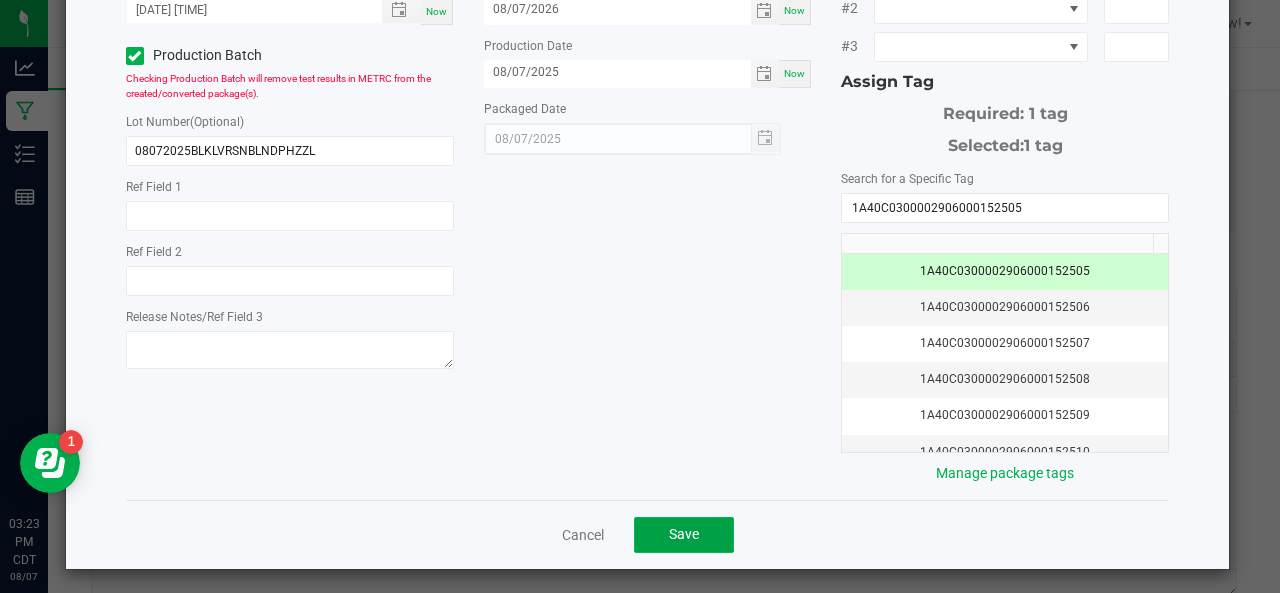 click on "Save" 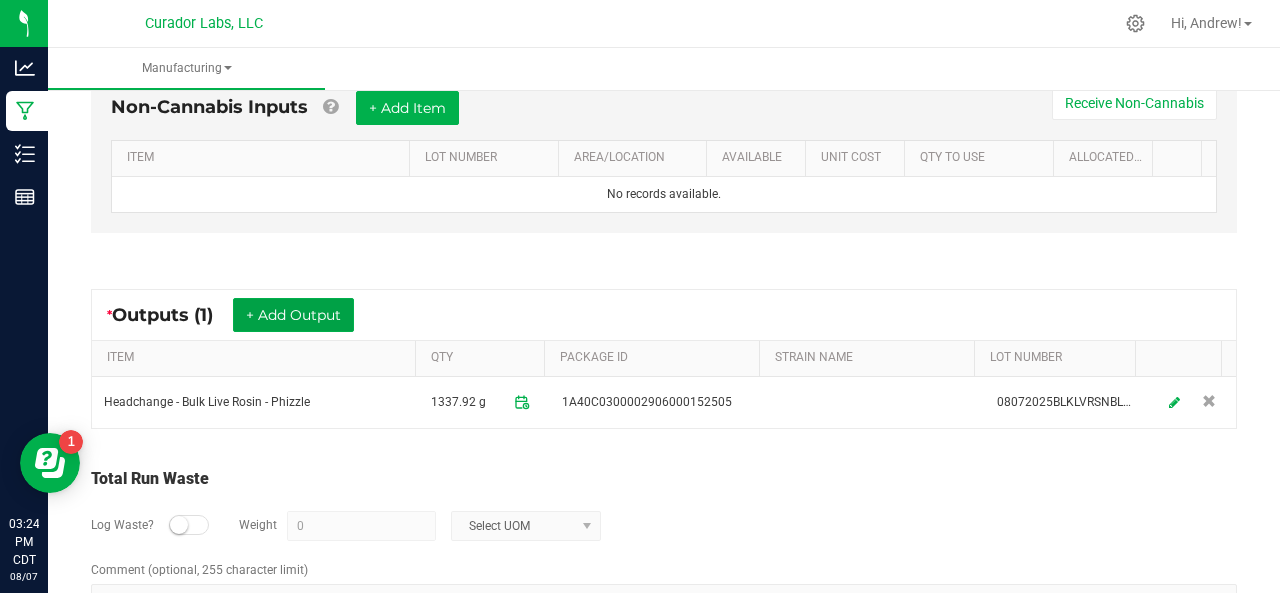 scroll, scrollTop: 1002, scrollLeft: 0, axis: vertical 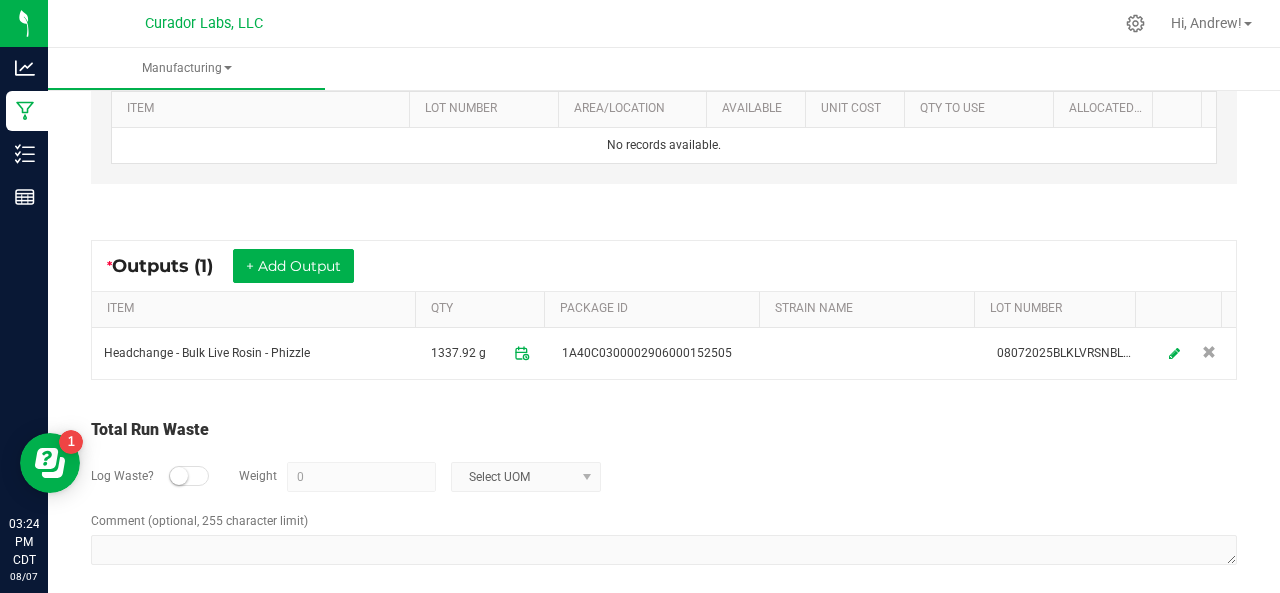 click at bounding box center (179, 476) 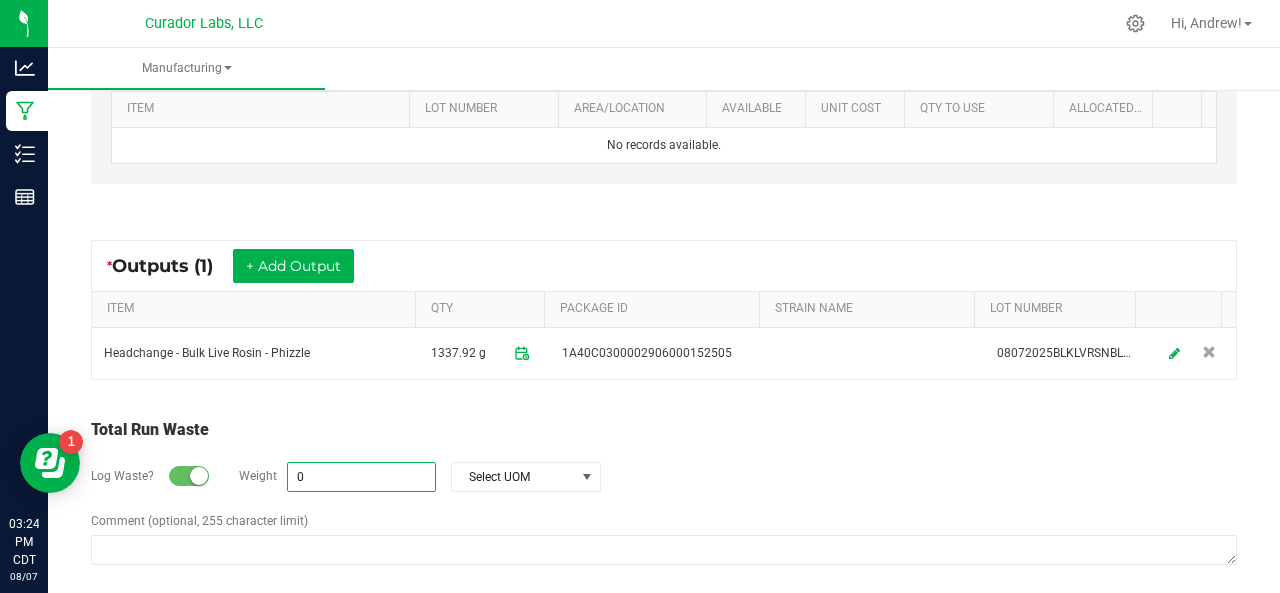 click on "0" at bounding box center [361, 477] 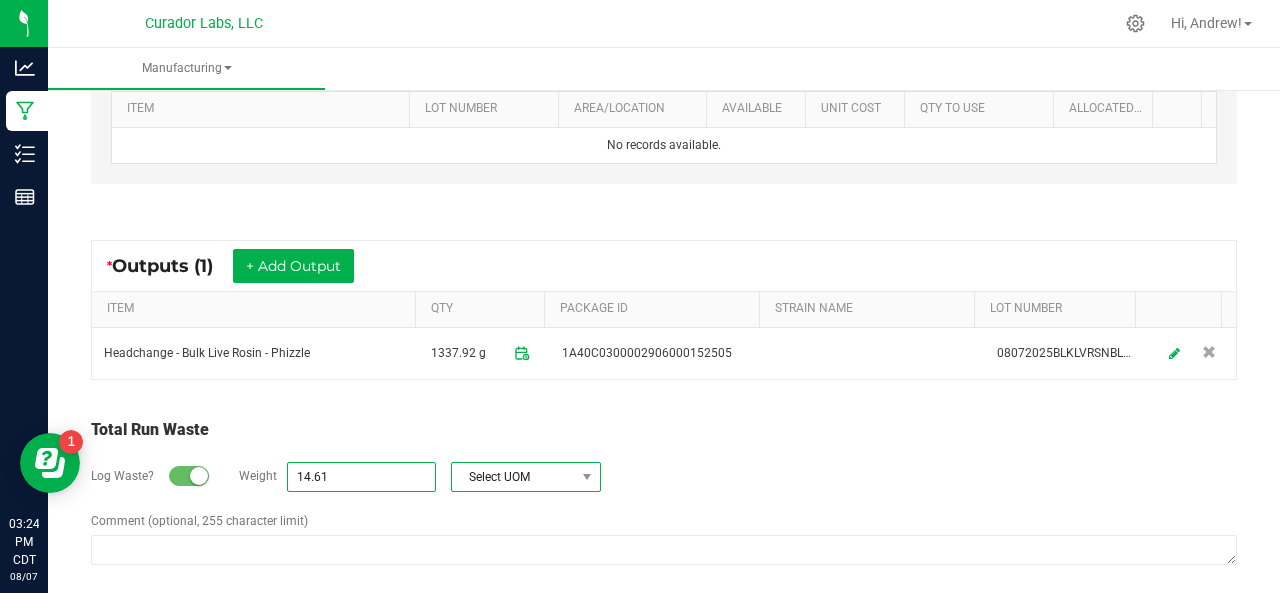 click on "Select UOM" at bounding box center (513, 477) 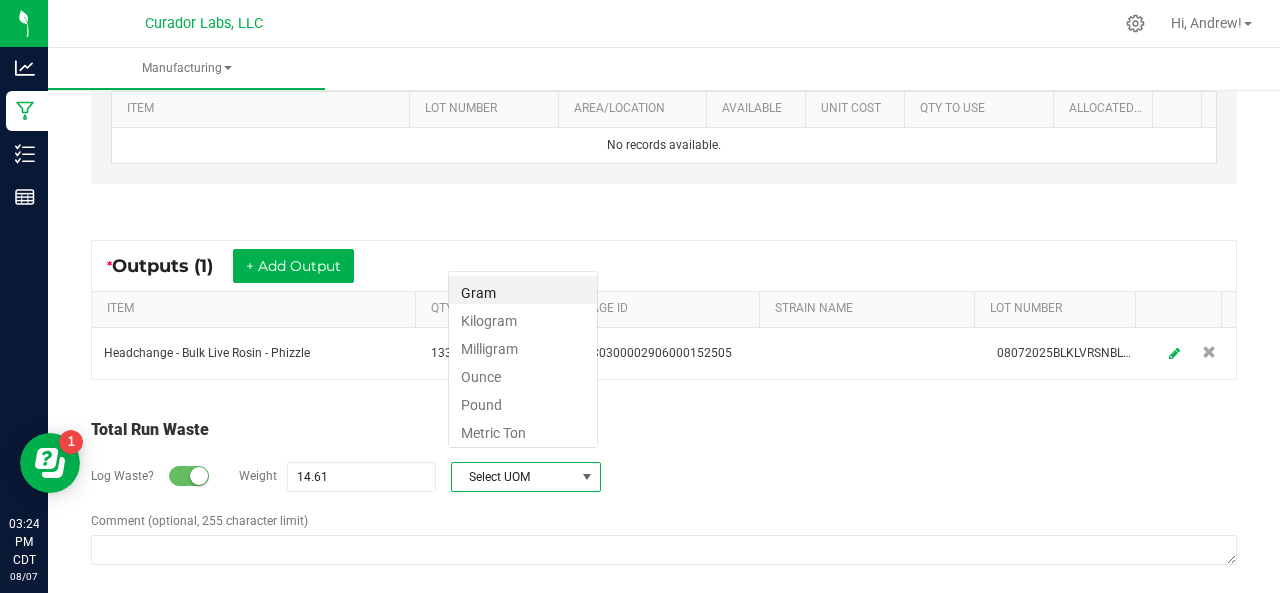 scroll, scrollTop: 99970, scrollLeft: 99850, axis: both 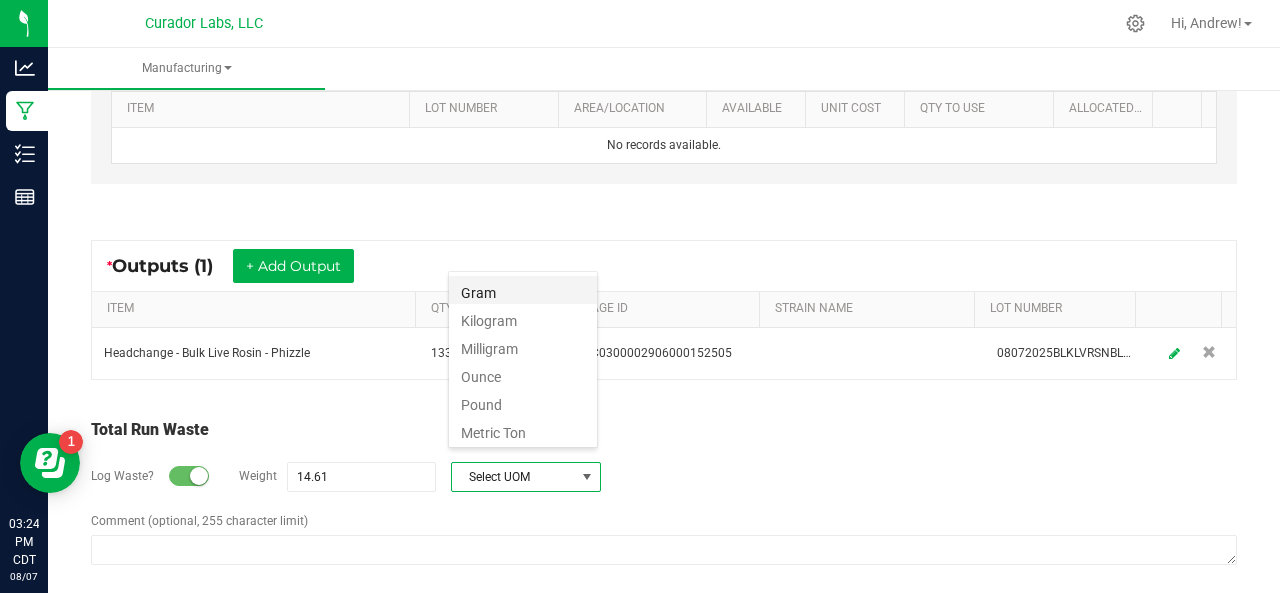click on "Gram" at bounding box center [523, 290] 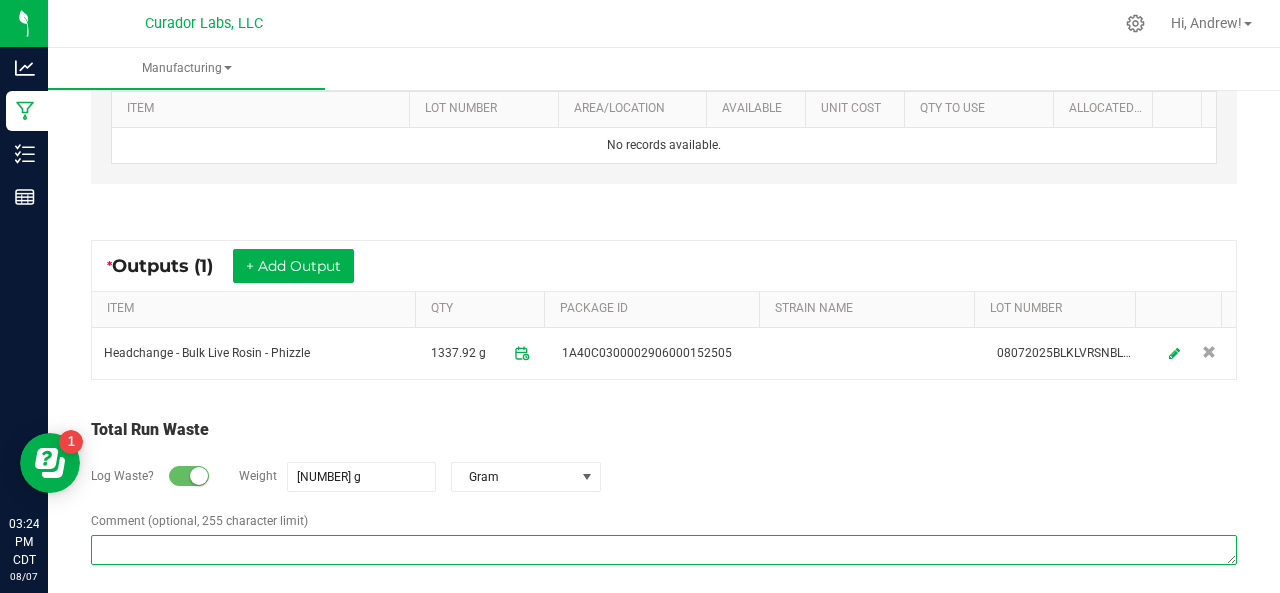 click on "Comment (optional, 255 character limit)" at bounding box center [664, 550] 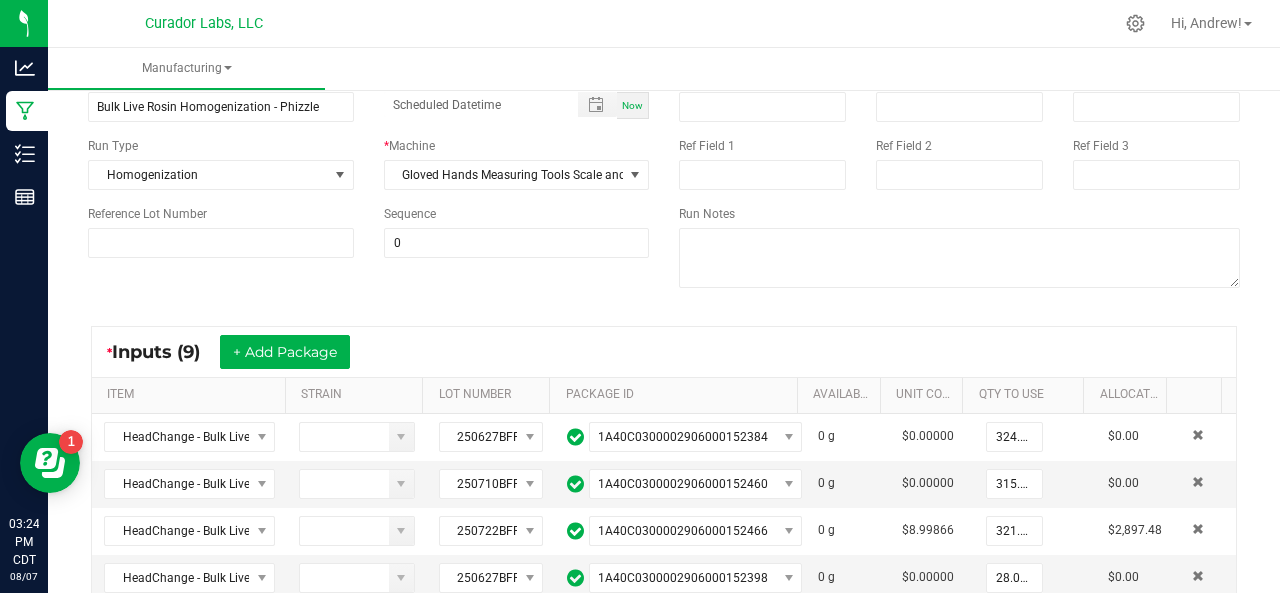 scroll, scrollTop: 0, scrollLeft: 0, axis: both 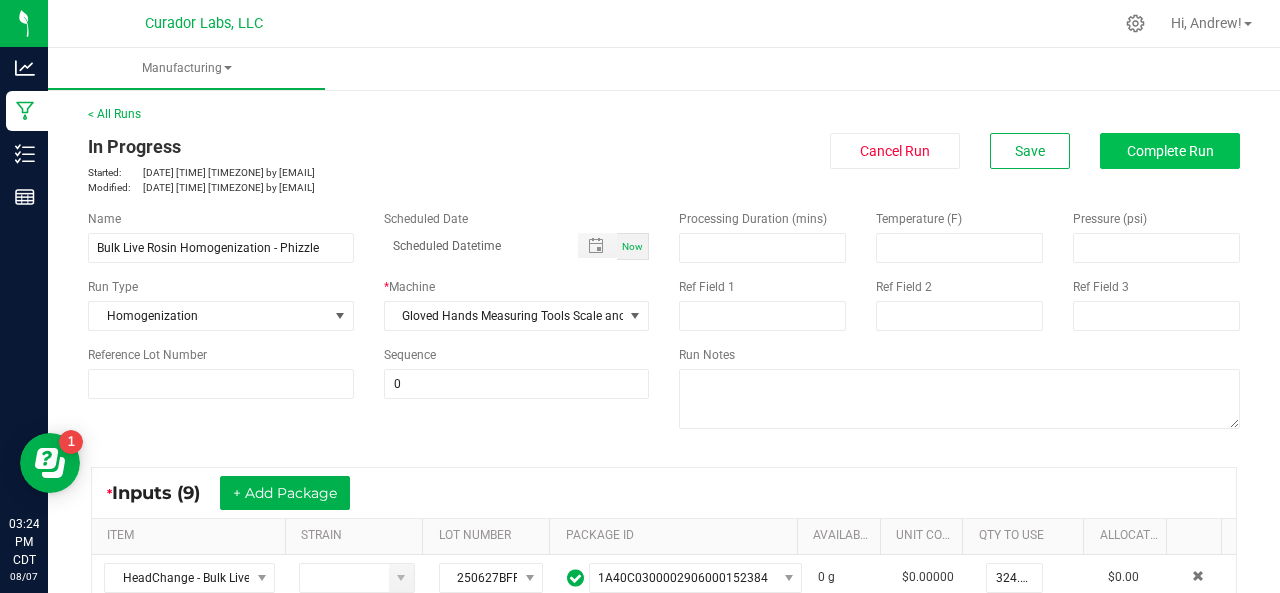 type on "JAR AND TOOL LOSS" 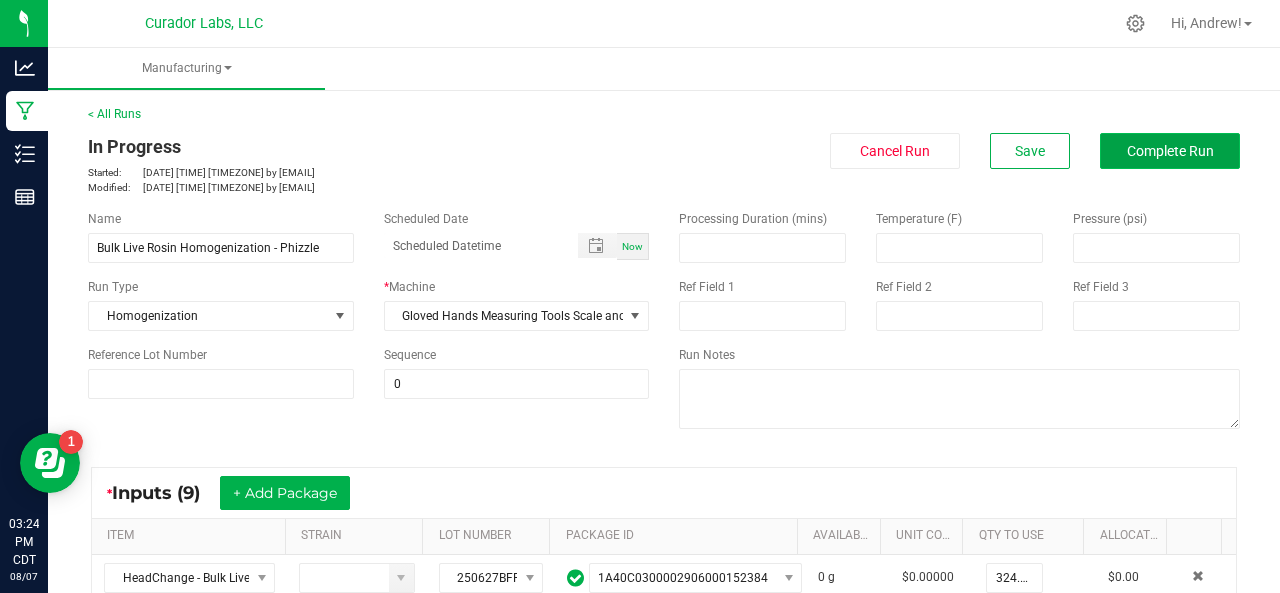 click on "Complete Run" at bounding box center (1170, 151) 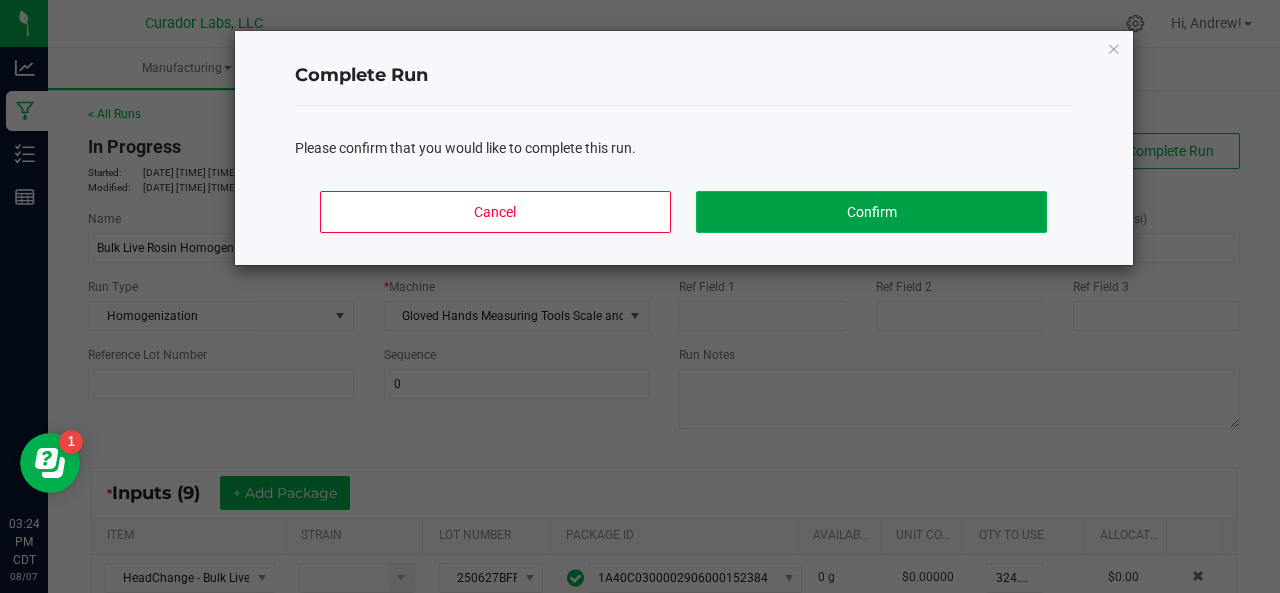 click on "Confirm" 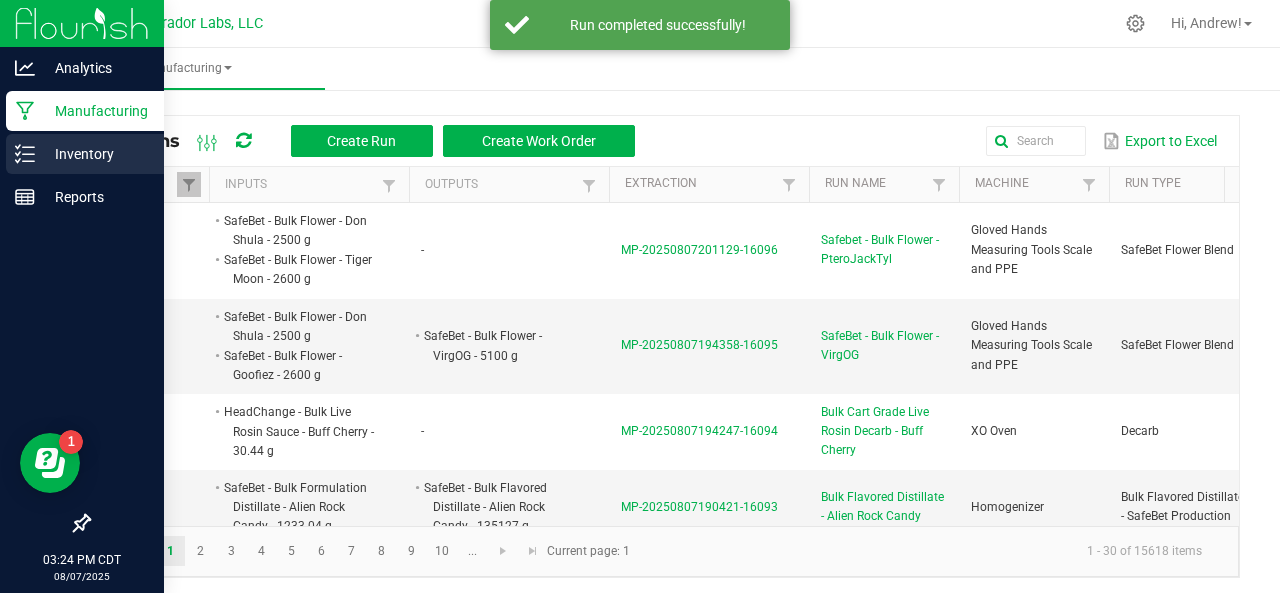 click on "Inventory" at bounding box center [95, 154] 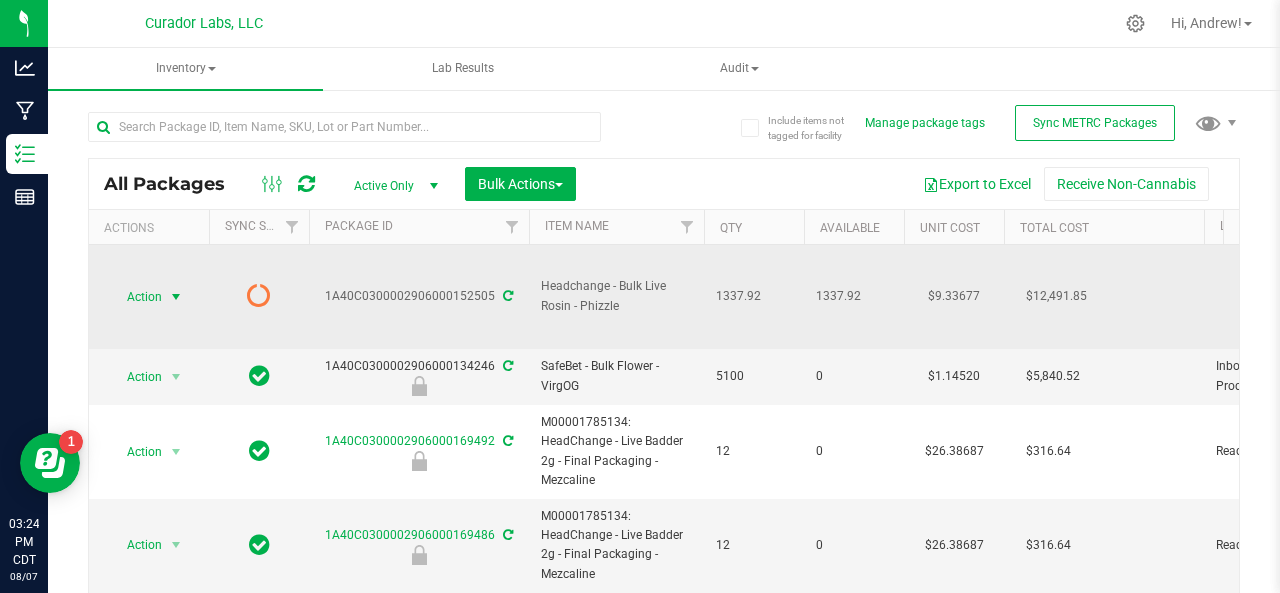 click on "Action" at bounding box center (136, 297) 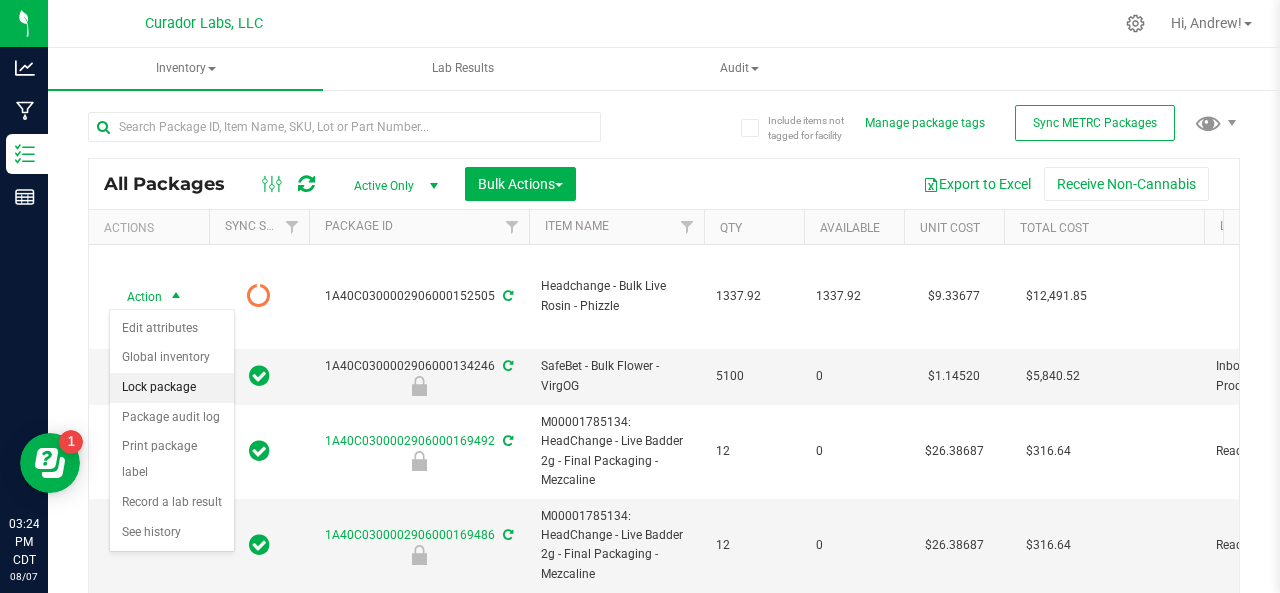 click on "Lock package" at bounding box center [172, 388] 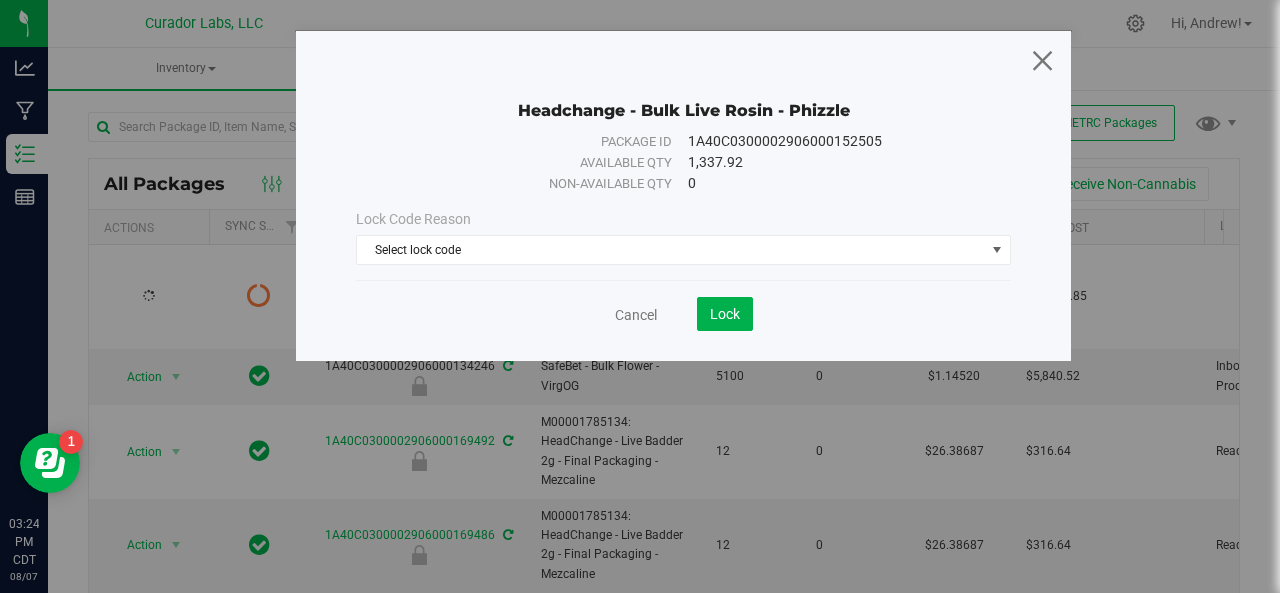 click at bounding box center (1042, 60) 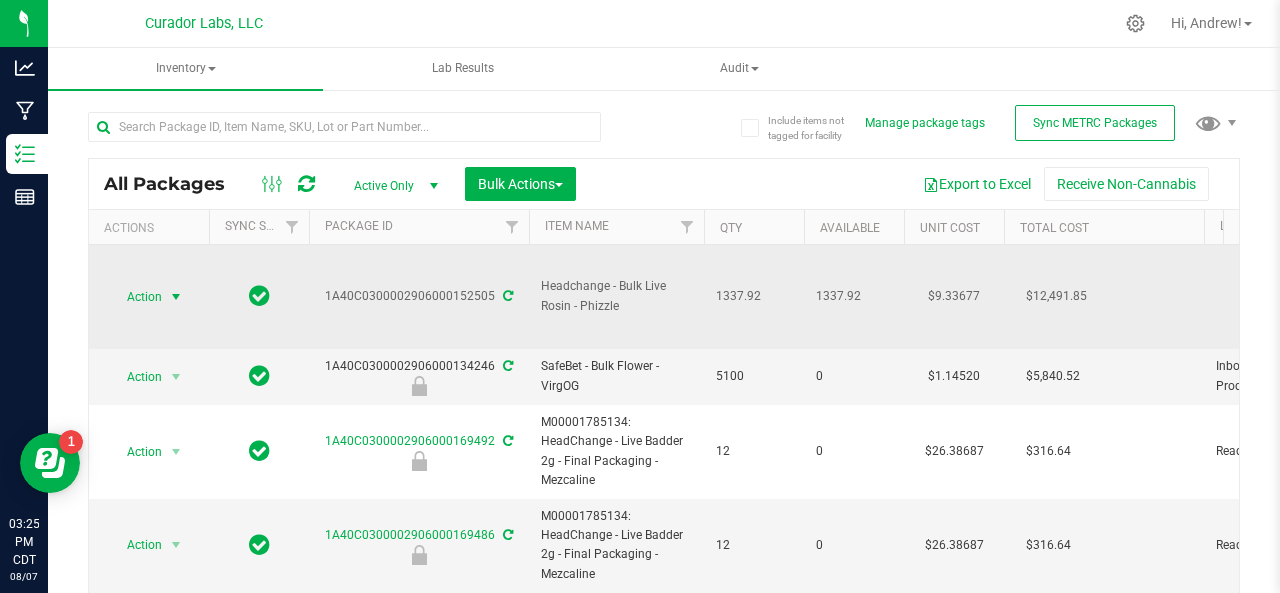 click on "Action" at bounding box center (136, 297) 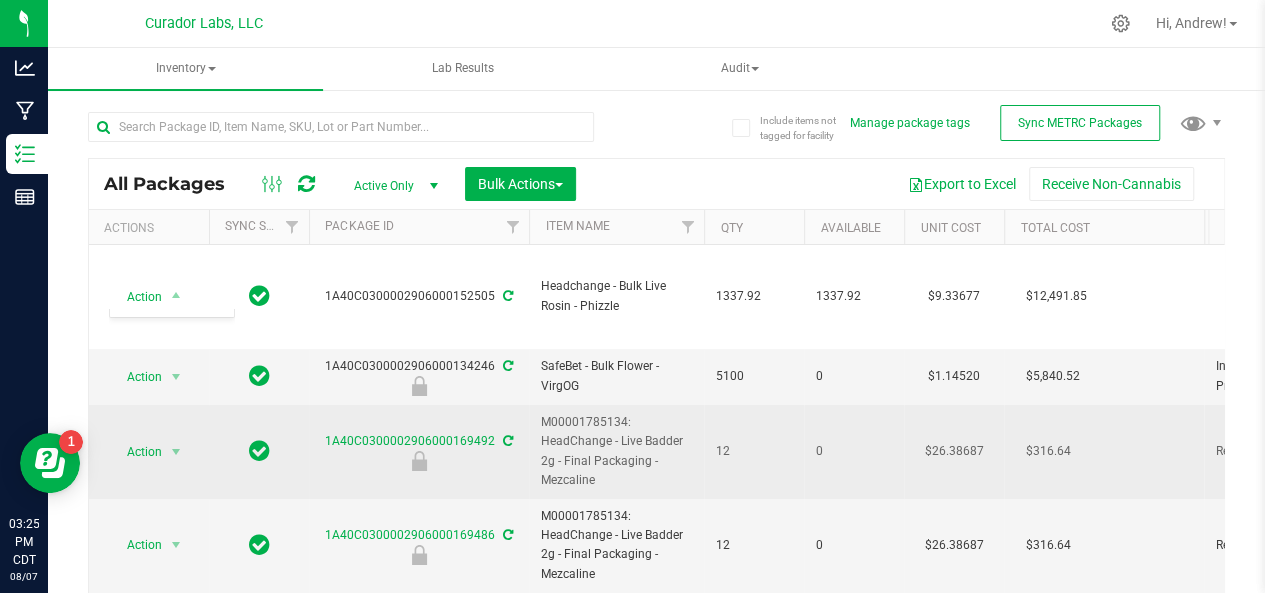 click at bounding box center (259, 452) 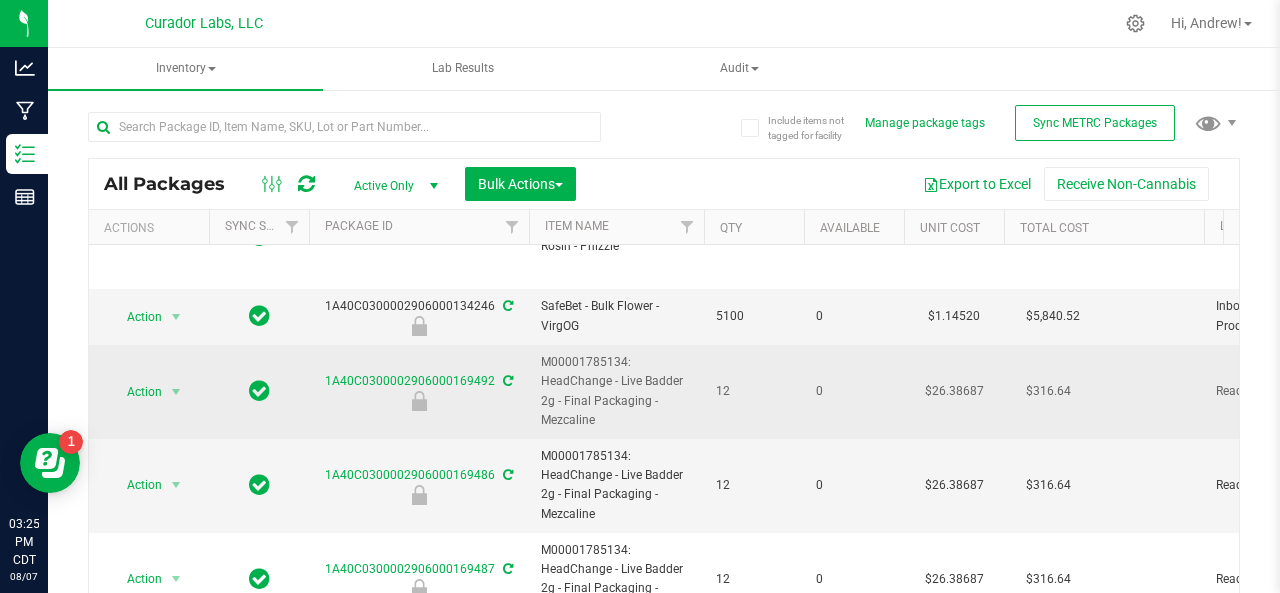 scroll, scrollTop: 0, scrollLeft: 0, axis: both 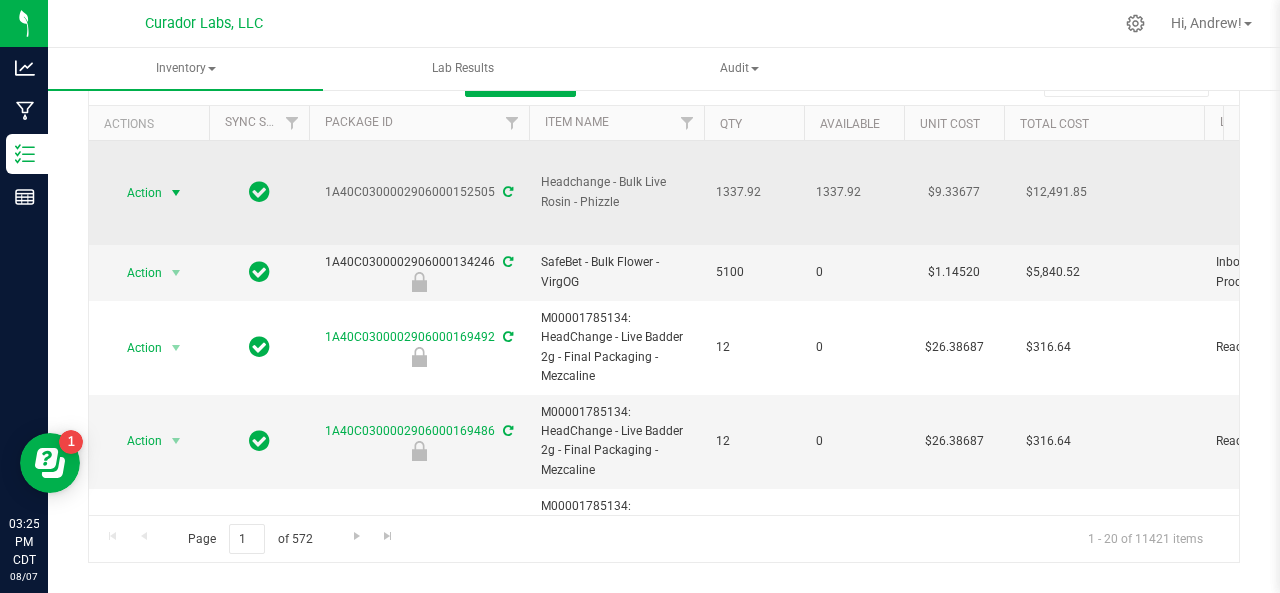 click on "Action" at bounding box center [136, 193] 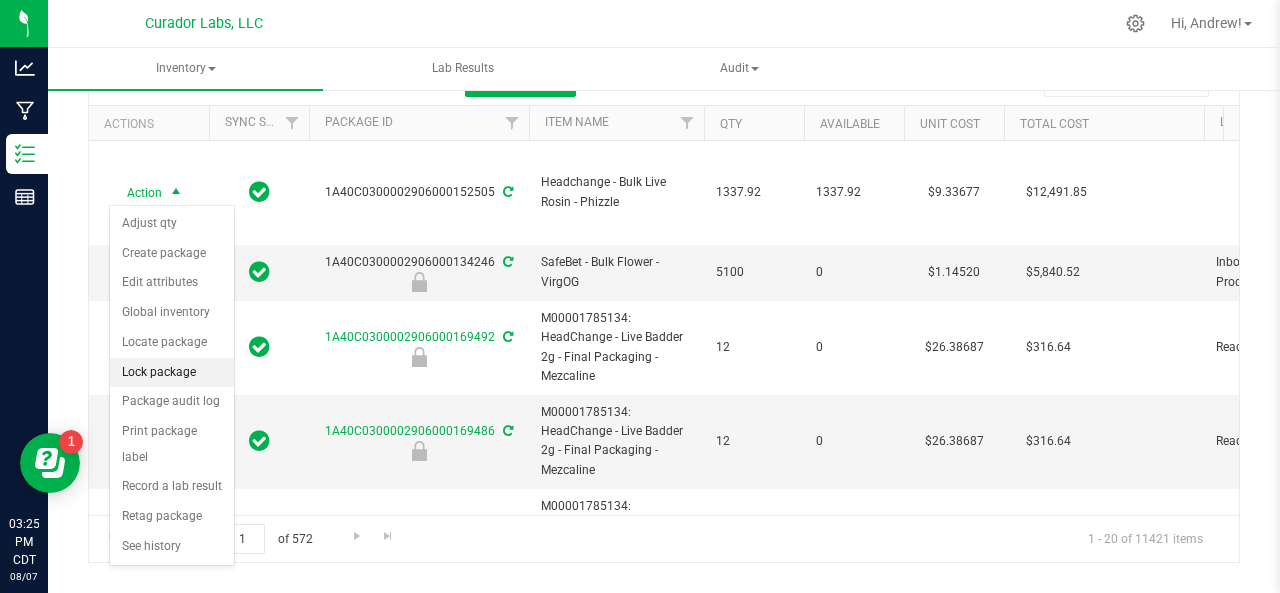 click on "Lock package" at bounding box center (172, 373) 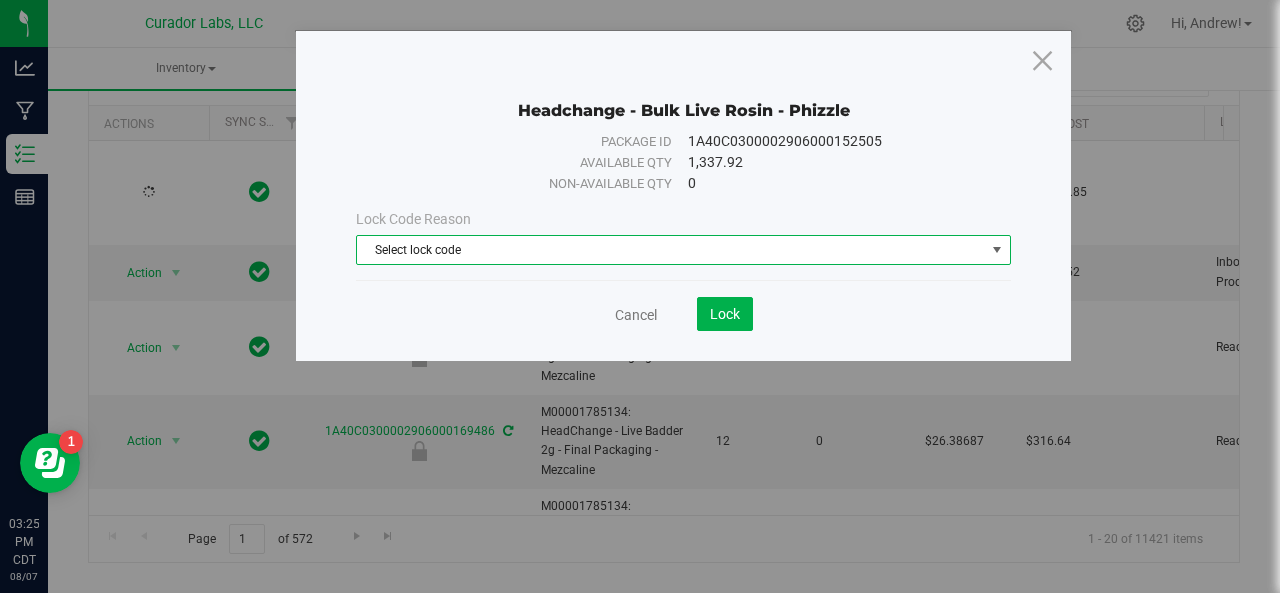 click on "Select lock code" at bounding box center [671, 250] 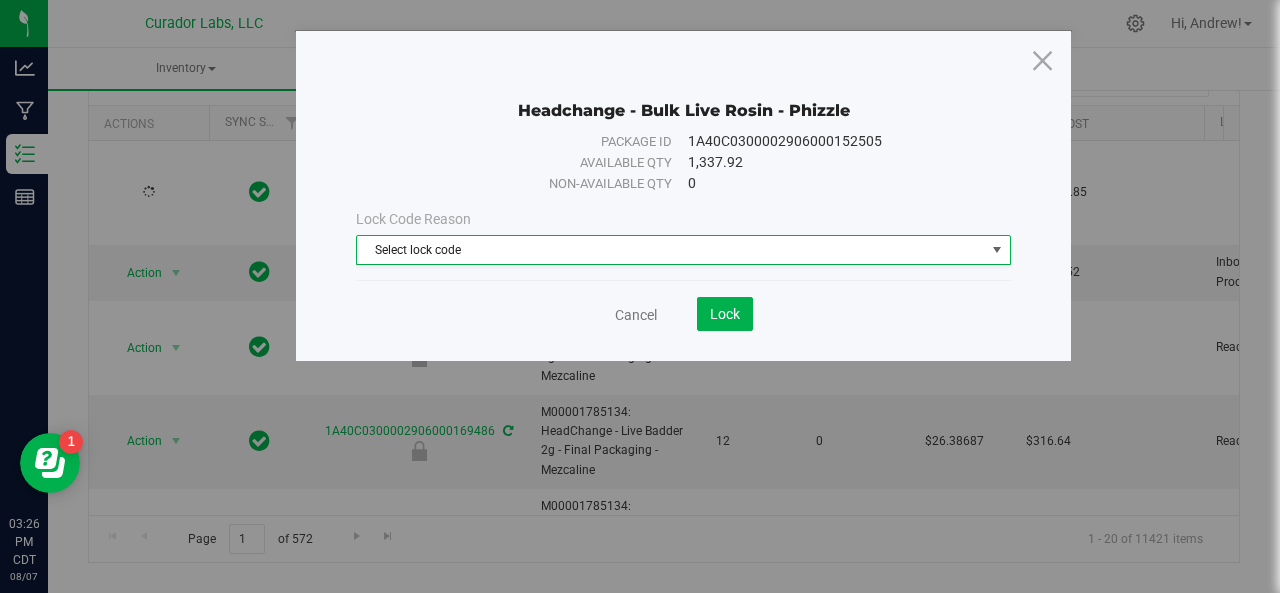 click on "0" at bounding box center (835, 183) 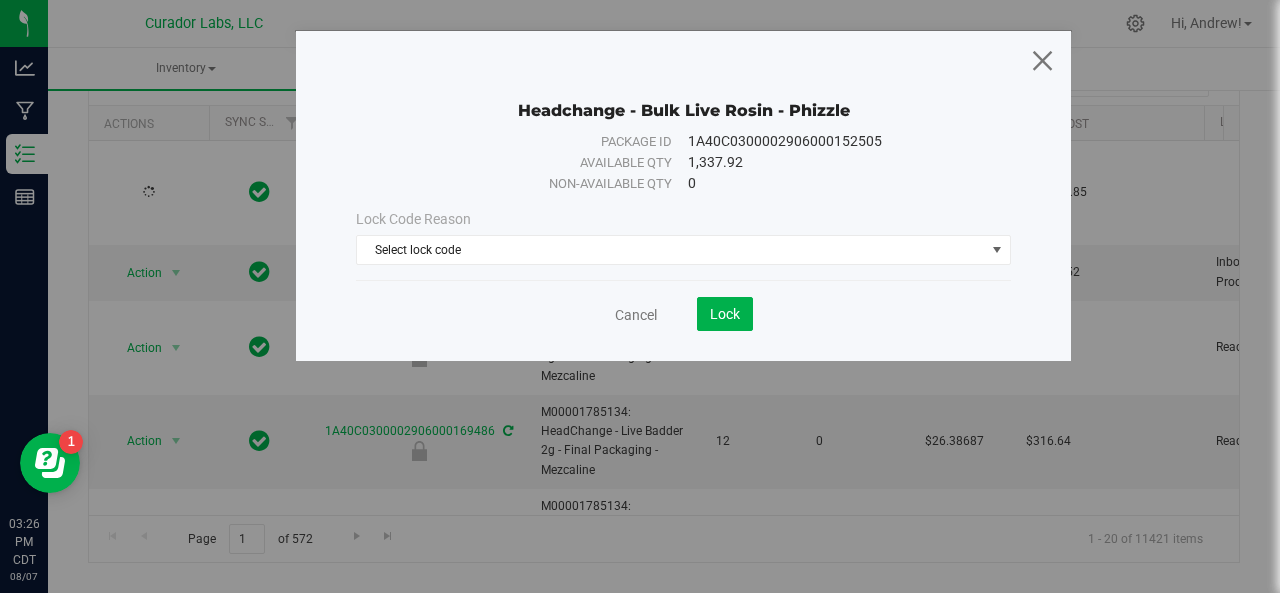 click at bounding box center (1042, 60) 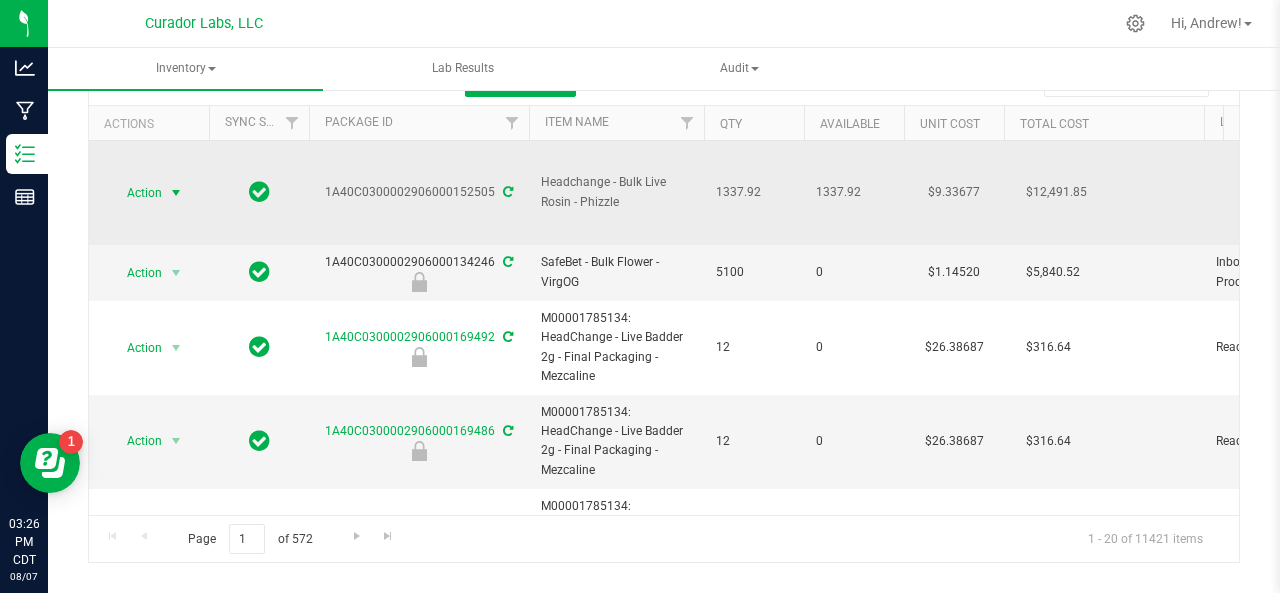 click on "Action" at bounding box center (136, 193) 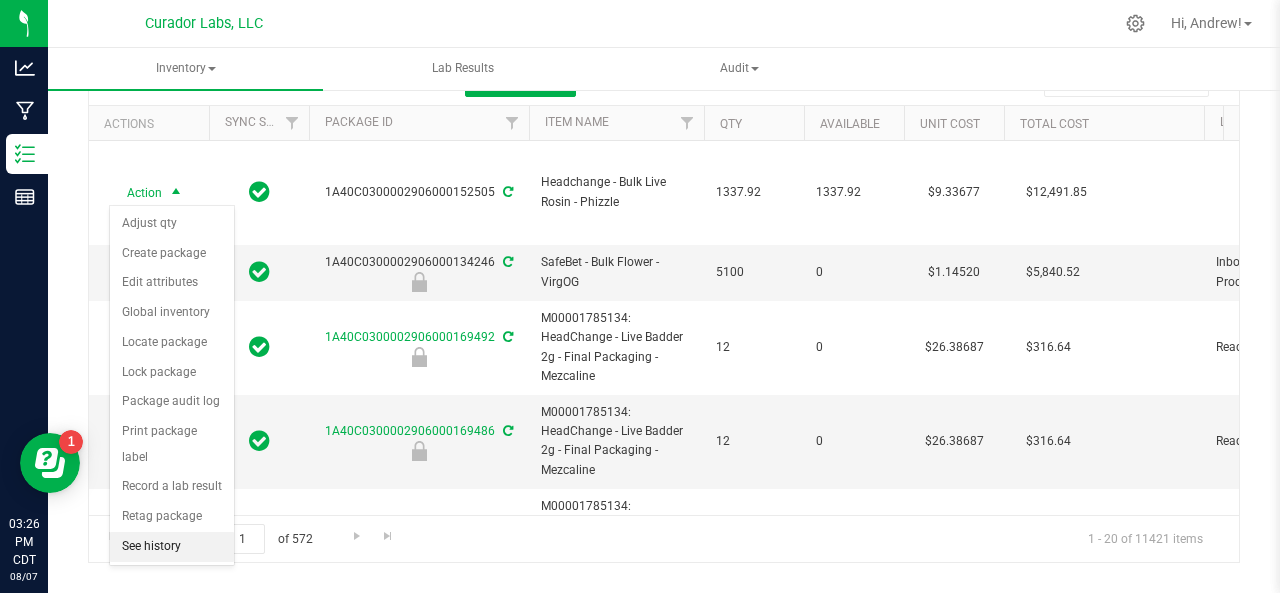 click on "See history" at bounding box center (172, 547) 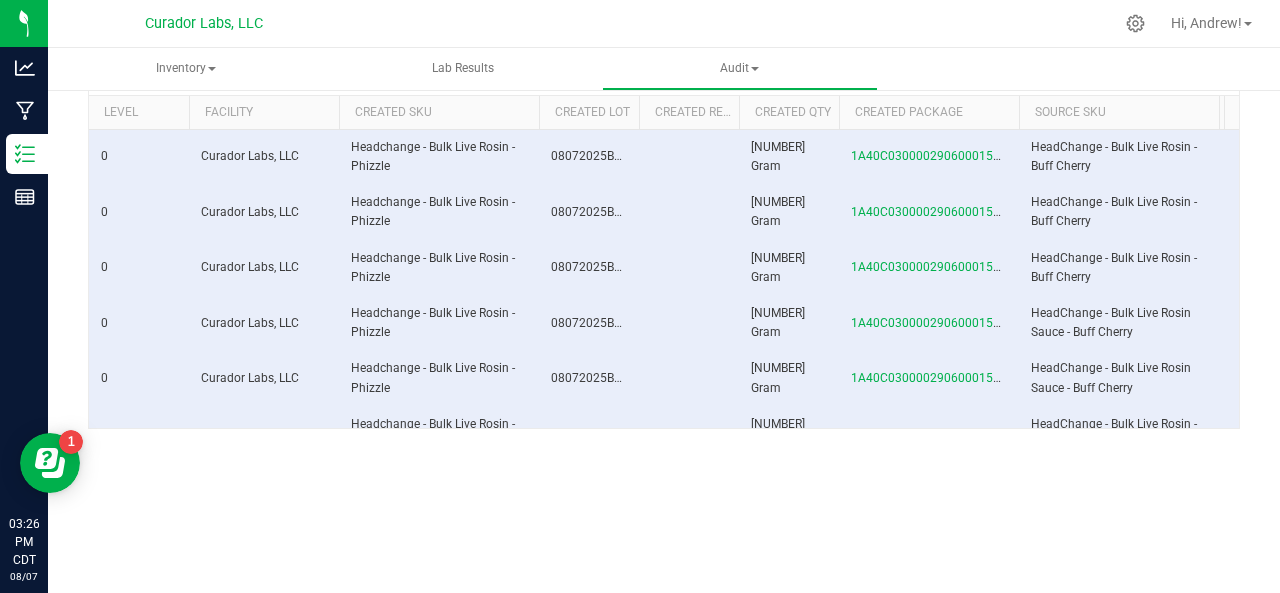 scroll, scrollTop: 0, scrollLeft: 0, axis: both 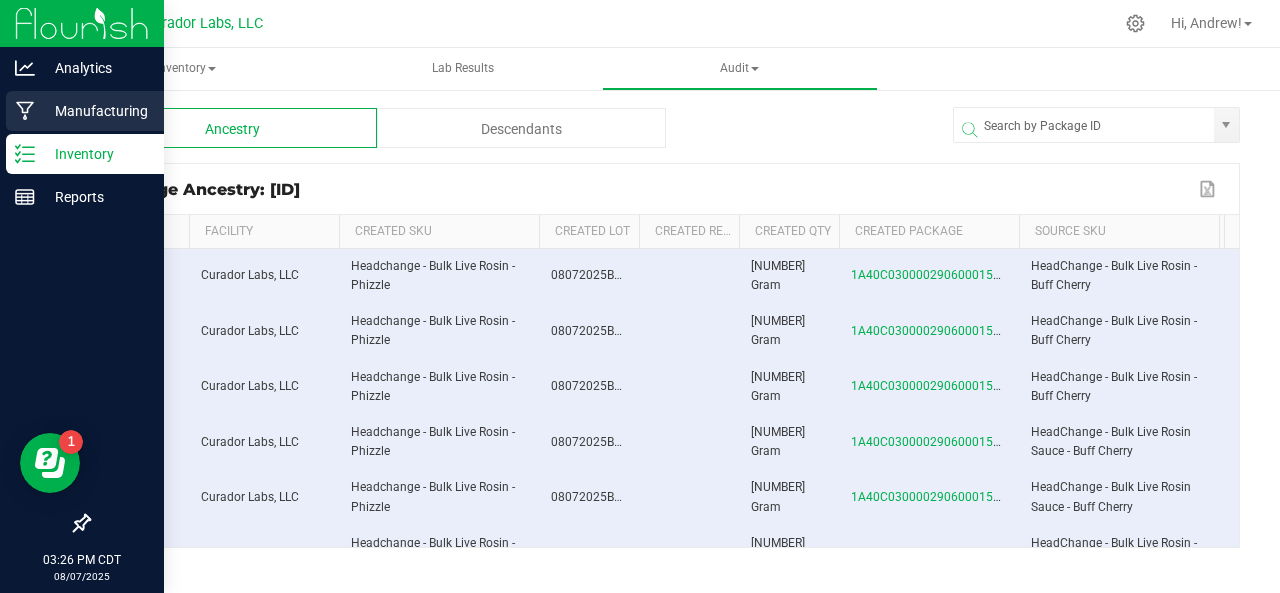 click on "Manufacturing" at bounding box center [95, 111] 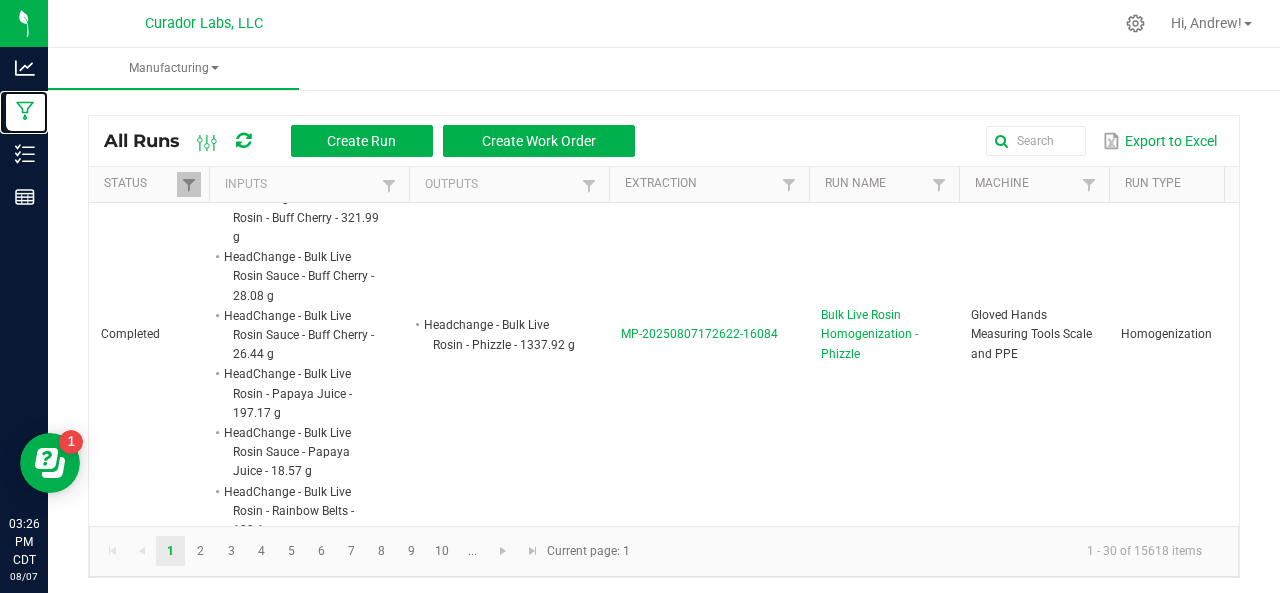 scroll, scrollTop: 1777, scrollLeft: 0, axis: vertical 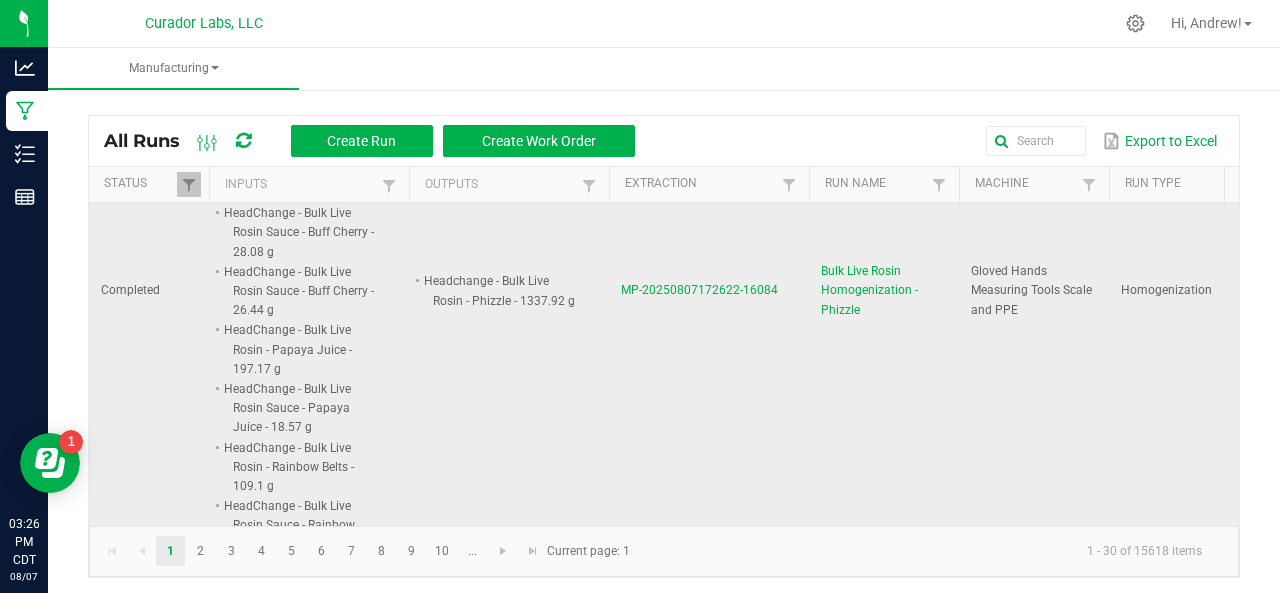 click on "MP-20250807172622-16084" at bounding box center (699, 290) 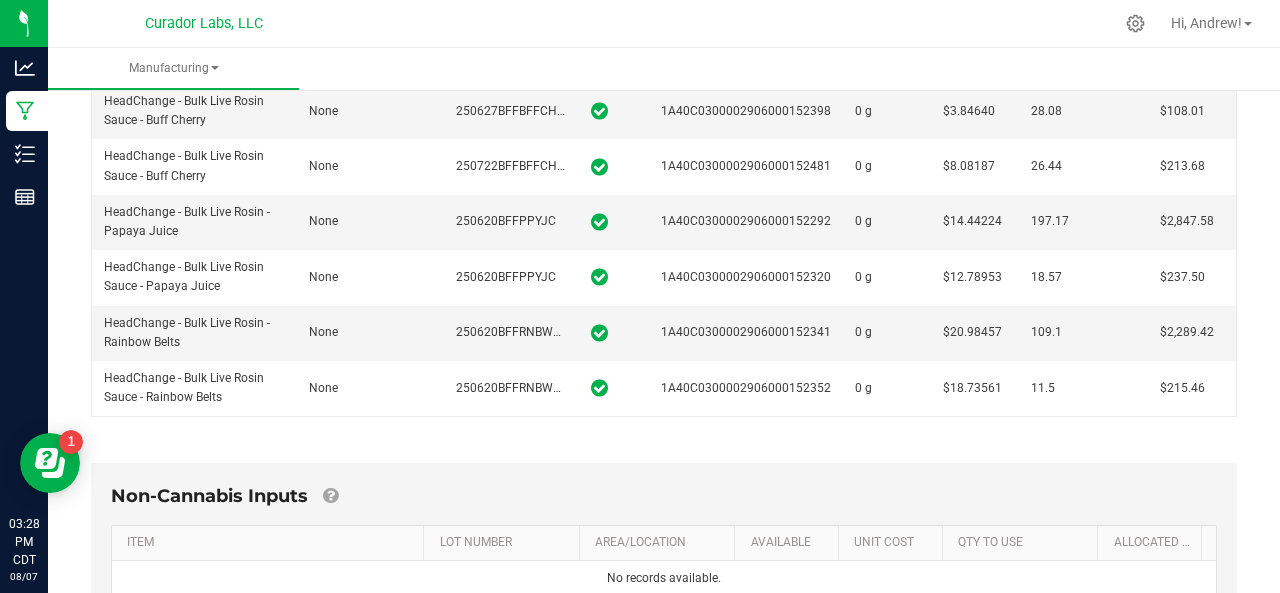 scroll, scrollTop: 597, scrollLeft: 0, axis: vertical 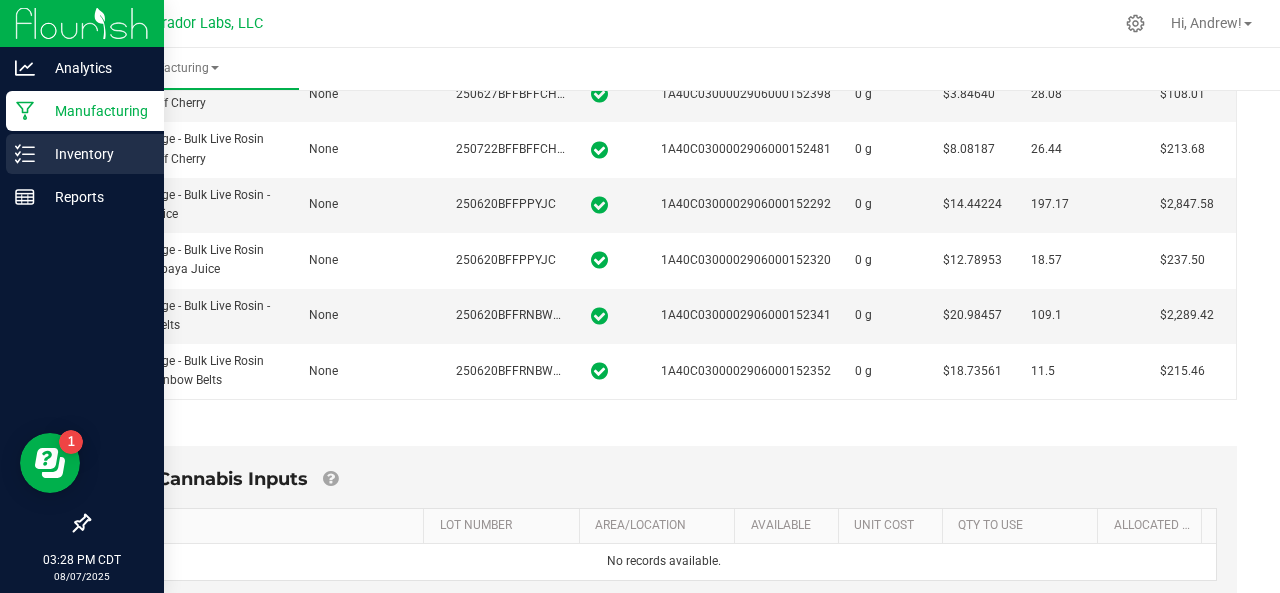 click on "Inventory" at bounding box center (85, 154) 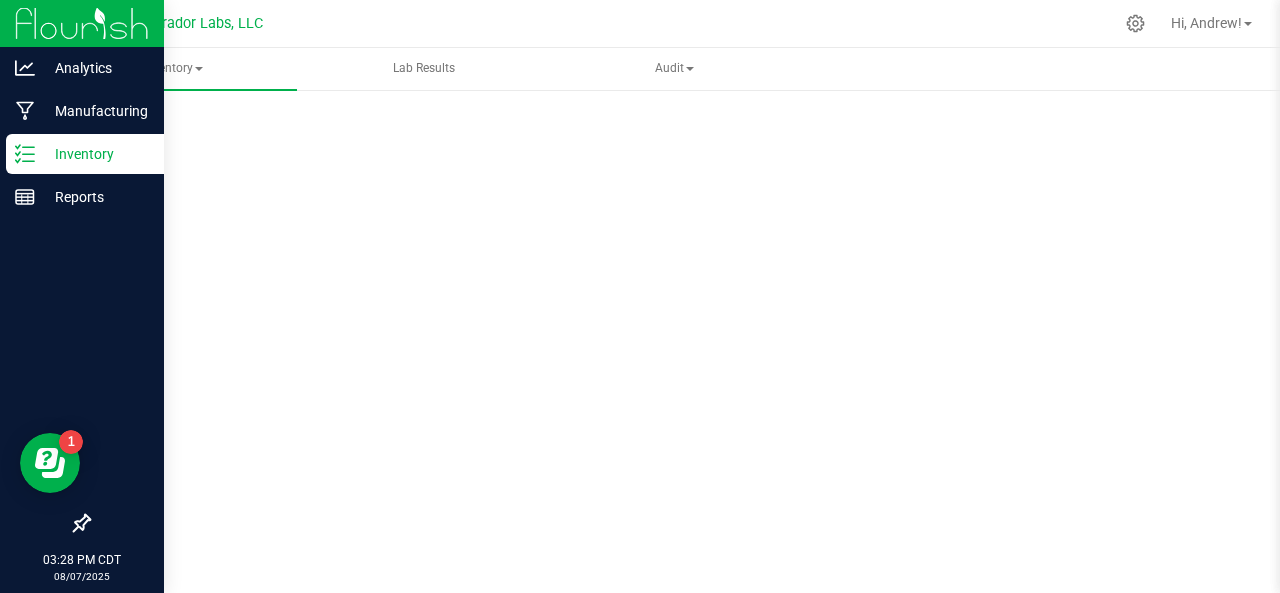 scroll, scrollTop: 104, scrollLeft: 0, axis: vertical 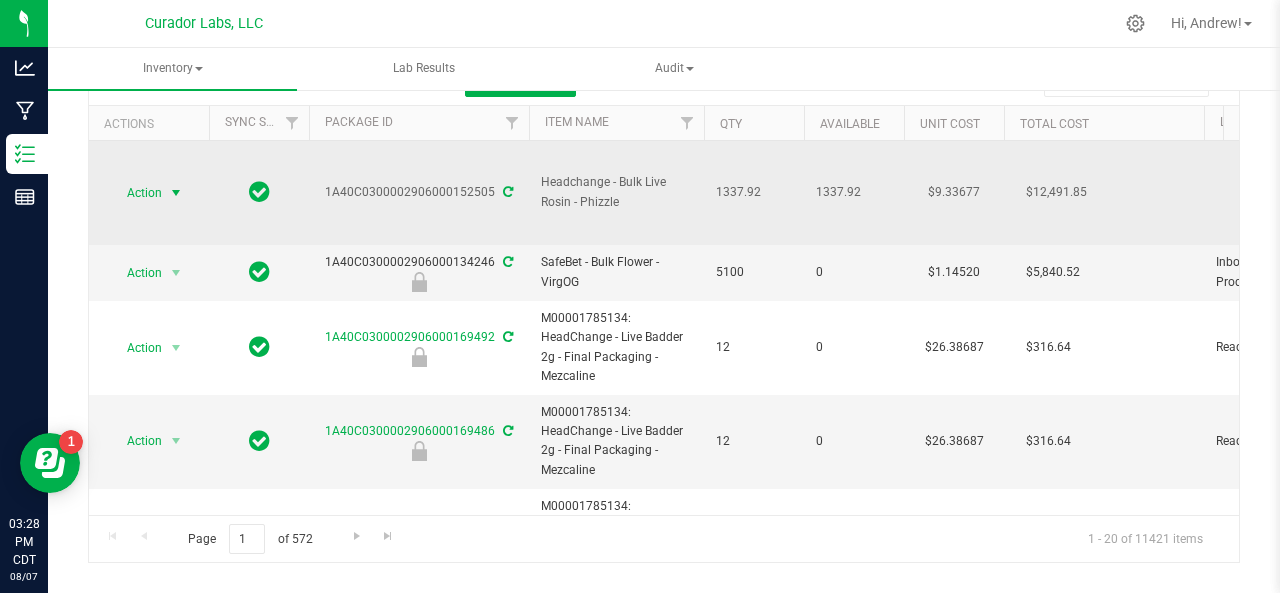 click on "Action" at bounding box center (136, 193) 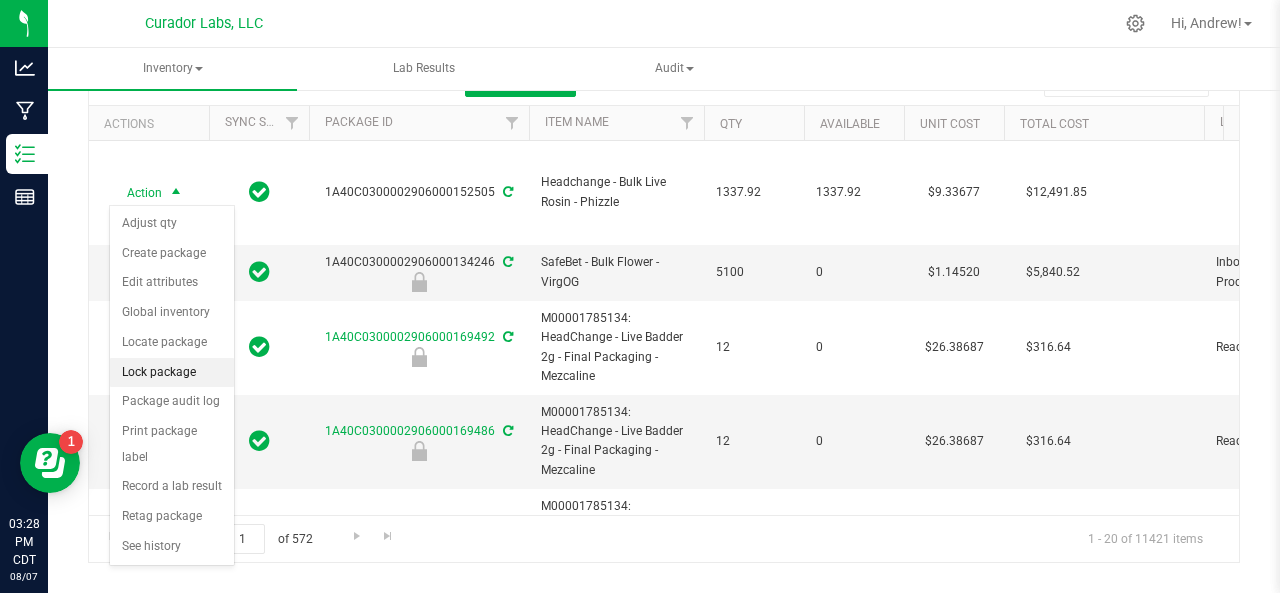 click on "Lock package" at bounding box center [172, 373] 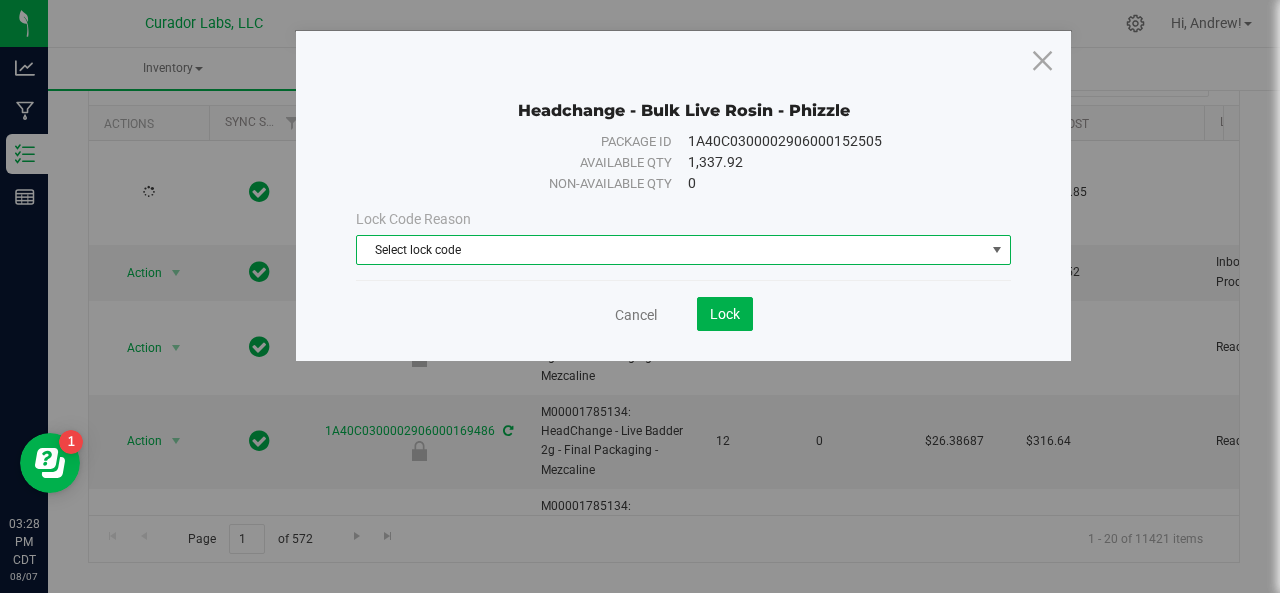 click on "Select lock code" at bounding box center (671, 250) 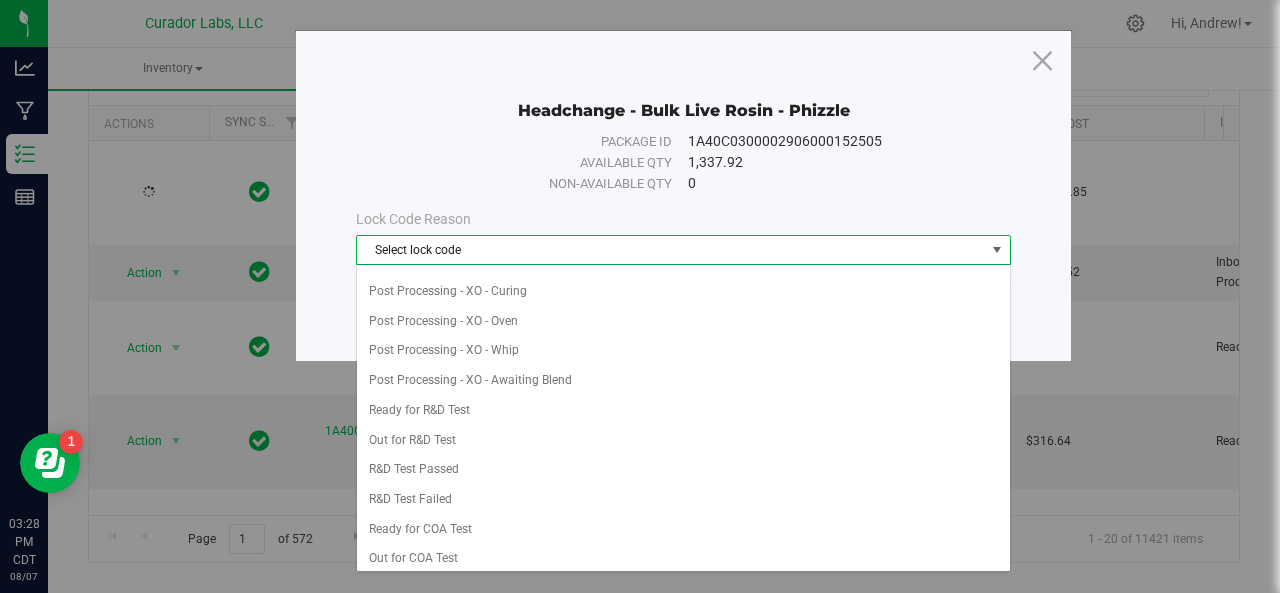 scroll, scrollTop: 494, scrollLeft: 0, axis: vertical 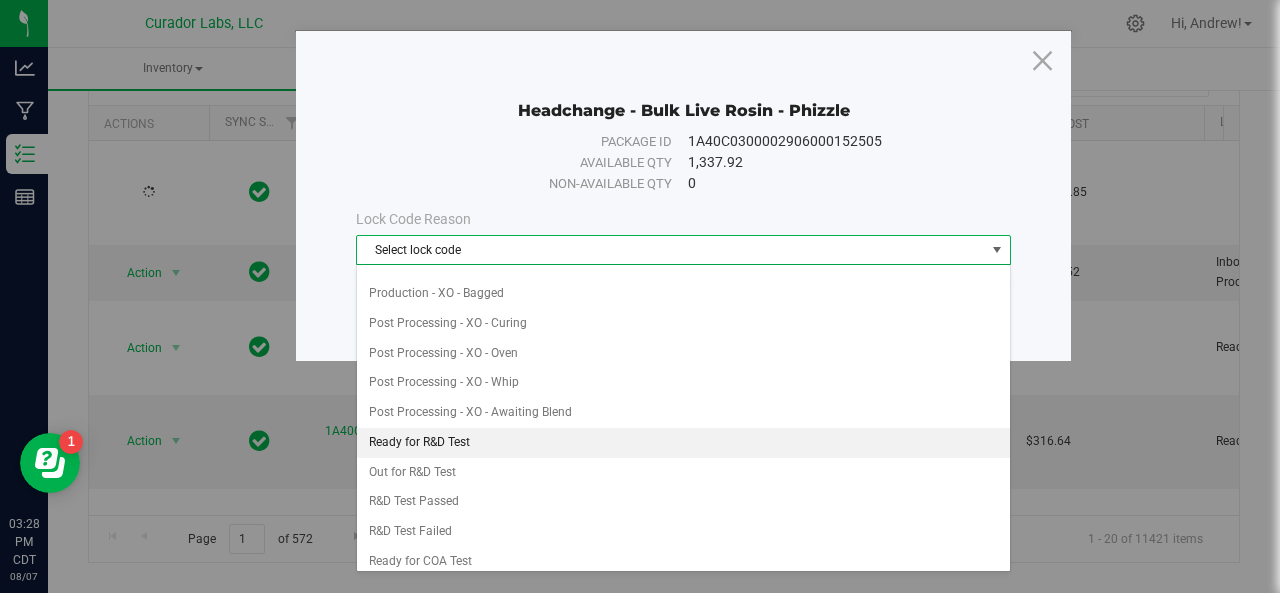 click on "Ready for R&D Test" at bounding box center (684, 443) 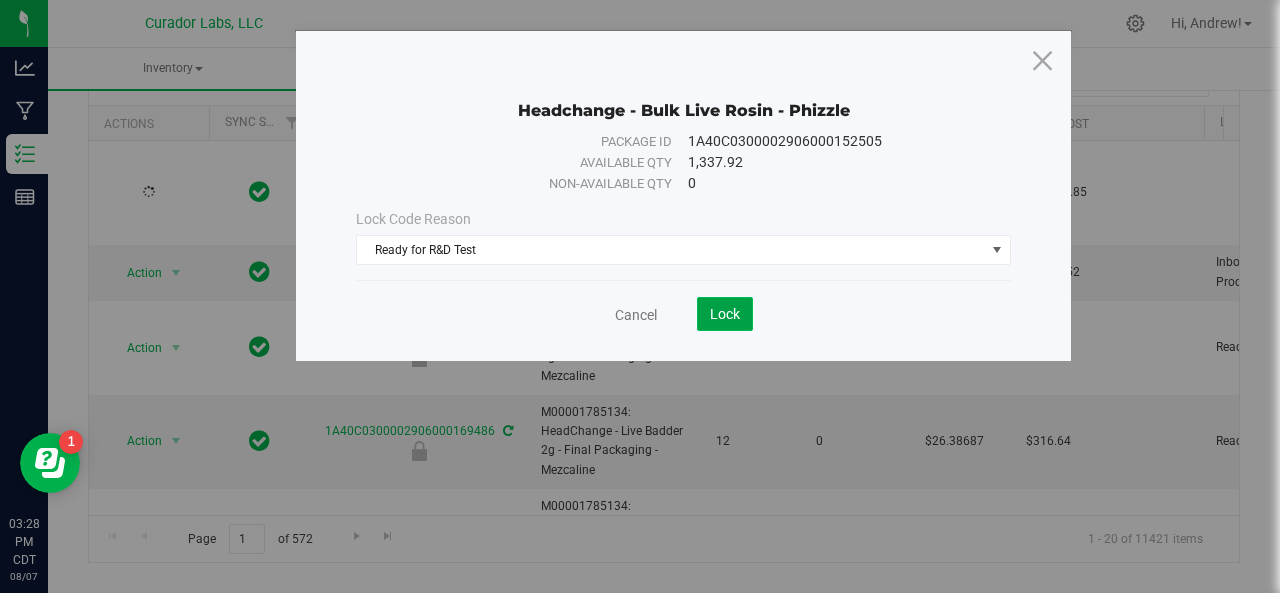 click on "Lock" 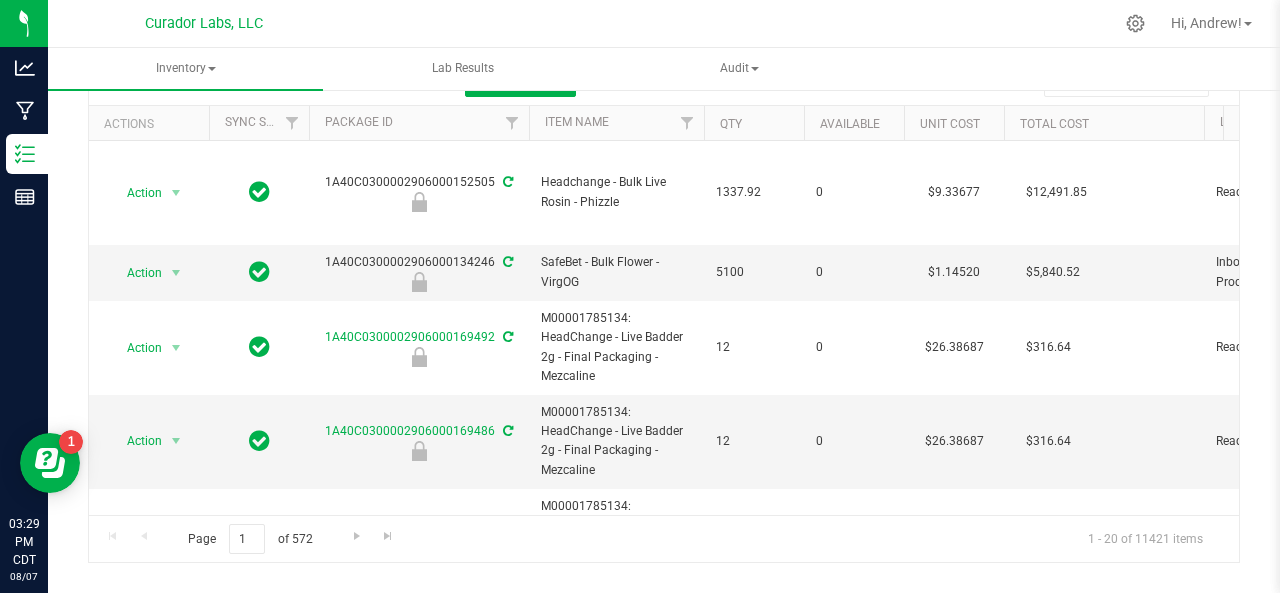 scroll, scrollTop: 0, scrollLeft: 0, axis: both 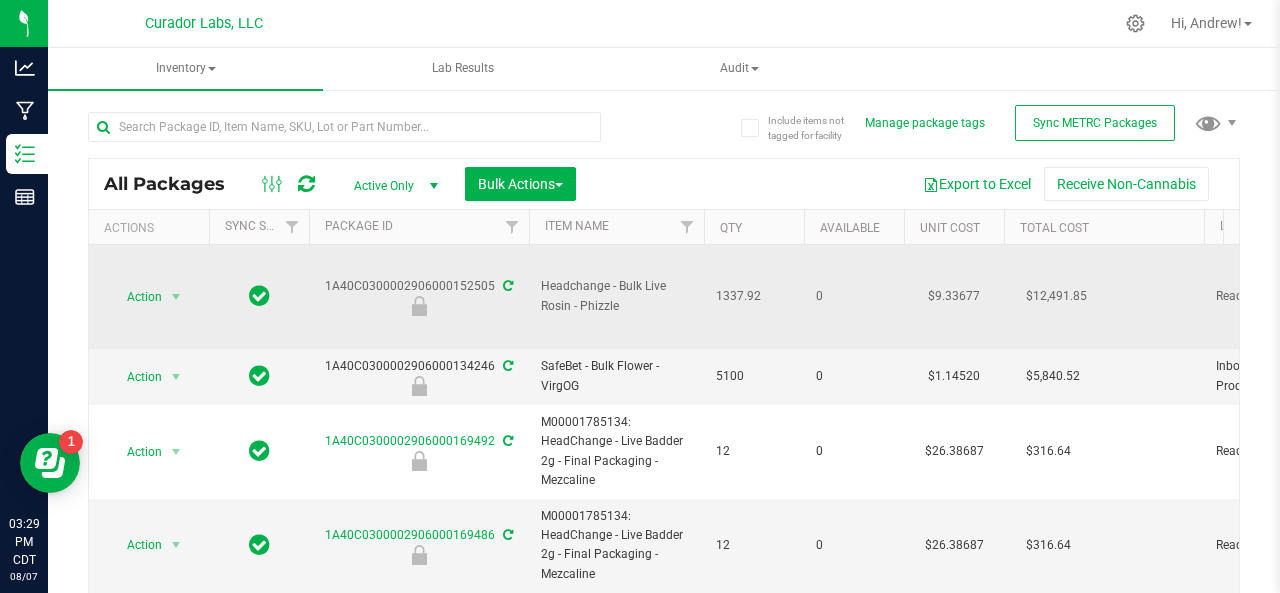 click on "Headchange - Bulk Live Rosin - Phizzle" at bounding box center [616, 296] 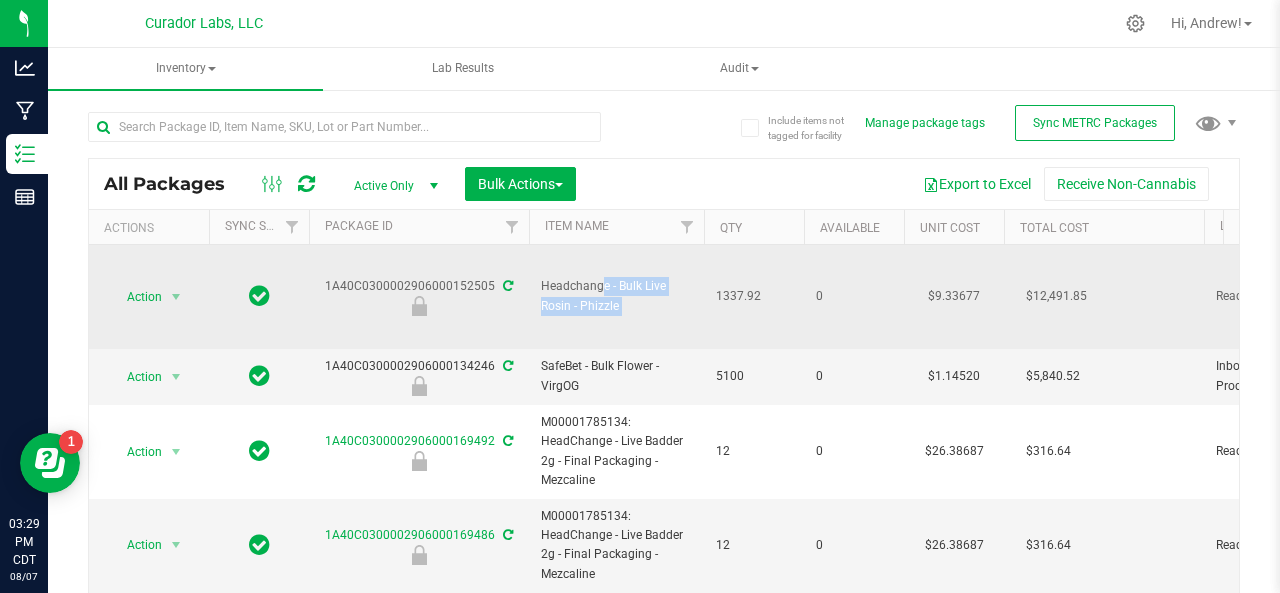 click on "Headchange - Bulk Live Rosin - Phizzle" at bounding box center (616, 296) 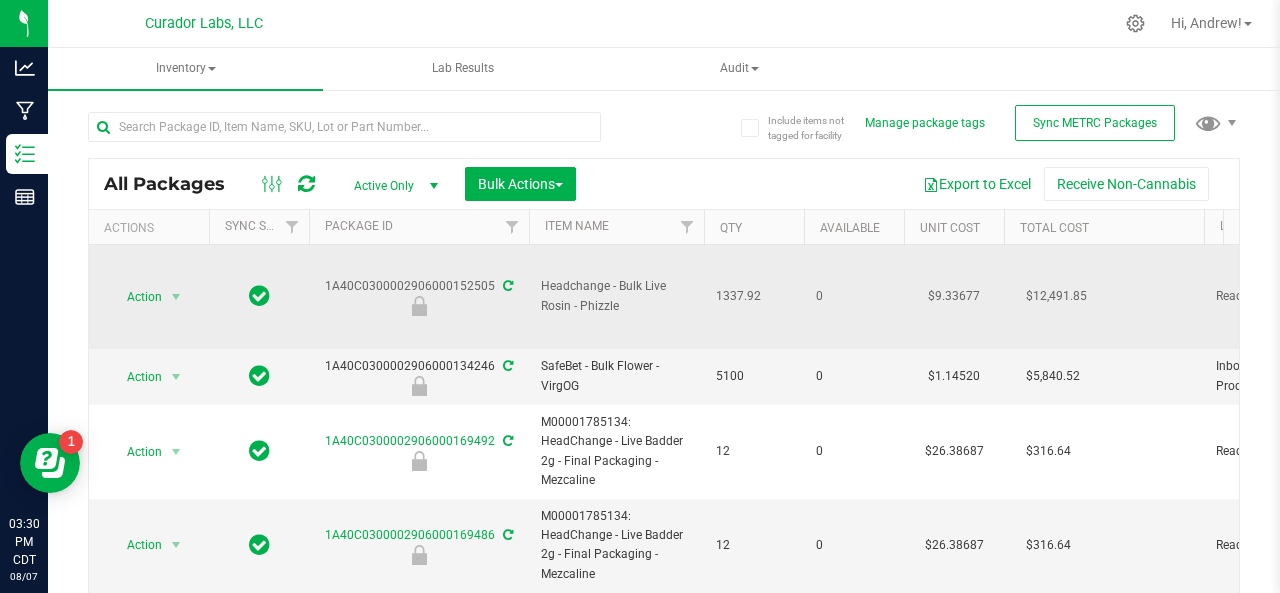 click on "1A40C0300002906000152505" at bounding box center (419, 296) 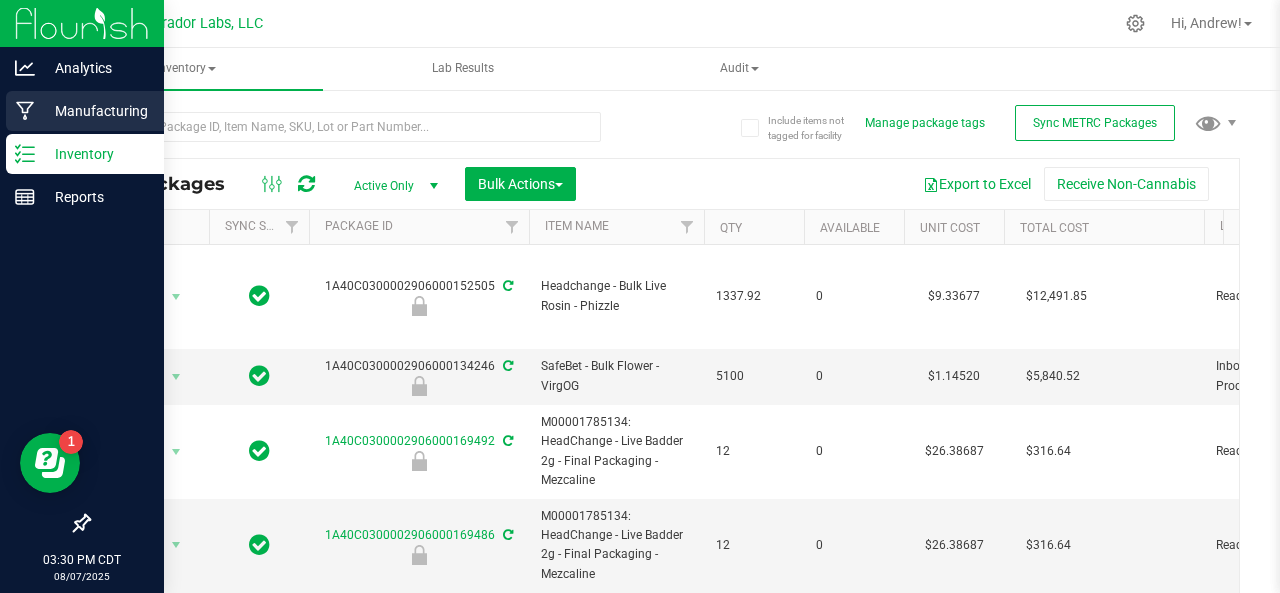 click on "Manufacturing" at bounding box center (85, 111) 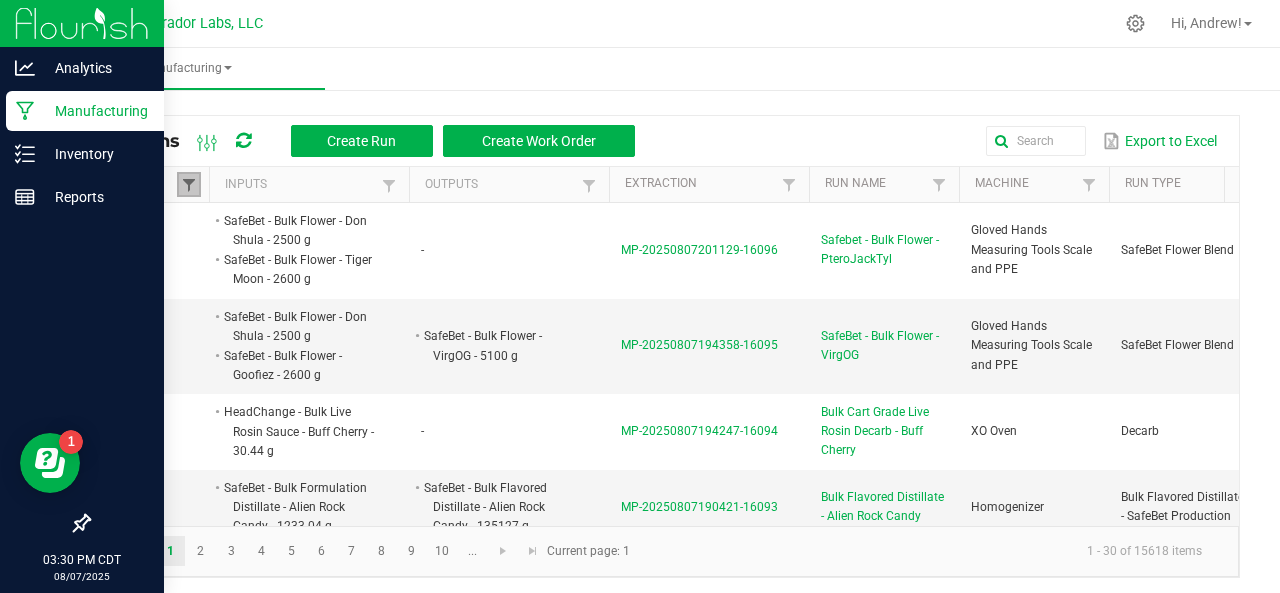 click at bounding box center (189, 185) 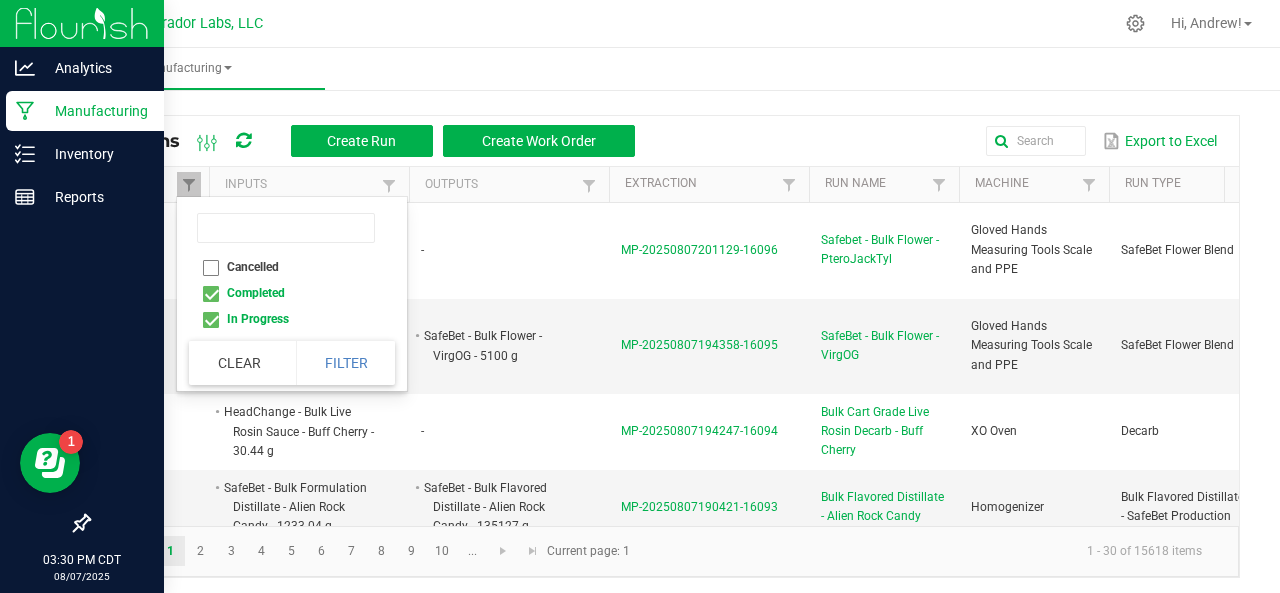 click on "Completed" at bounding box center (286, 293) 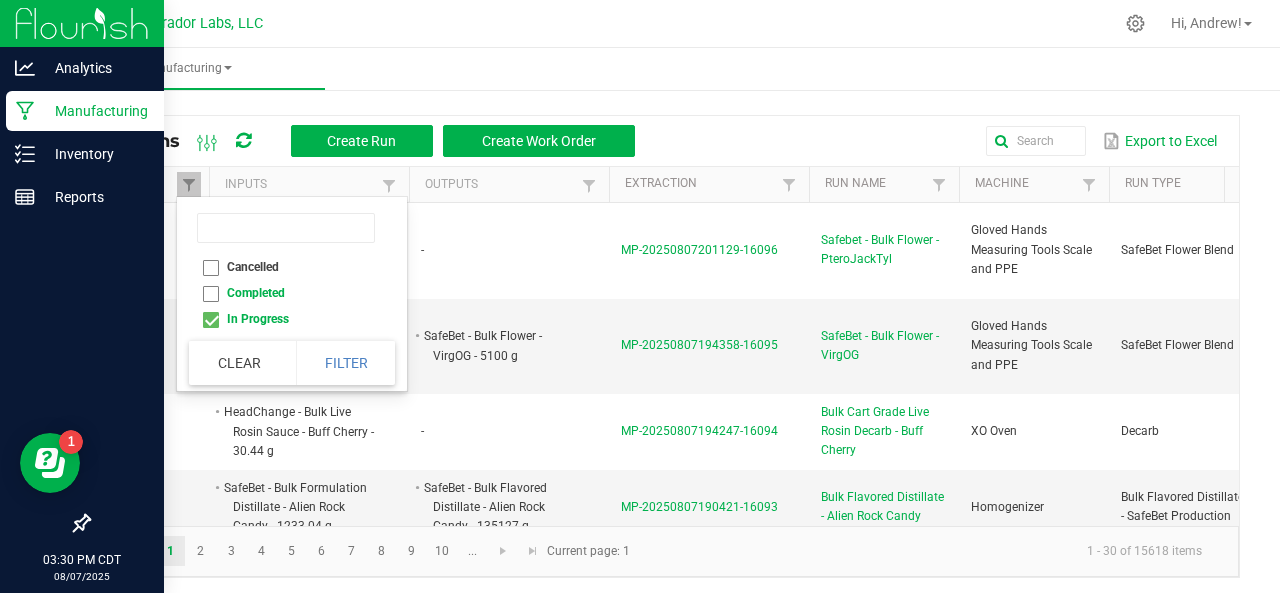checkbox on "false" 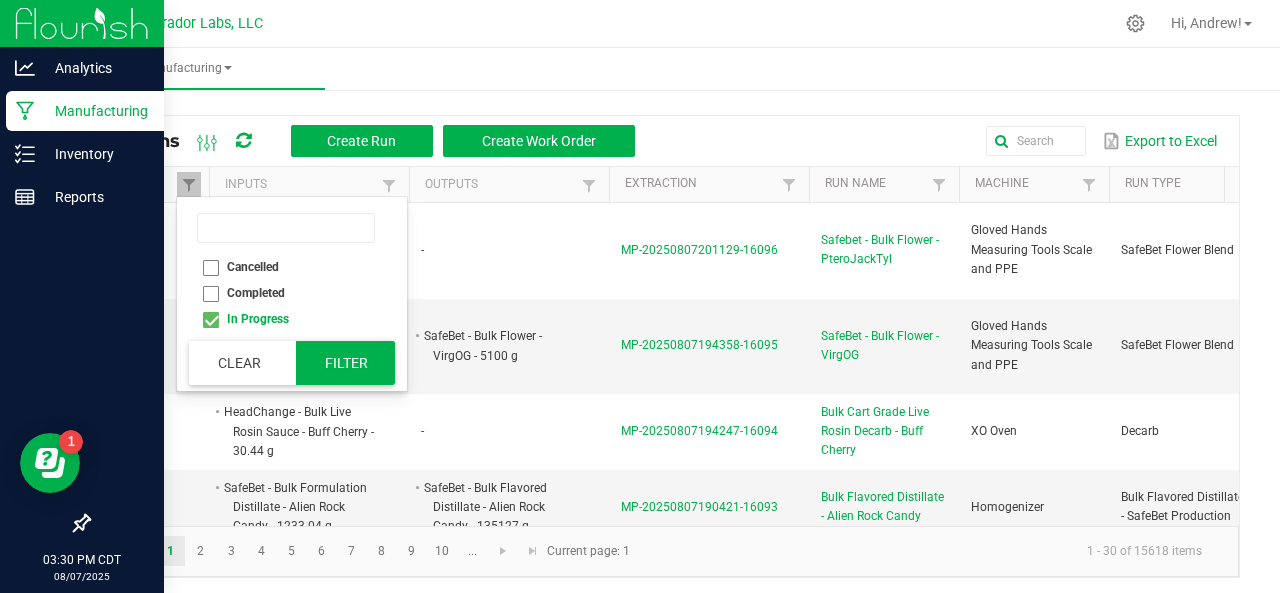 click on "Filter" at bounding box center [346, 363] 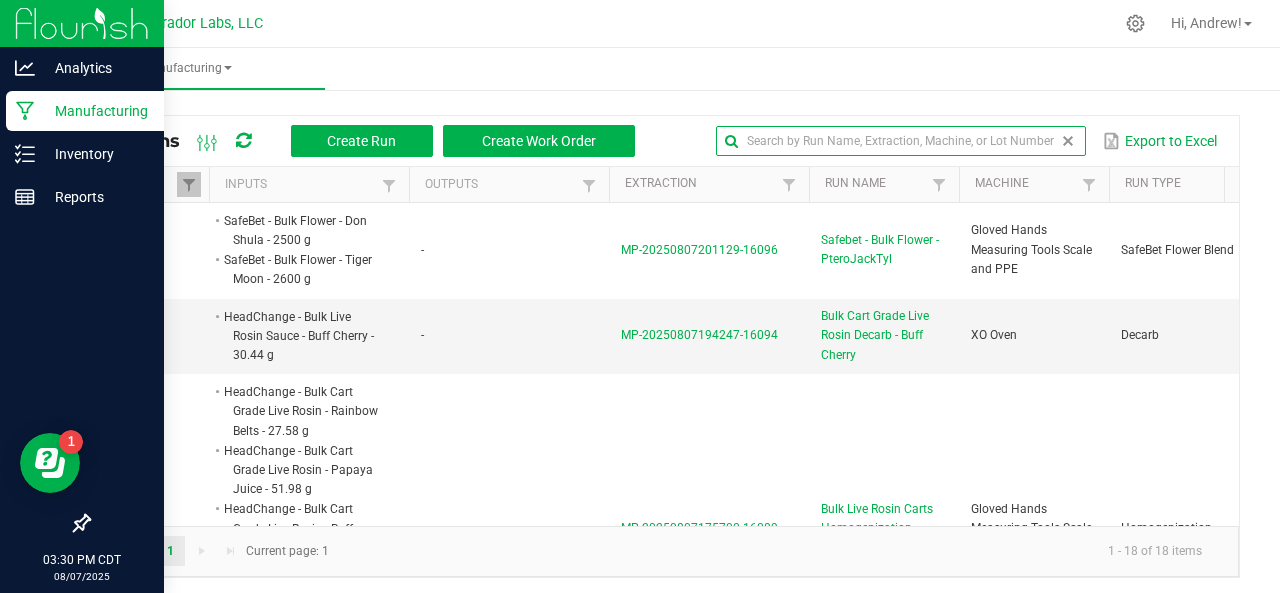click at bounding box center [901, 141] 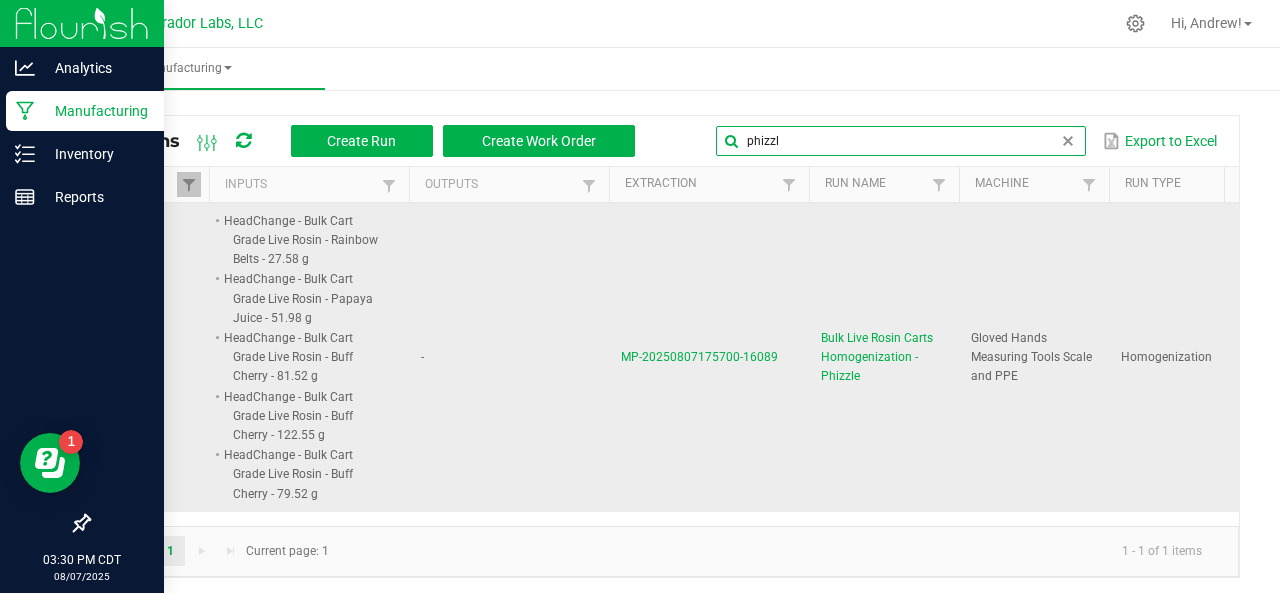 type on "phizzl" 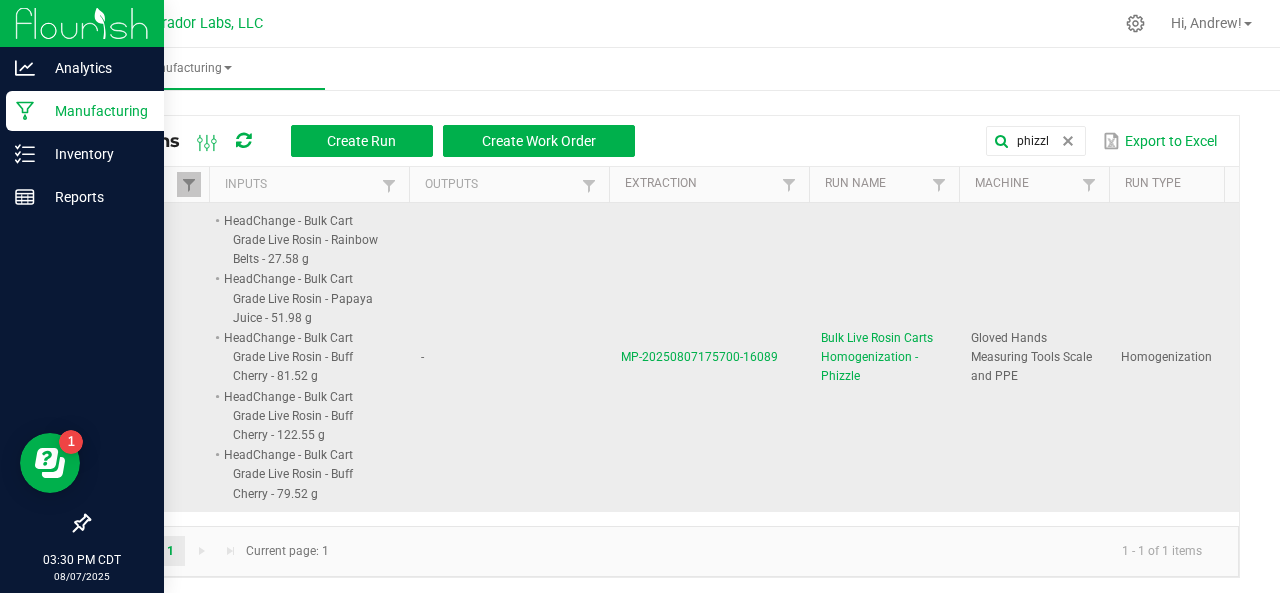 click on "MP-20250807175700-16089" at bounding box center (699, 357) 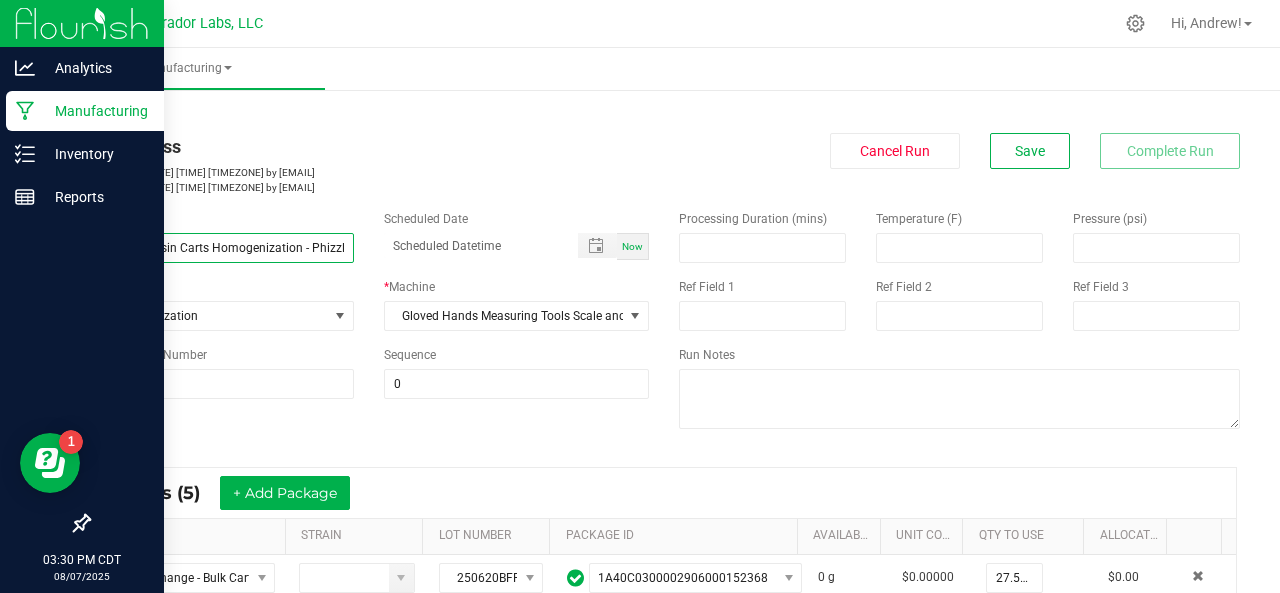 click on "Bulk Live Rosin Carts Homogenization - Phizzle" at bounding box center [221, 248] 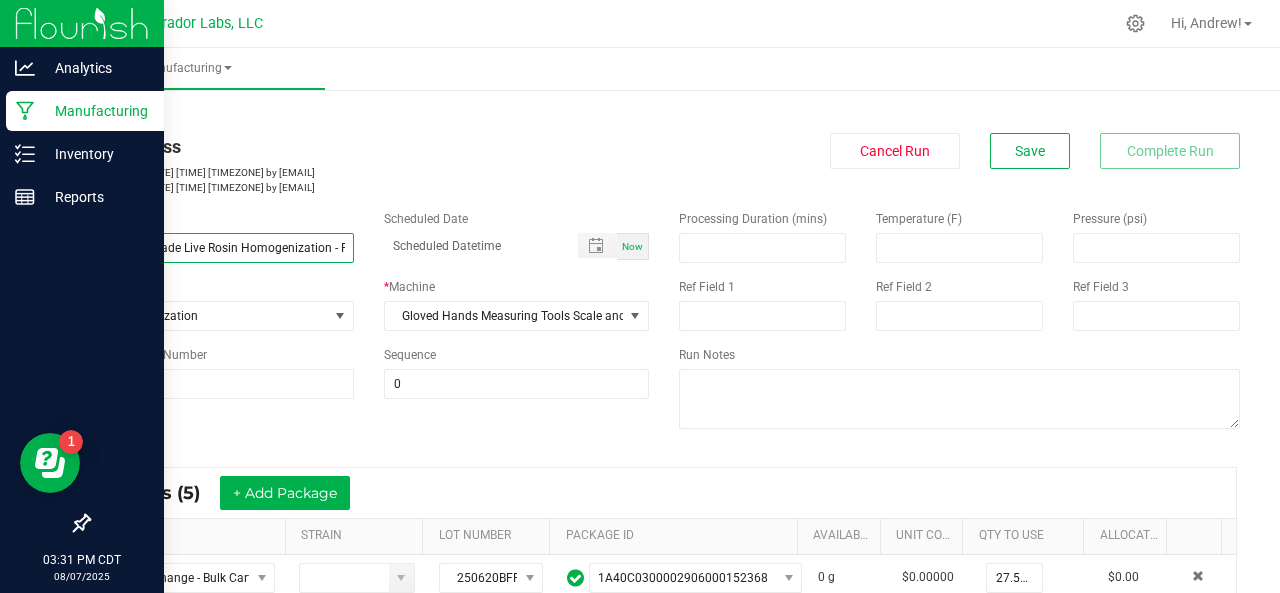 type on "Bulk Cart Grade Live Rosin Homogenization - Phizzle" 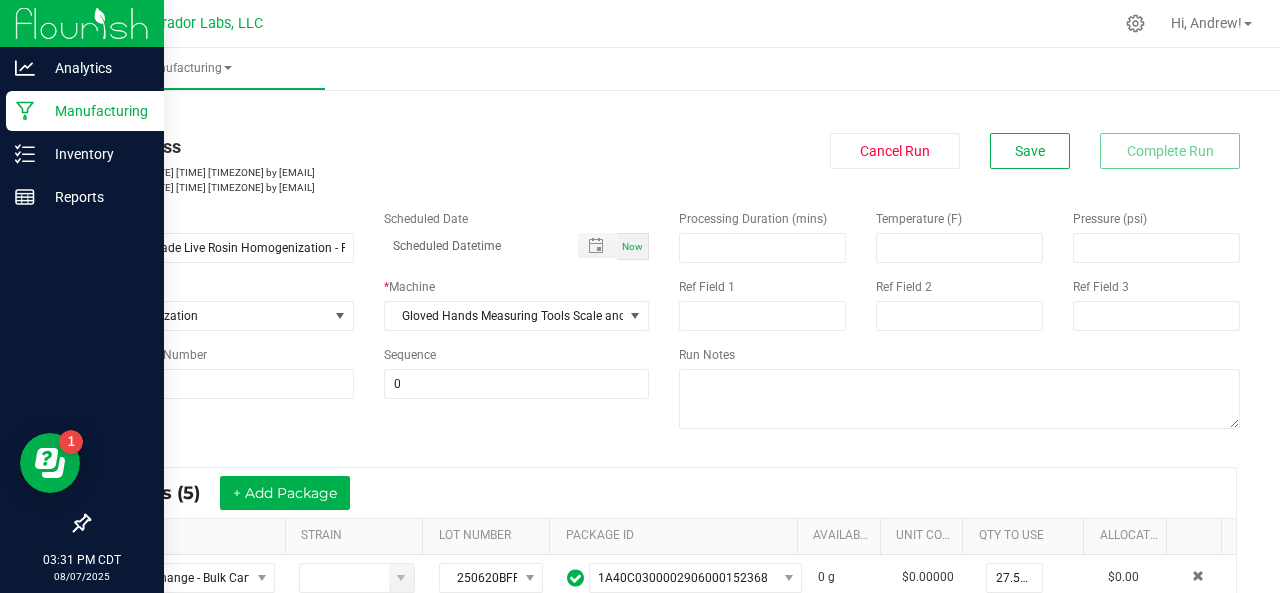click on "*    Inputs (5)   + Add Package  ITEM STRAIN LOT NUMBER PACKAGE ID AVAILABLE Unit Cost QTY TO USE Allocated Cost HeadChange - Bulk Cart Grade Live Rosin - Rainbow Belts 250620BFFRNBWBLTZ
1A40C0300002906000152368 0   g  $0.00000  27.5800 g  $0.00  HeadChange - Bulk Cart Grade Live Rosin - Papaya Juice 250620BFFPPYJC
1A40C0300002906000152331 0   g  $0.00000  51.9800 g  $0.00  HeadChange - Bulk Cart Grade Live Rosin - Buff Cherry 250627BFFBFFCHRR
1A40C0300002906000152407 0   g  $0.00000  81.5200 g  $0.00  HeadChange - Bulk Cart Grade Live Rosin - Buff Cherry 250612BFFBDDCHRR
1A40C0300002906000152245 0   g  $0.00000  122.5500 g  $0.00  HeadChange - Bulk Cart Grade Live Rosin - Buff Cherry 250722BFFBFFCHRRY
1A40C0300002906000152500 0   g  $14.65276  79.5200 g  $1,165.19" at bounding box center (664, 628) 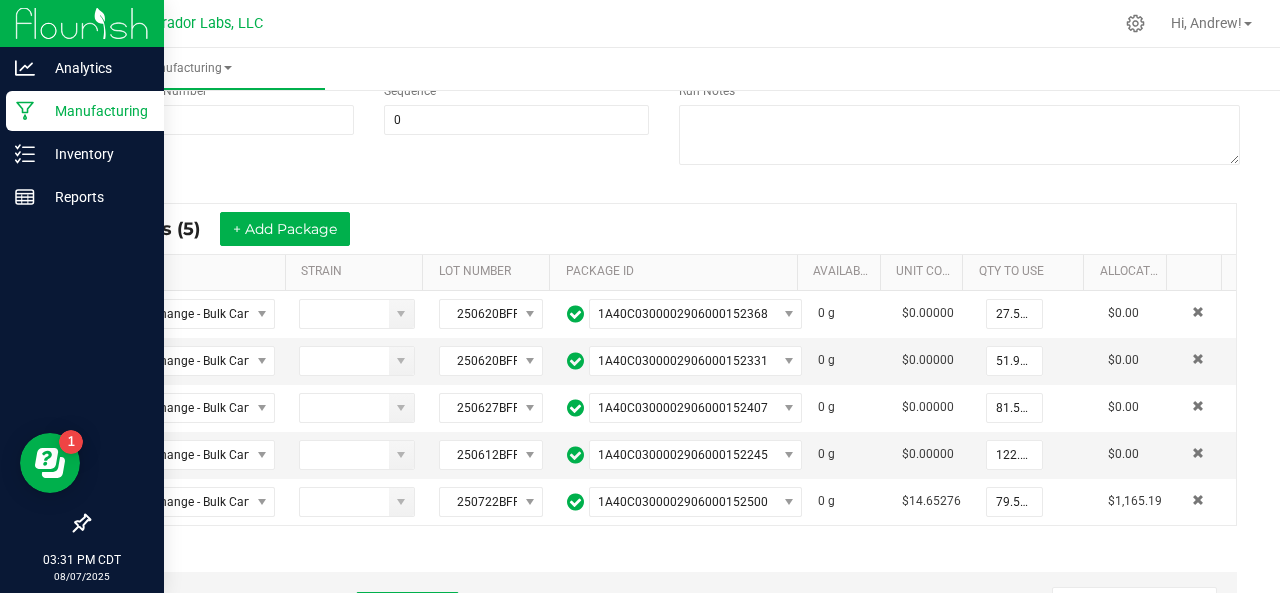 scroll, scrollTop: 338, scrollLeft: 0, axis: vertical 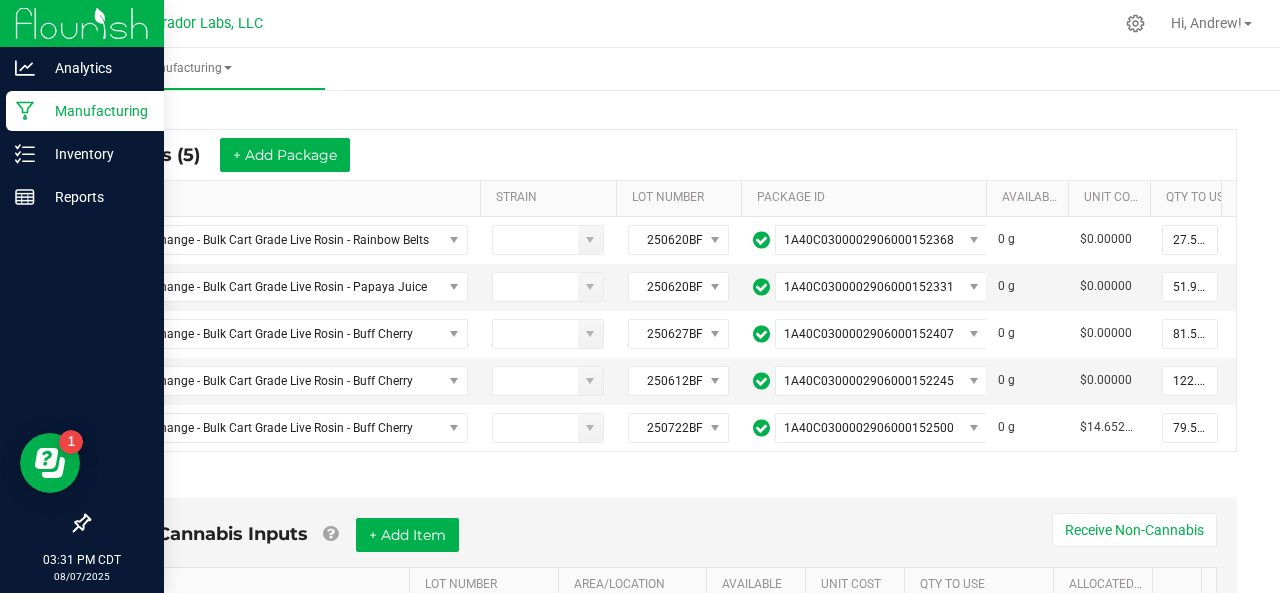 click at bounding box center (477, 355) 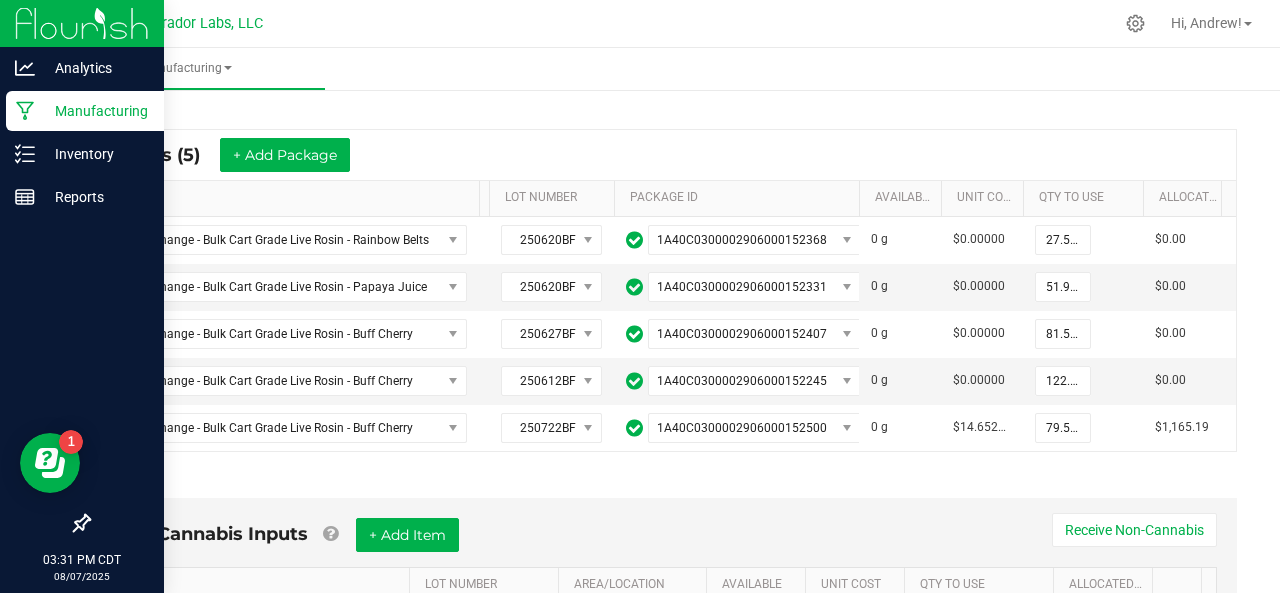 click on "ITEM STRAIN LOT NUMBER PACKAGE ID AVAILABLE Unit Cost QTY TO USE Allocated Cost" at bounding box center [685, 199] 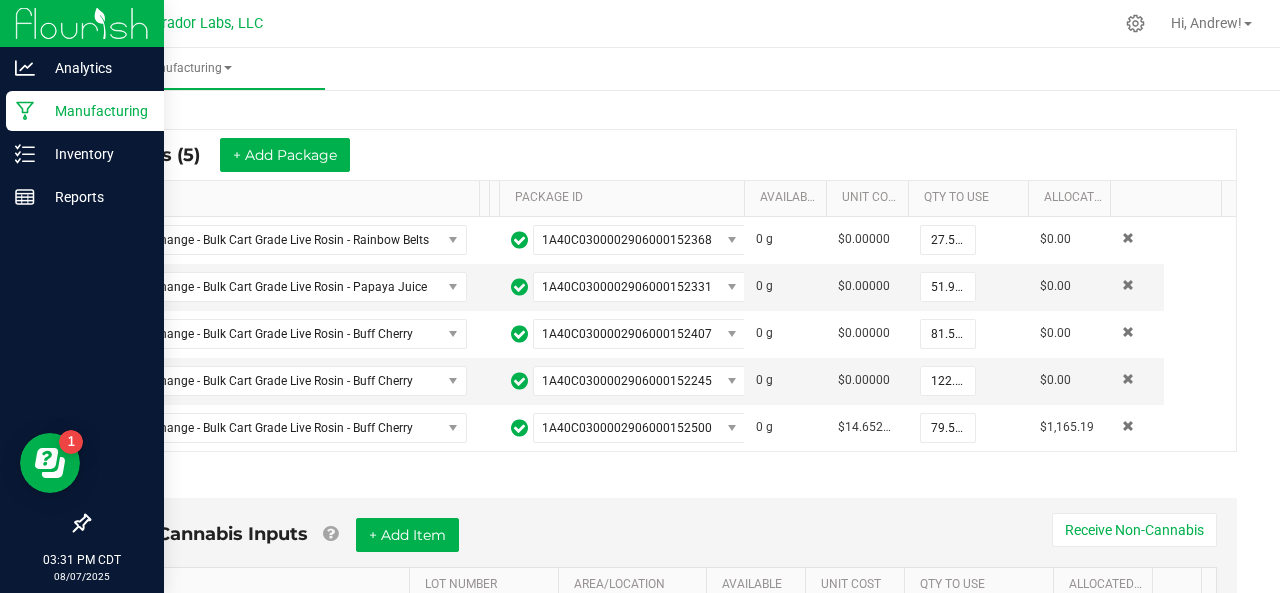 click on "ITEM STRAIN LOT NUMBER PACKAGE ID AVAILABLE Unit Cost QTY TO USE Allocated Cost" at bounding box center (628, 199) 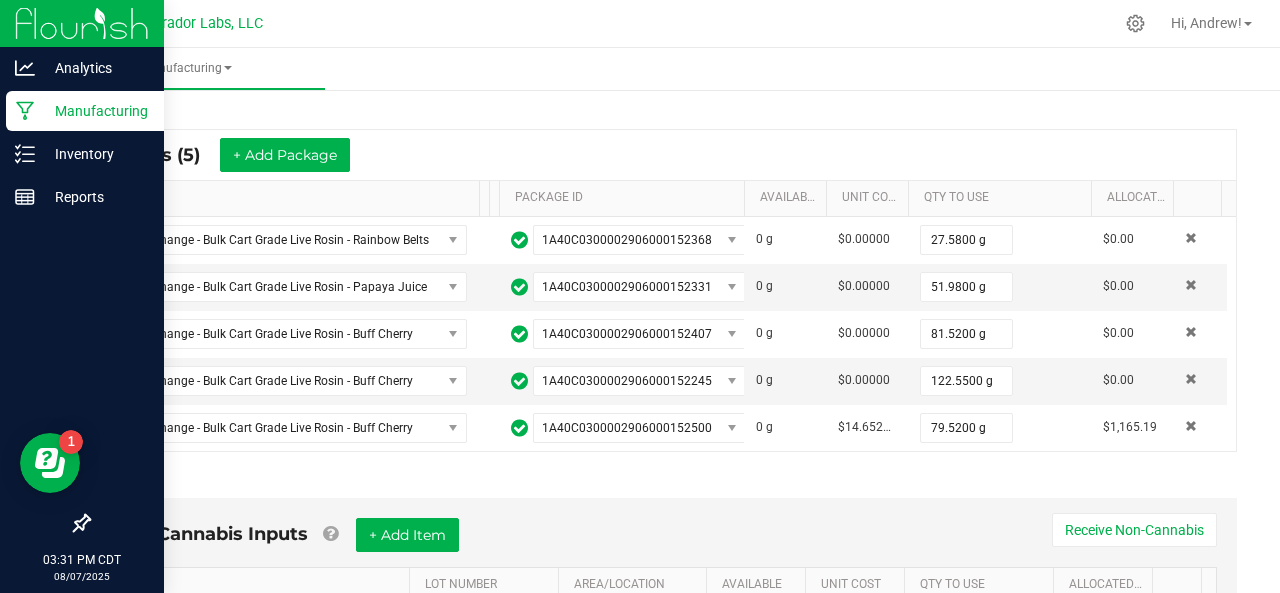 click at bounding box center (1088, 355) 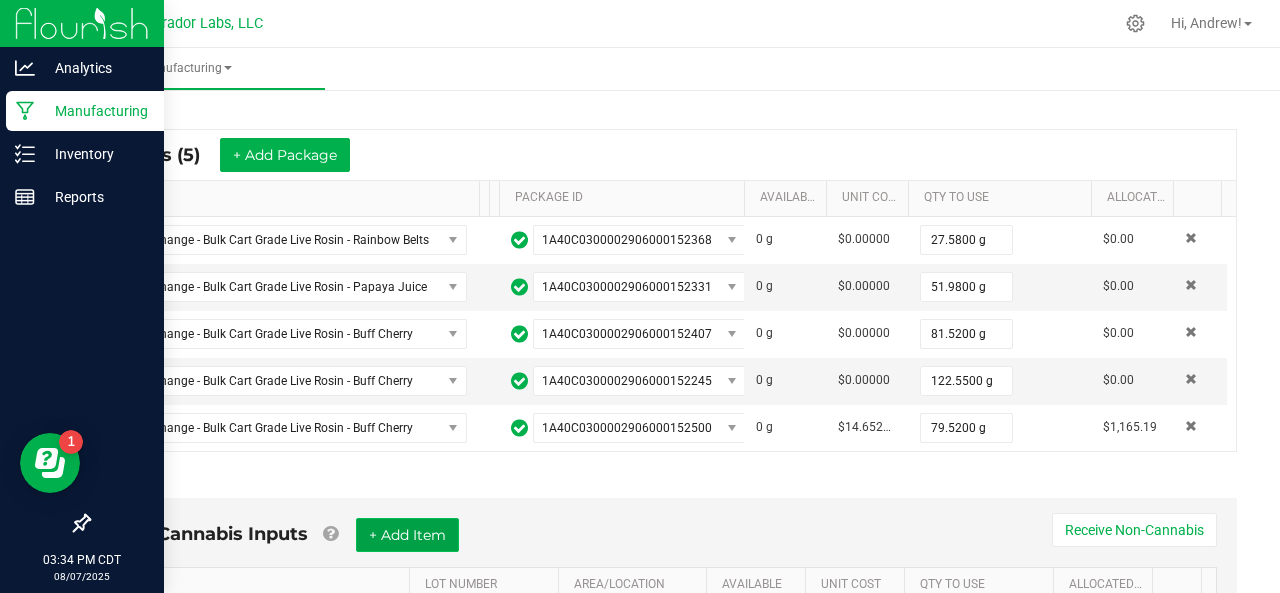 click on "+ Add Item" at bounding box center [407, 535] 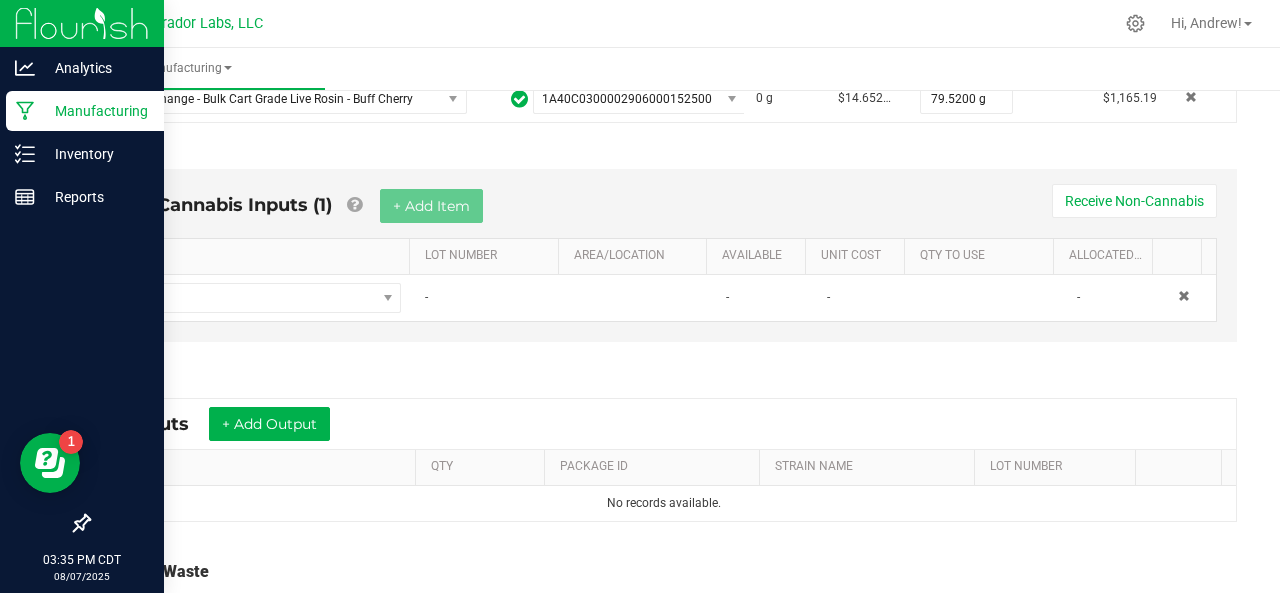 scroll, scrollTop: 670, scrollLeft: 0, axis: vertical 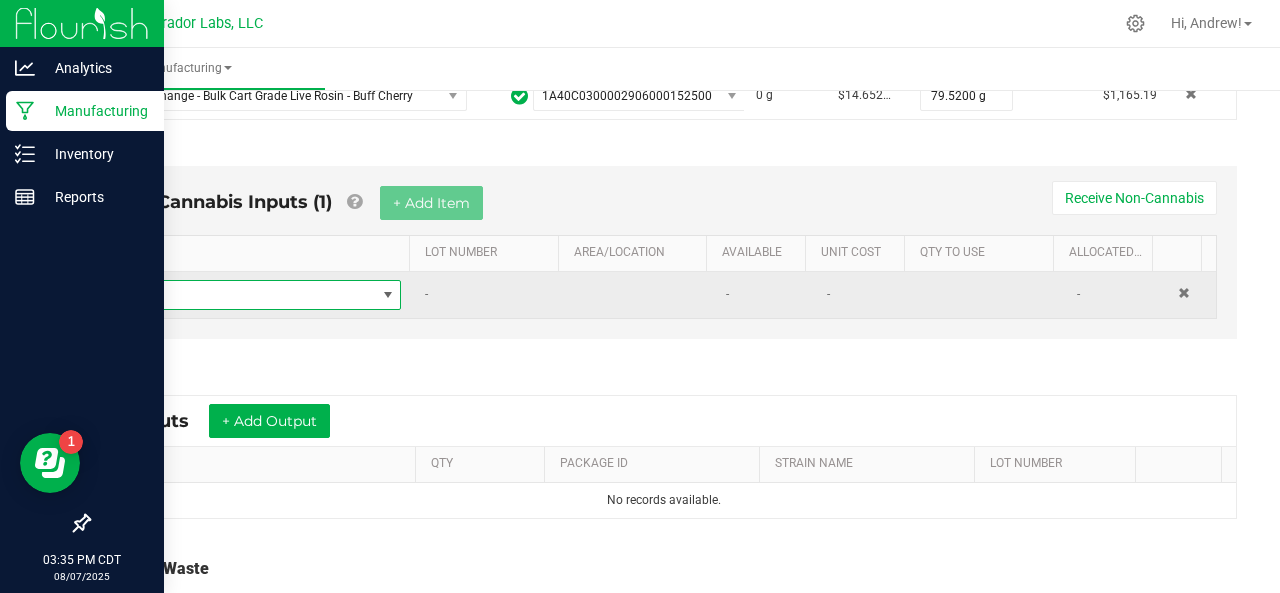 click at bounding box center (250, 295) 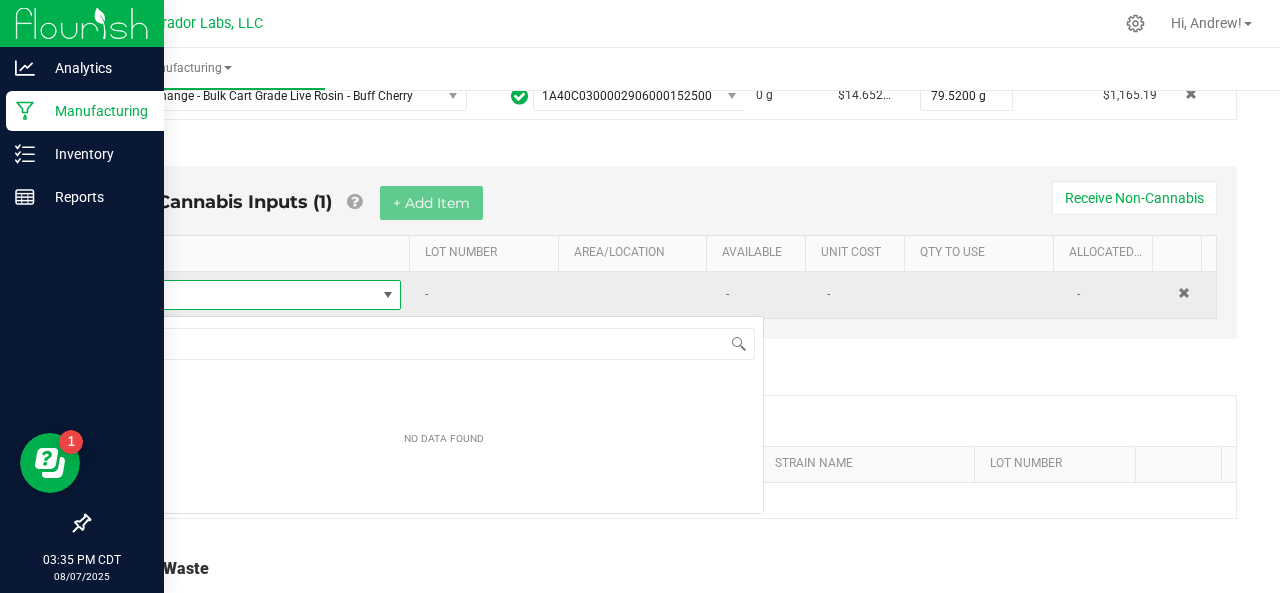 scroll, scrollTop: 99970, scrollLeft: 99731, axis: both 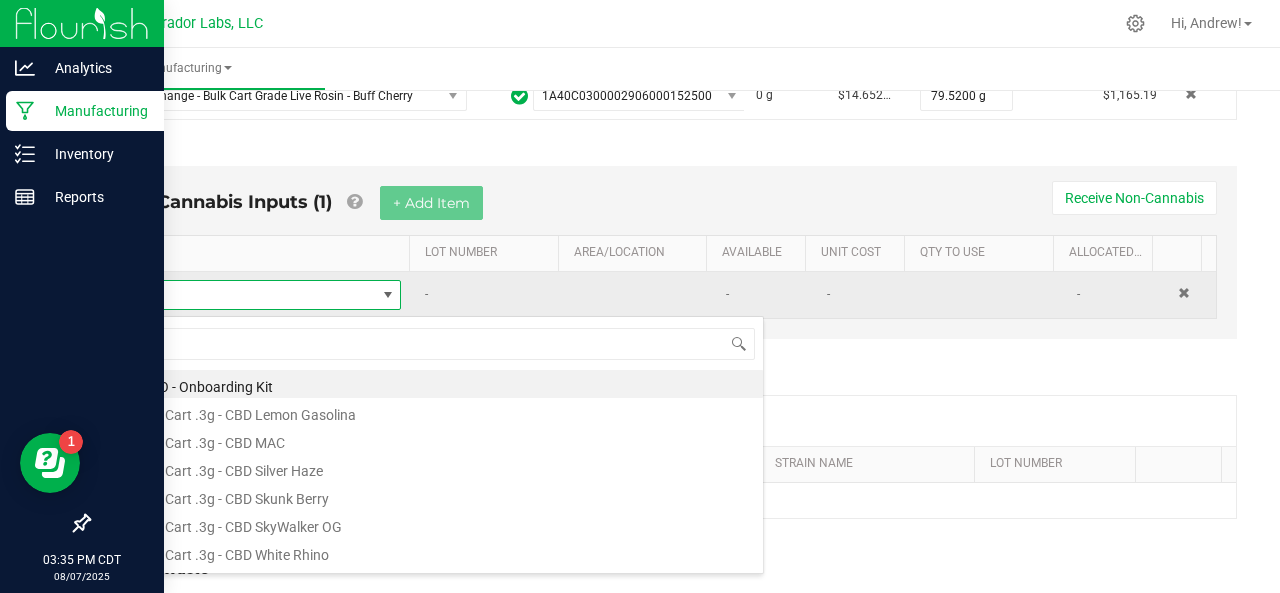 click at bounding box center (250, 295) 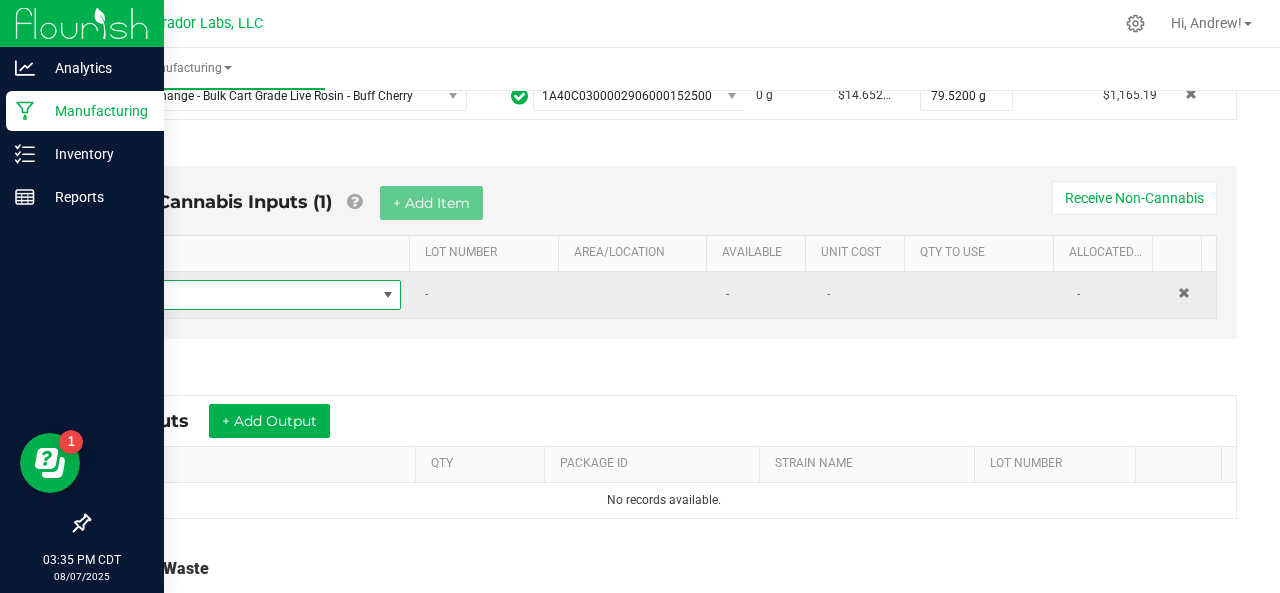 click at bounding box center (250, 295) 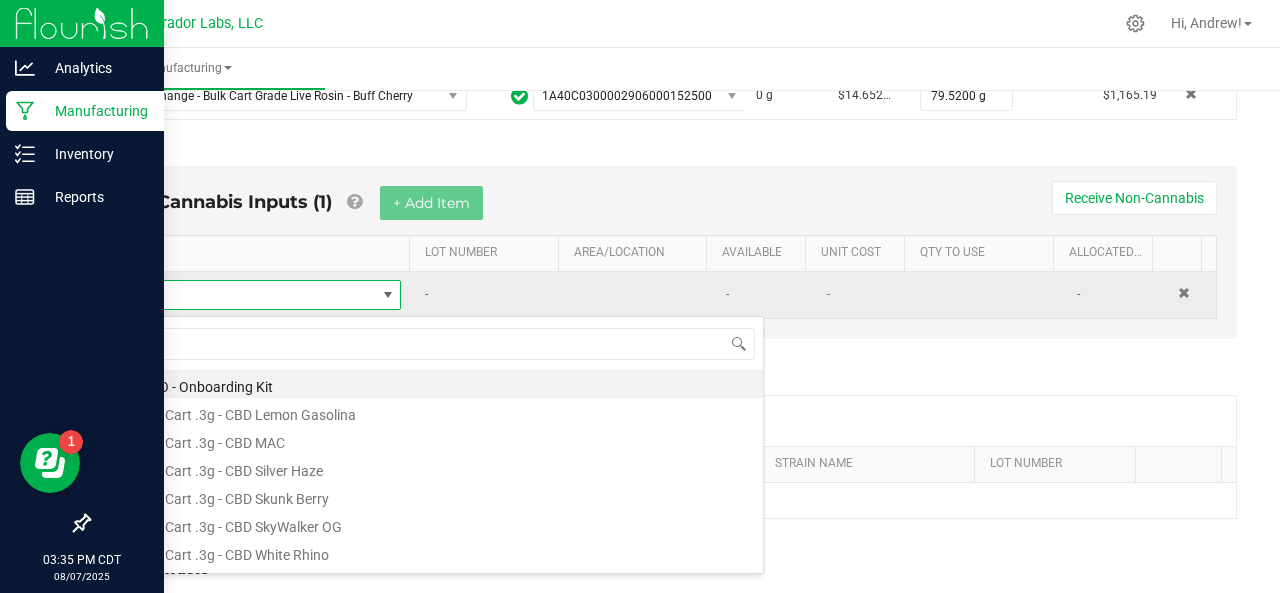 scroll, scrollTop: 99970, scrollLeft: 99731, axis: both 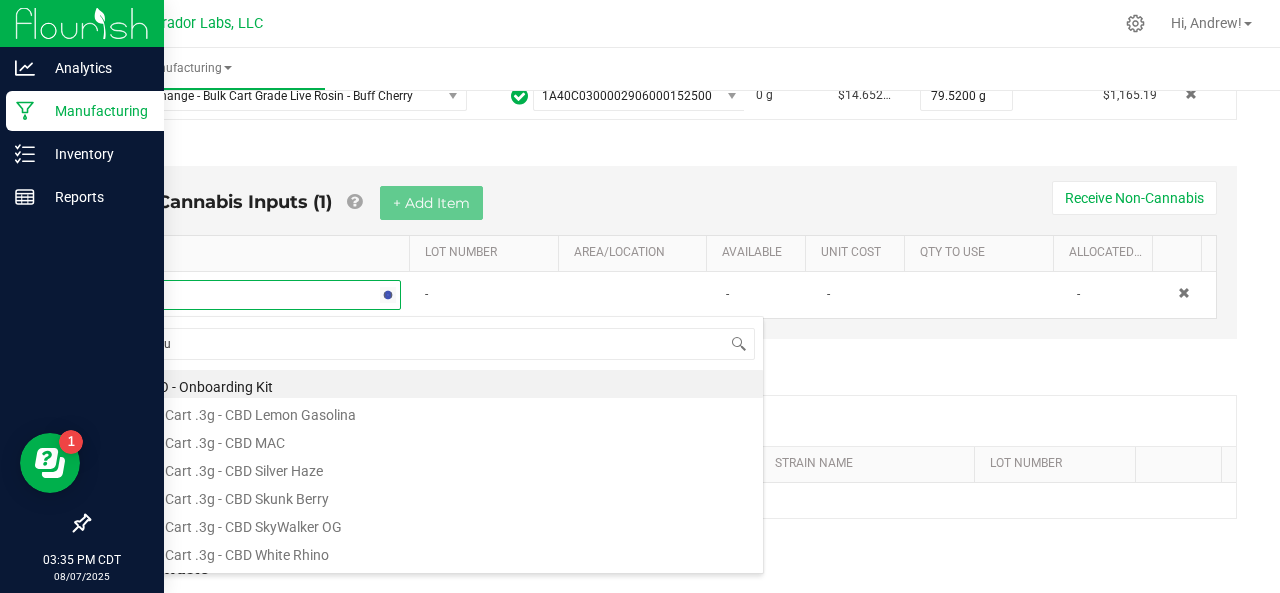 type on "fleur" 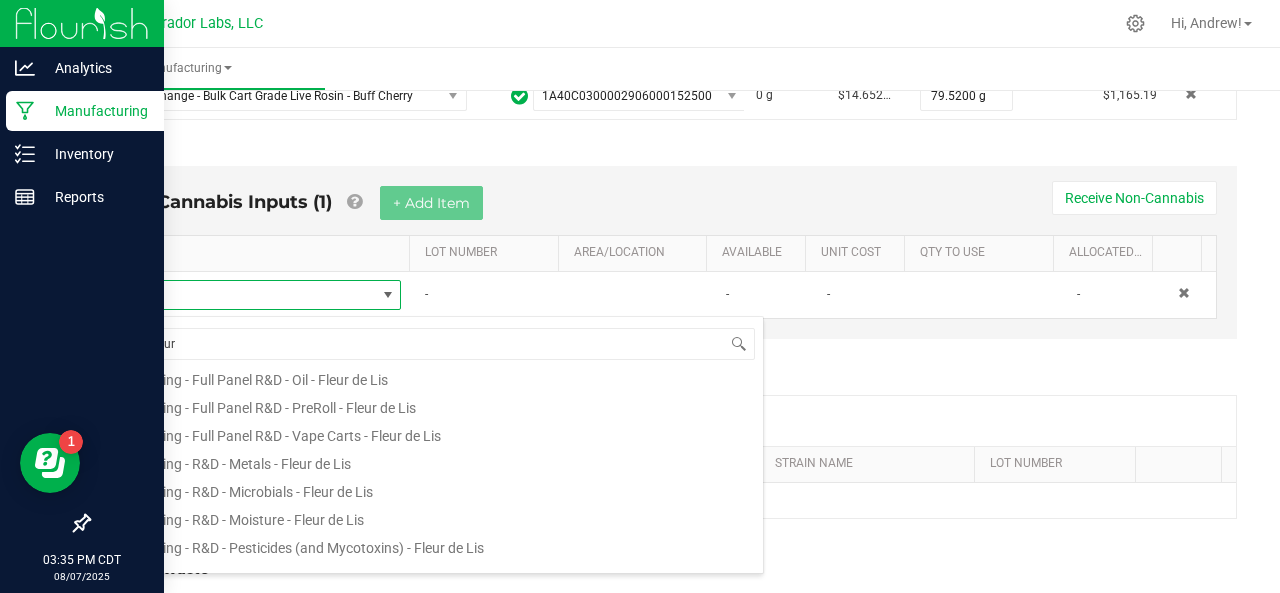 scroll, scrollTop: 120, scrollLeft: 0, axis: vertical 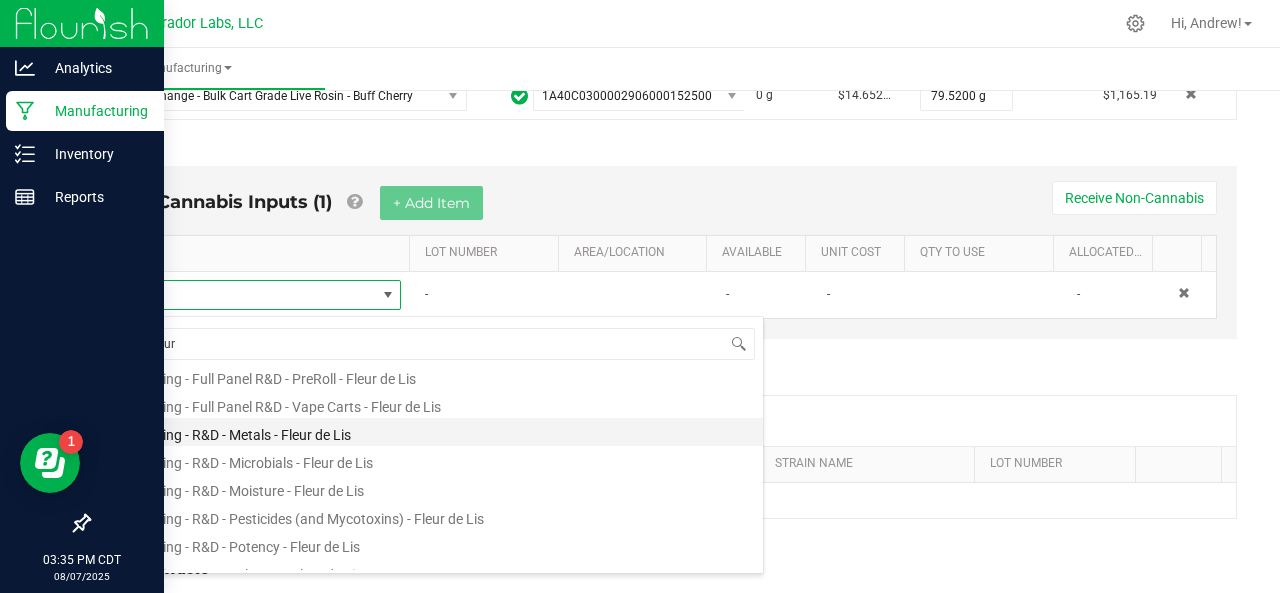 click on "Testing - R&D - Metals - Fleur de Lis" at bounding box center (444, 432) 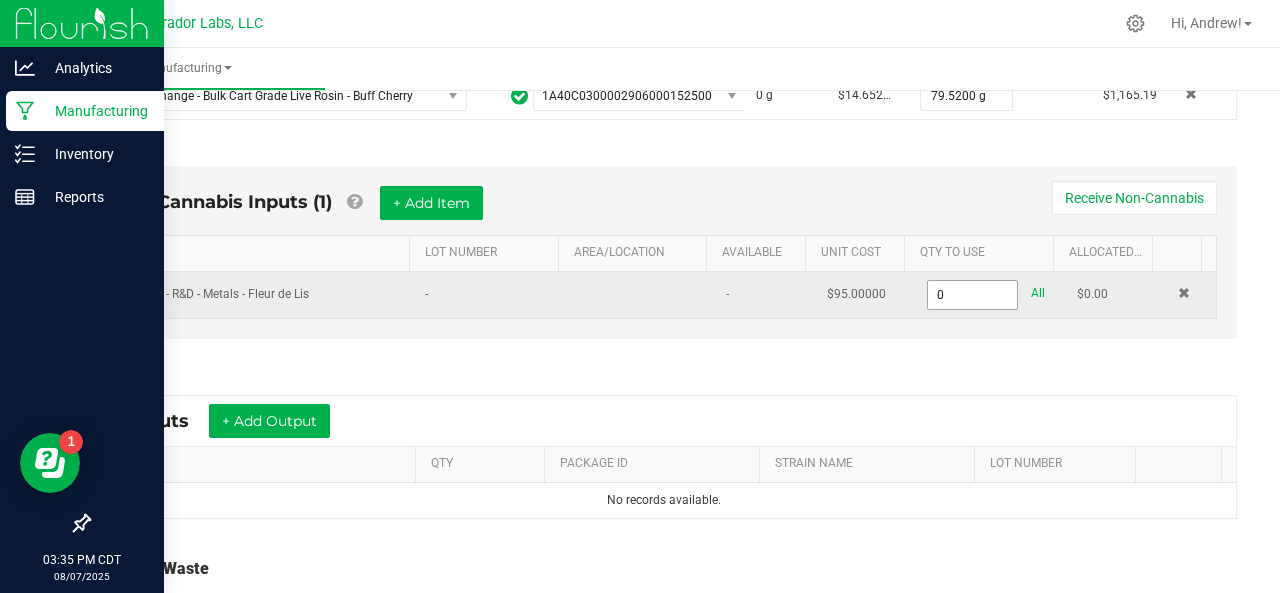 click on "0" at bounding box center (972, 295) 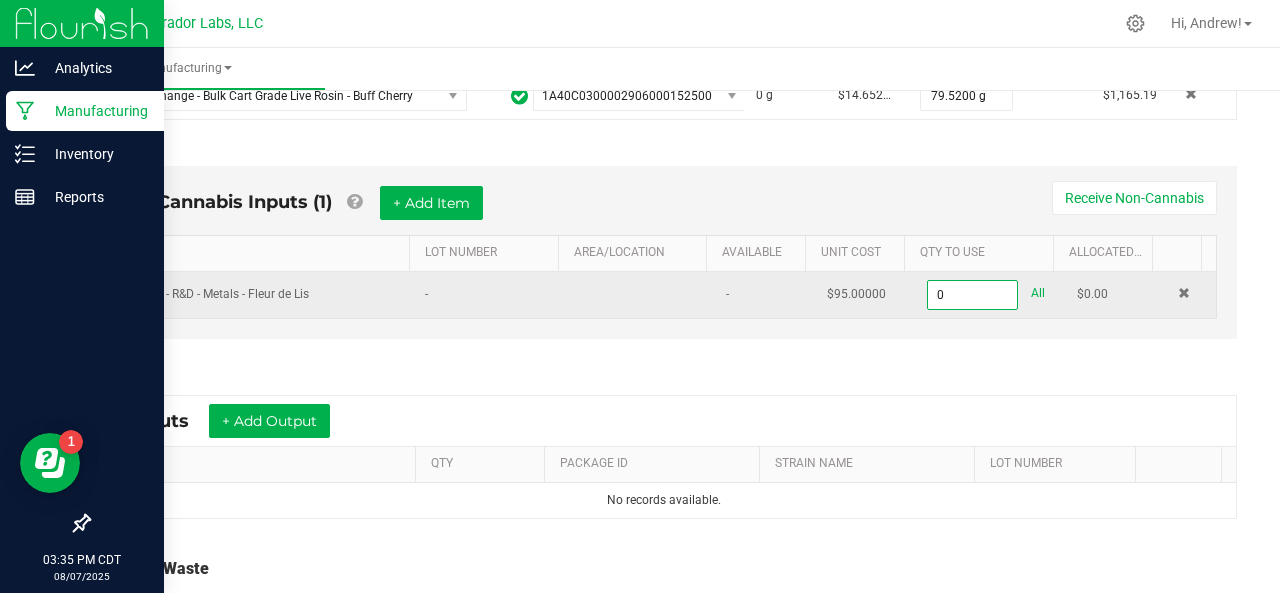 click on "0" at bounding box center [972, 295] 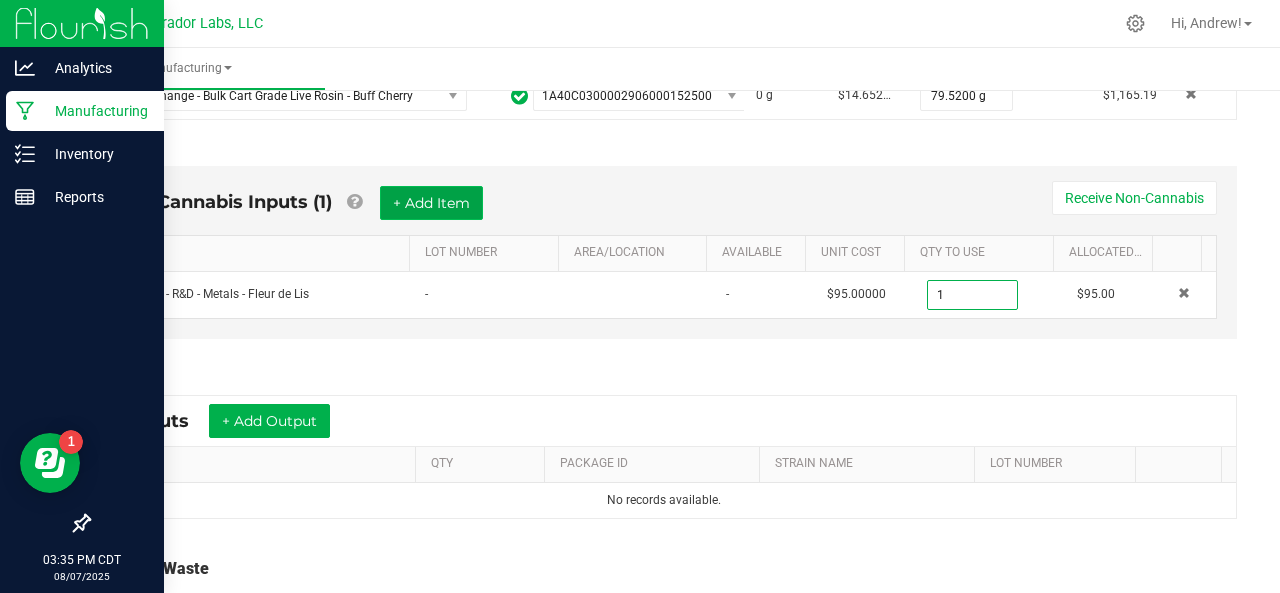 type on "1.0000 u" 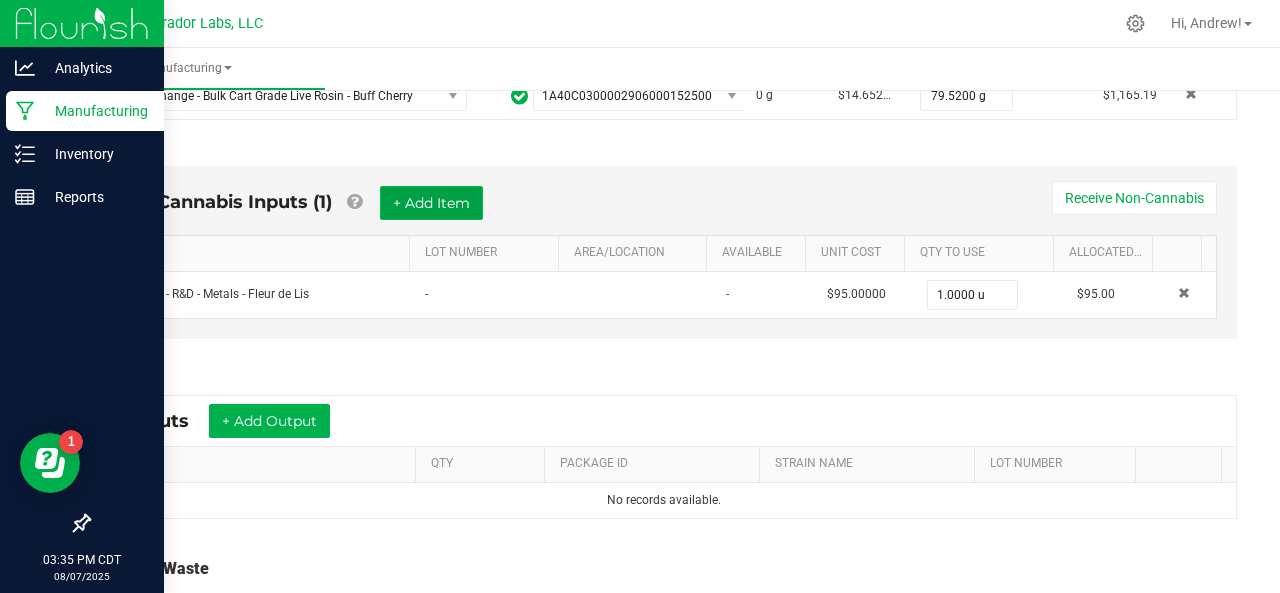 click on "+ Add Item" at bounding box center [431, 203] 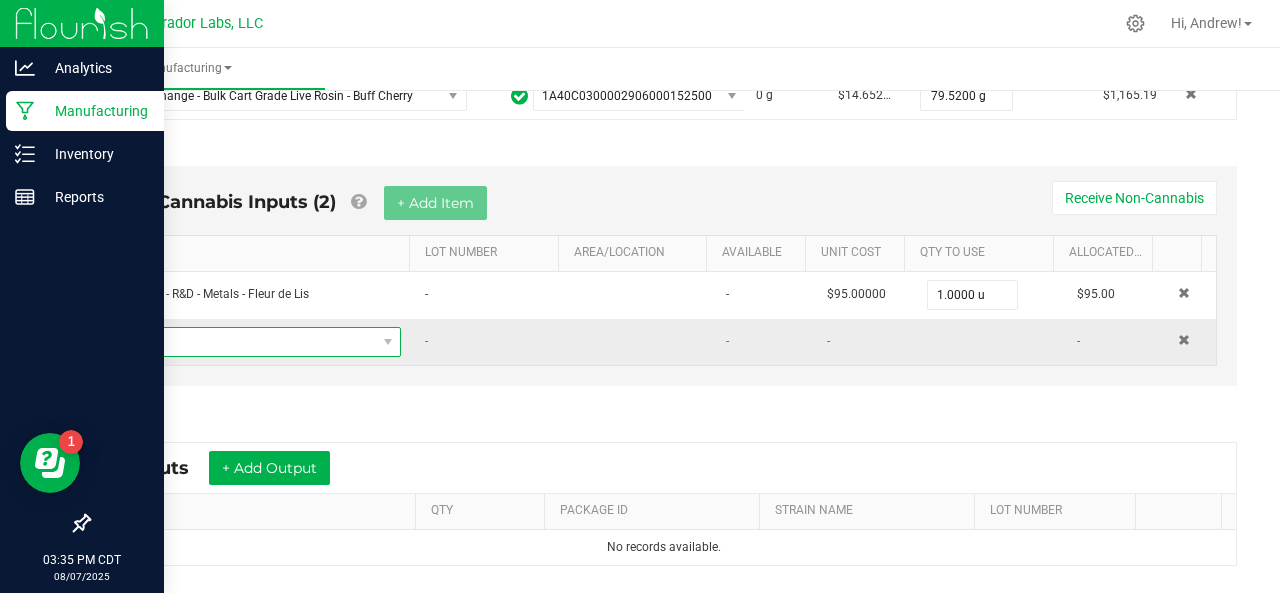 click at bounding box center [250, 342] 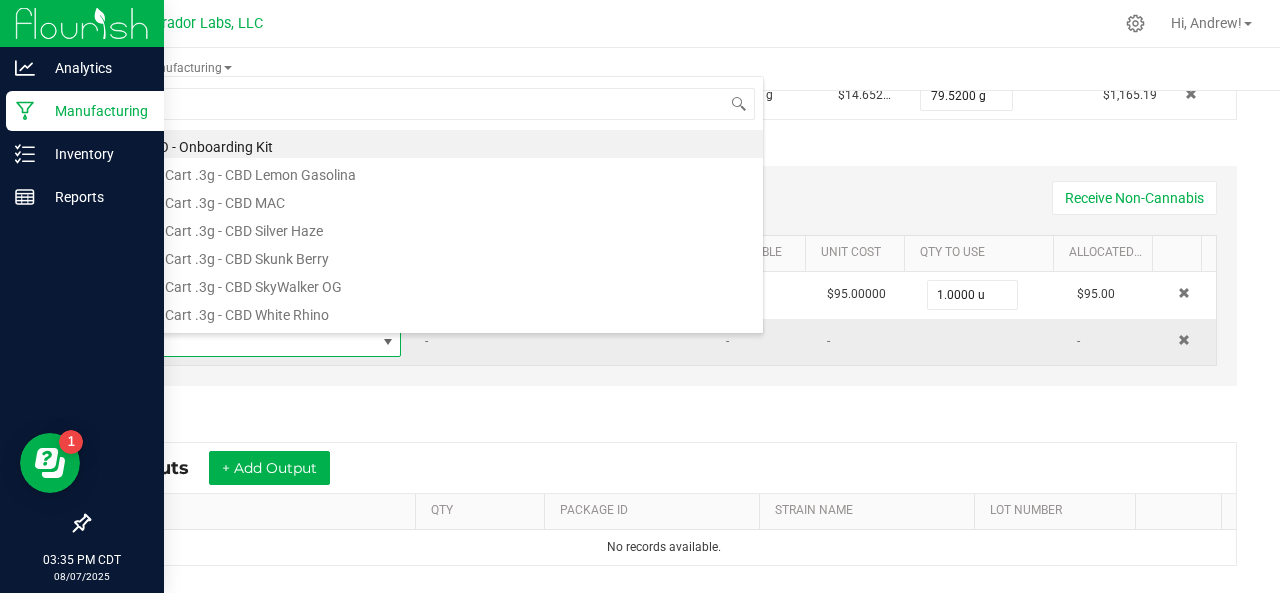 scroll, scrollTop: 99970, scrollLeft: 99731, axis: both 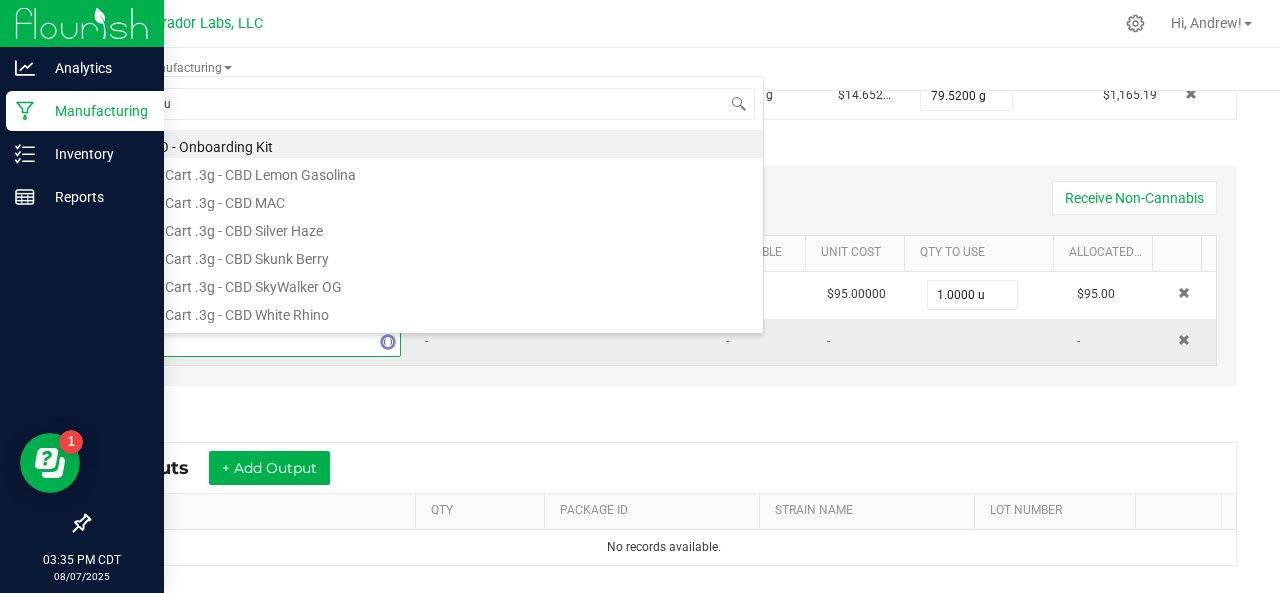 type on "fleur" 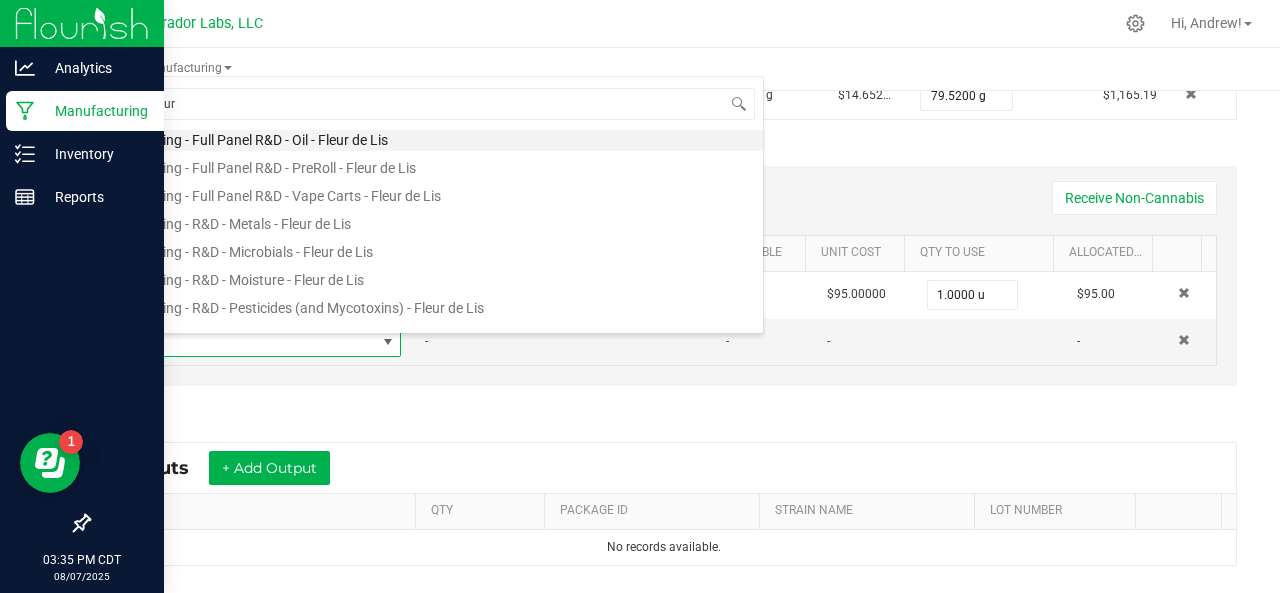 scroll, scrollTop: 112, scrollLeft: 0, axis: vertical 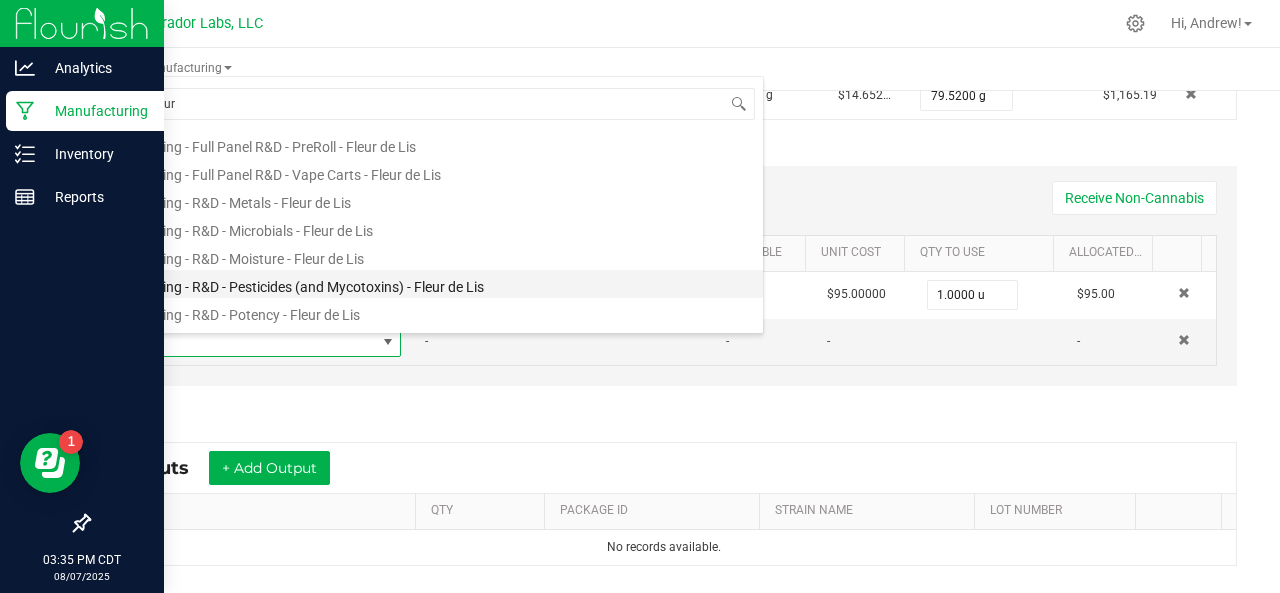 click on "Testing - R&D - Pesticides (and Mycotoxins) - Fleur de Lis" at bounding box center [444, 284] 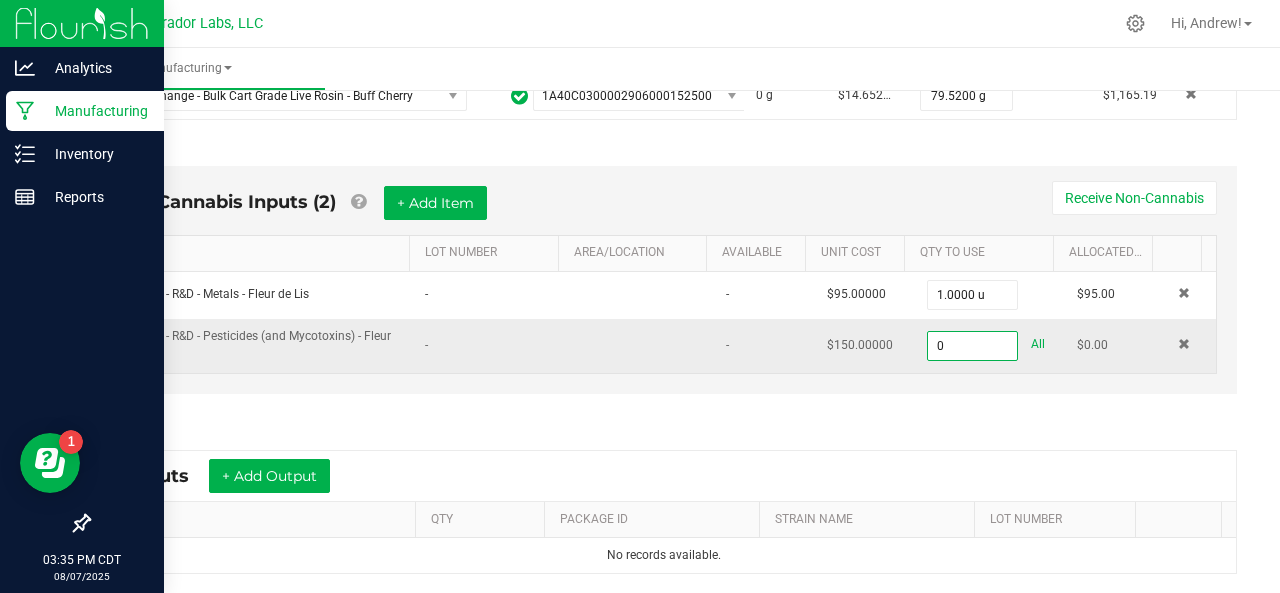click on "0" at bounding box center (972, 346) 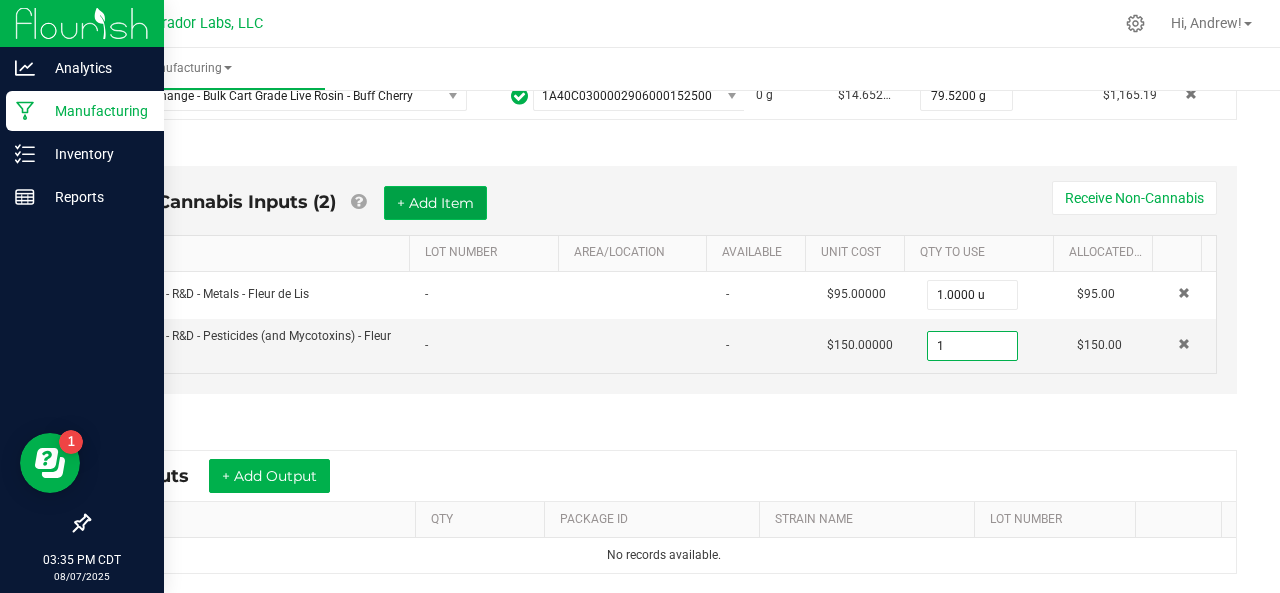 type on "1.0000 u" 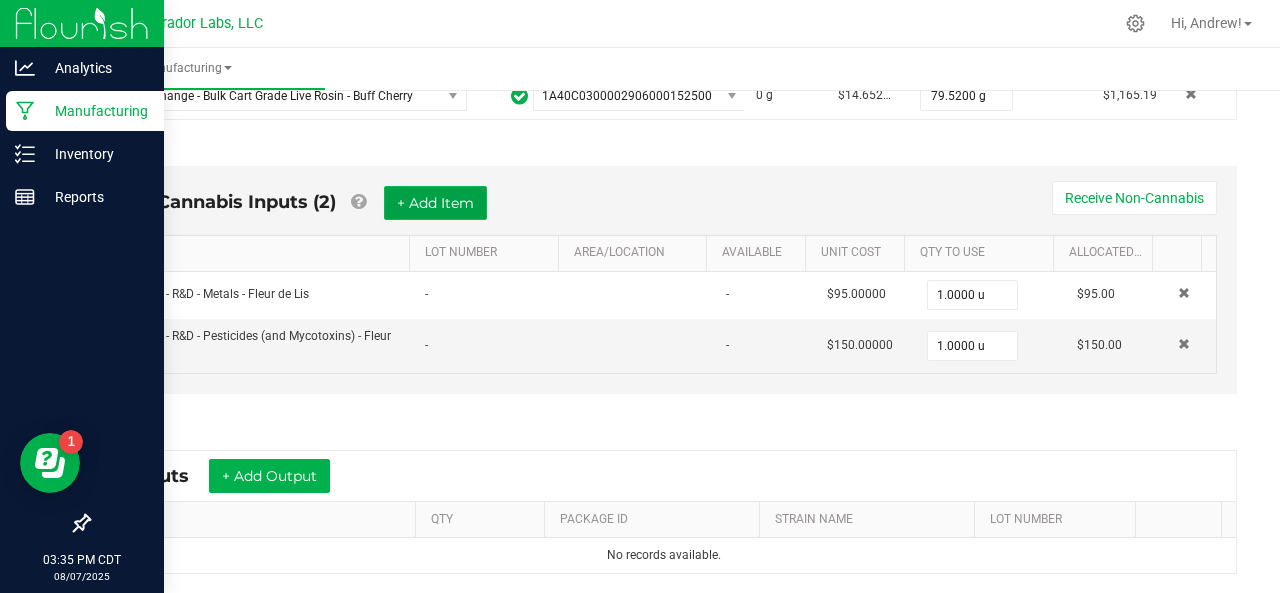 click on "+ Add Item" at bounding box center (435, 203) 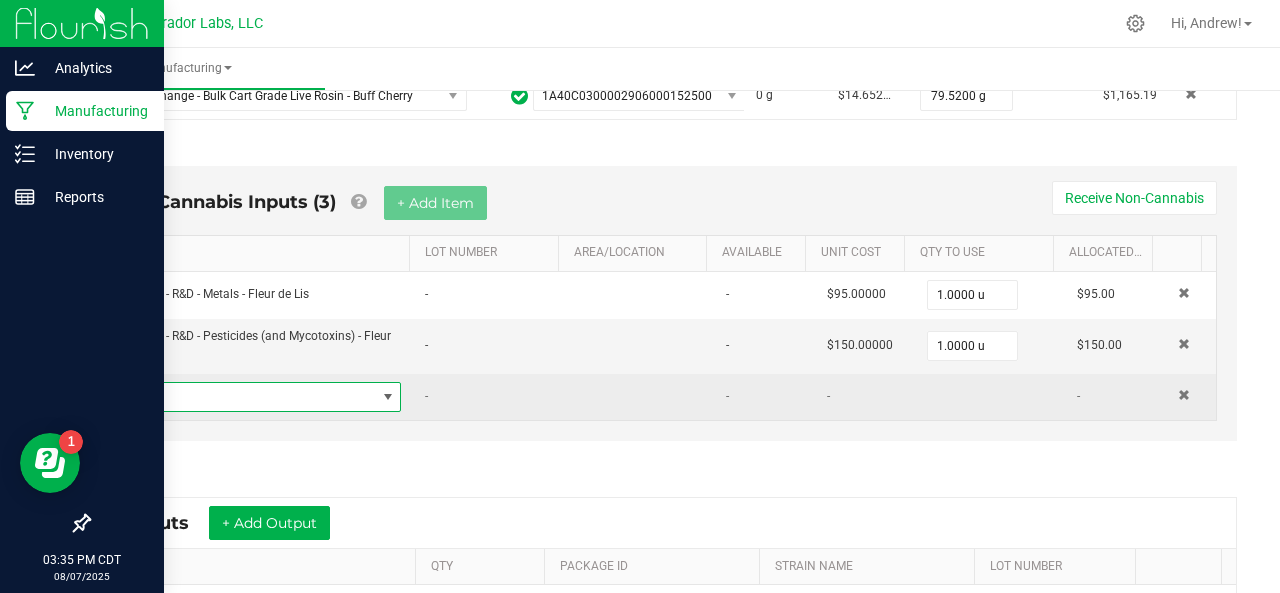 click at bounding box center [250, 397] 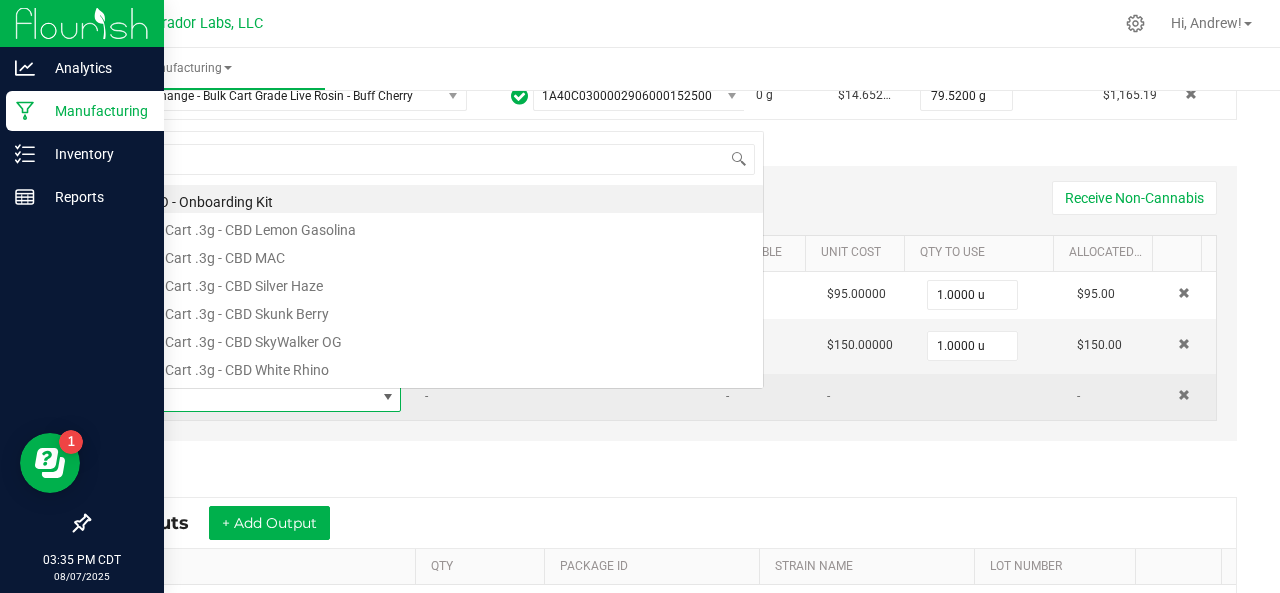 scroll, scrollTop: 0, scrollLeft: 0, axis: both 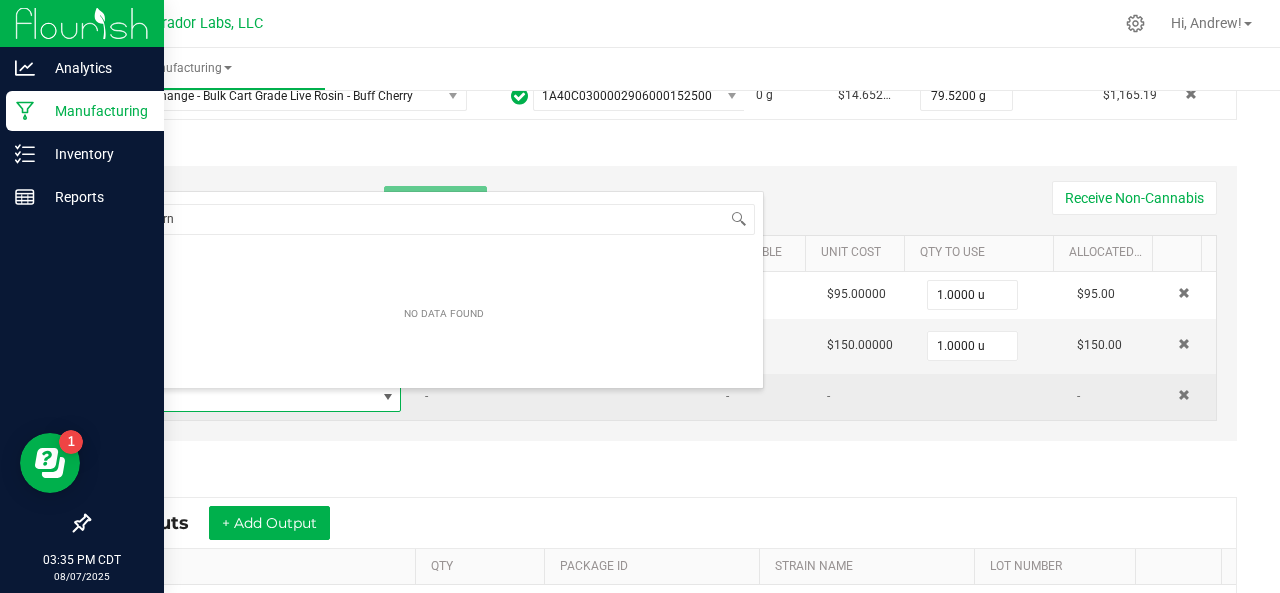 type on "syr" 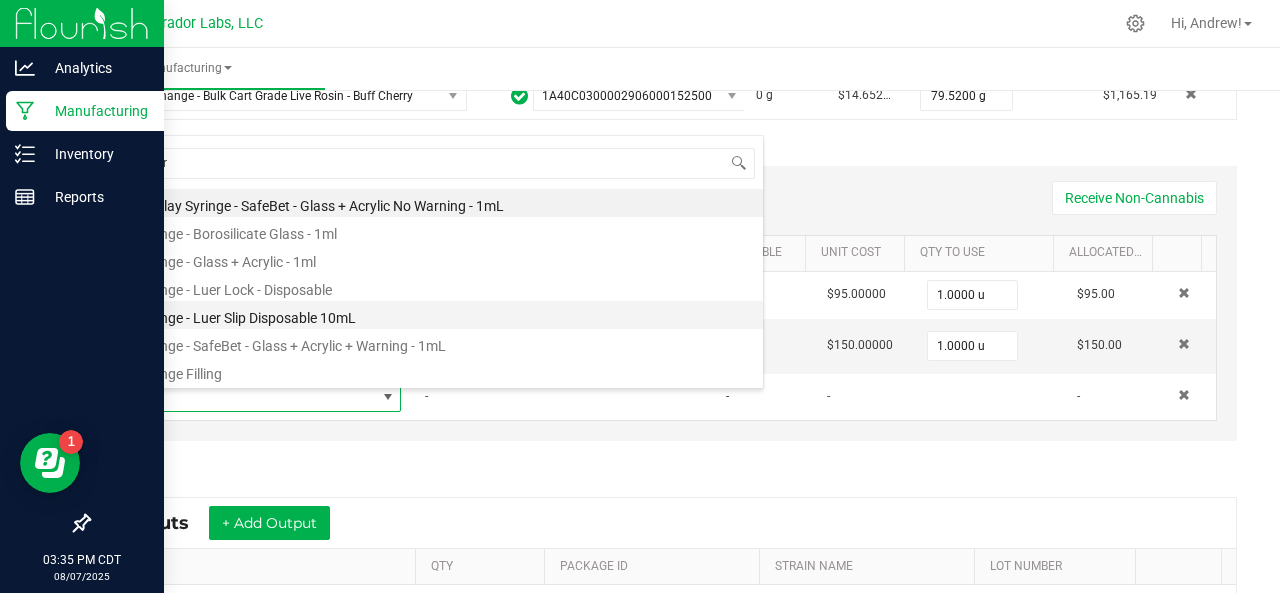 click on "Syringe - Luer Slip Disposable 10mL" at bounding box center [444, 315] 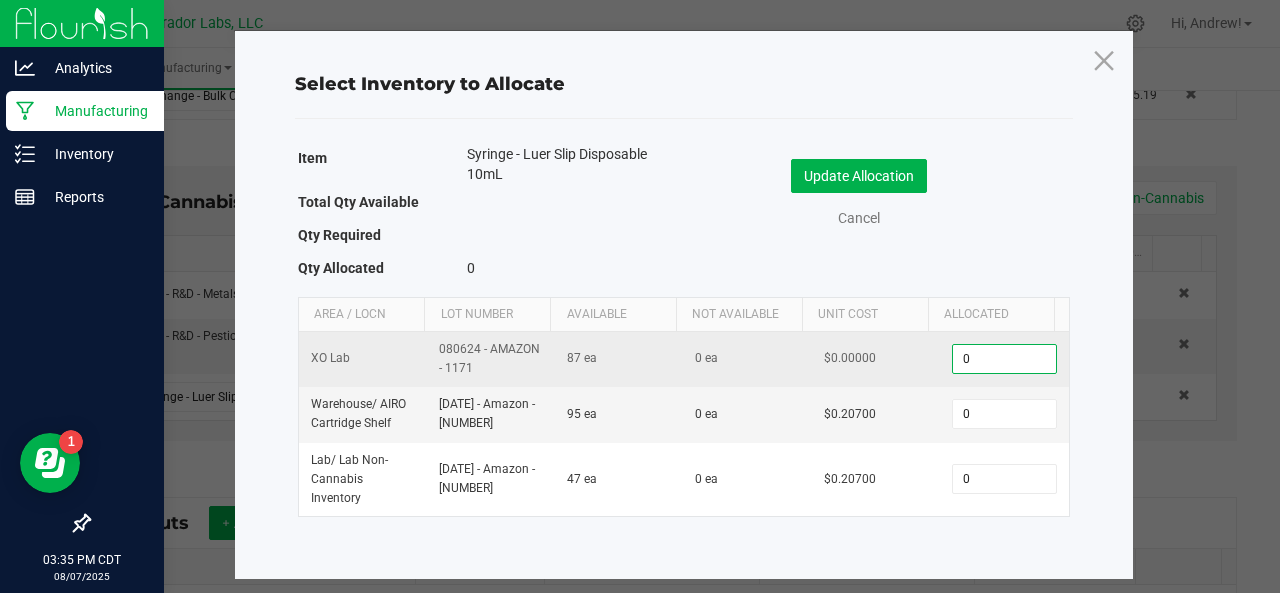 click on "0" at bounding box center [1004, 359] 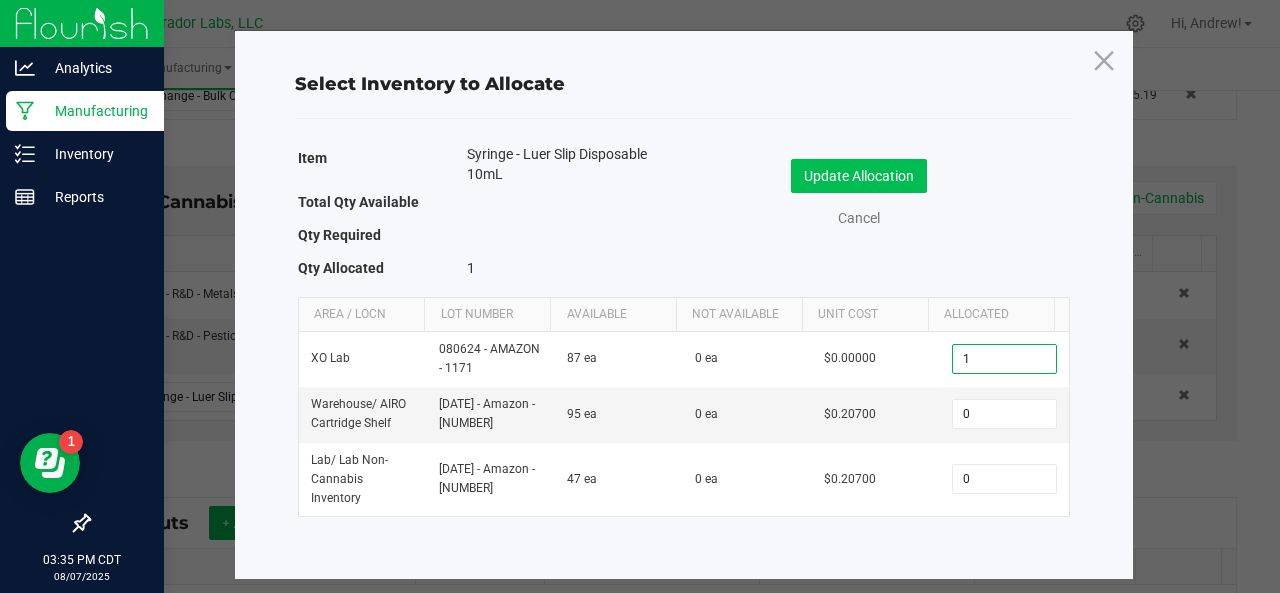 type on "1" 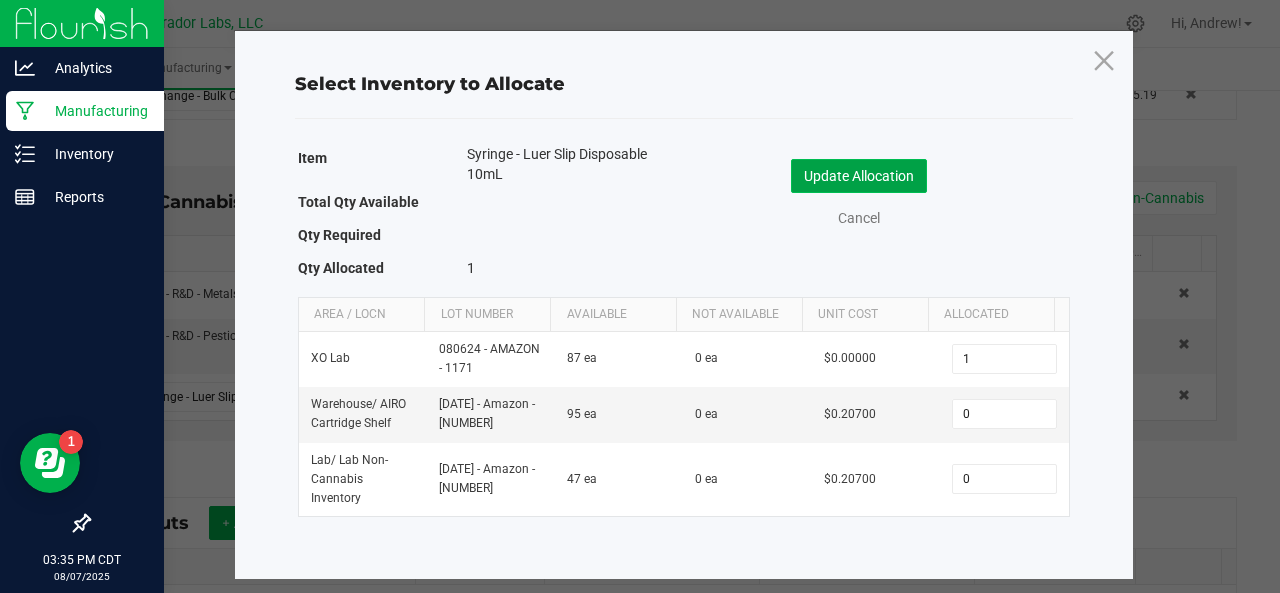 click on "Update Allocation" 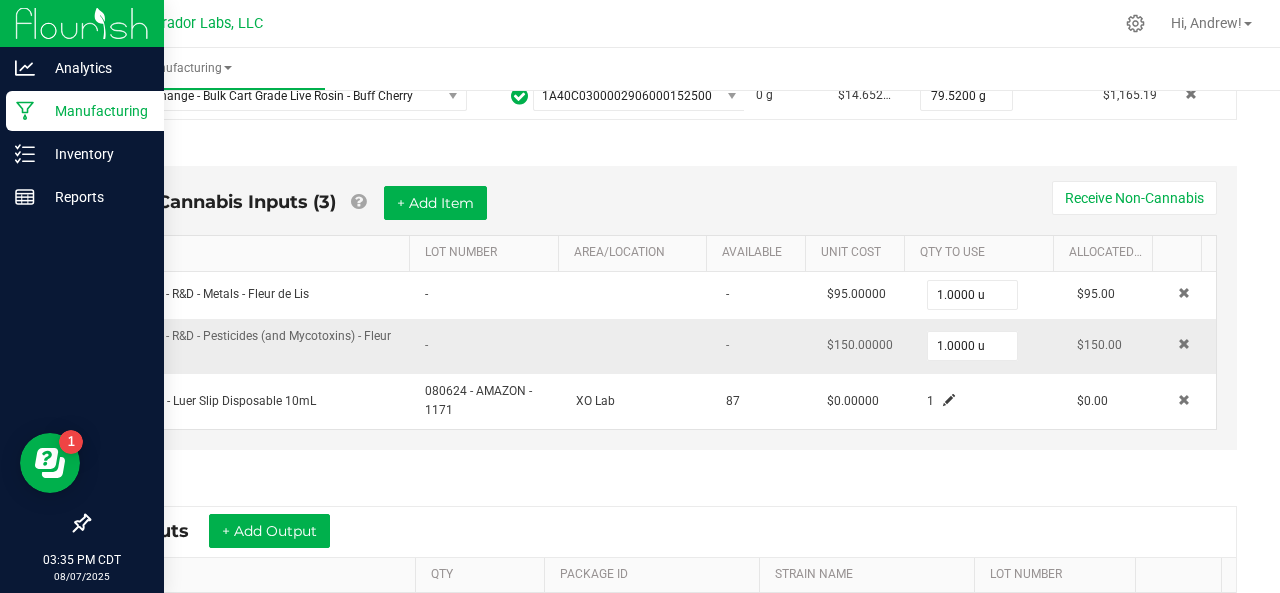 scroll, scrollTop: 0, scrollLeft: 0, axis: both 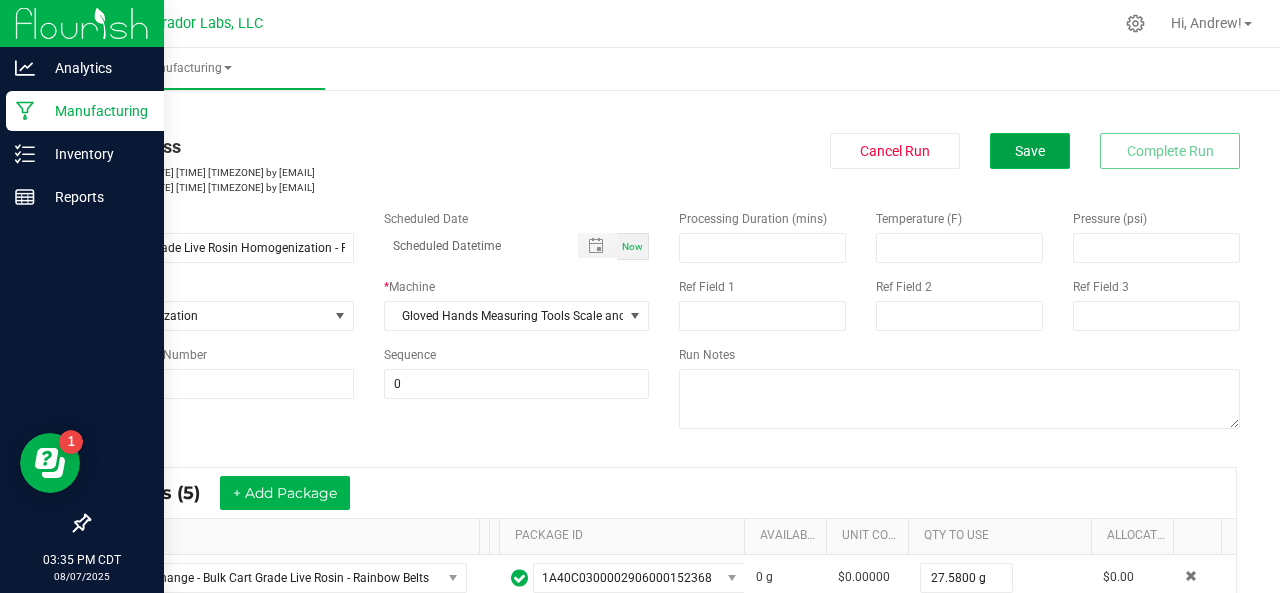 click on "Save" at bounding box center (1030, 151) 